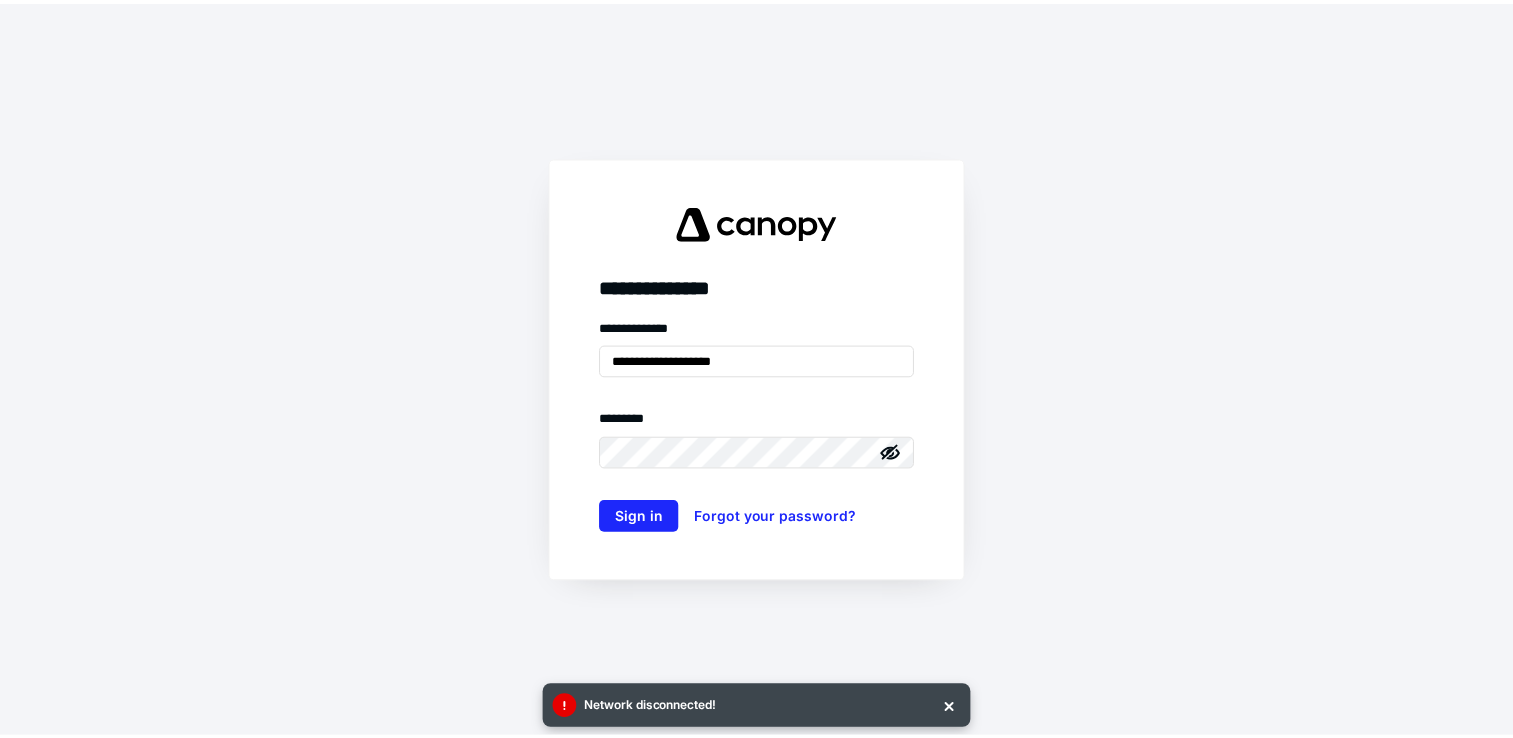 scroll, scrollTop: 0, scrollLeft: 0, axis: both 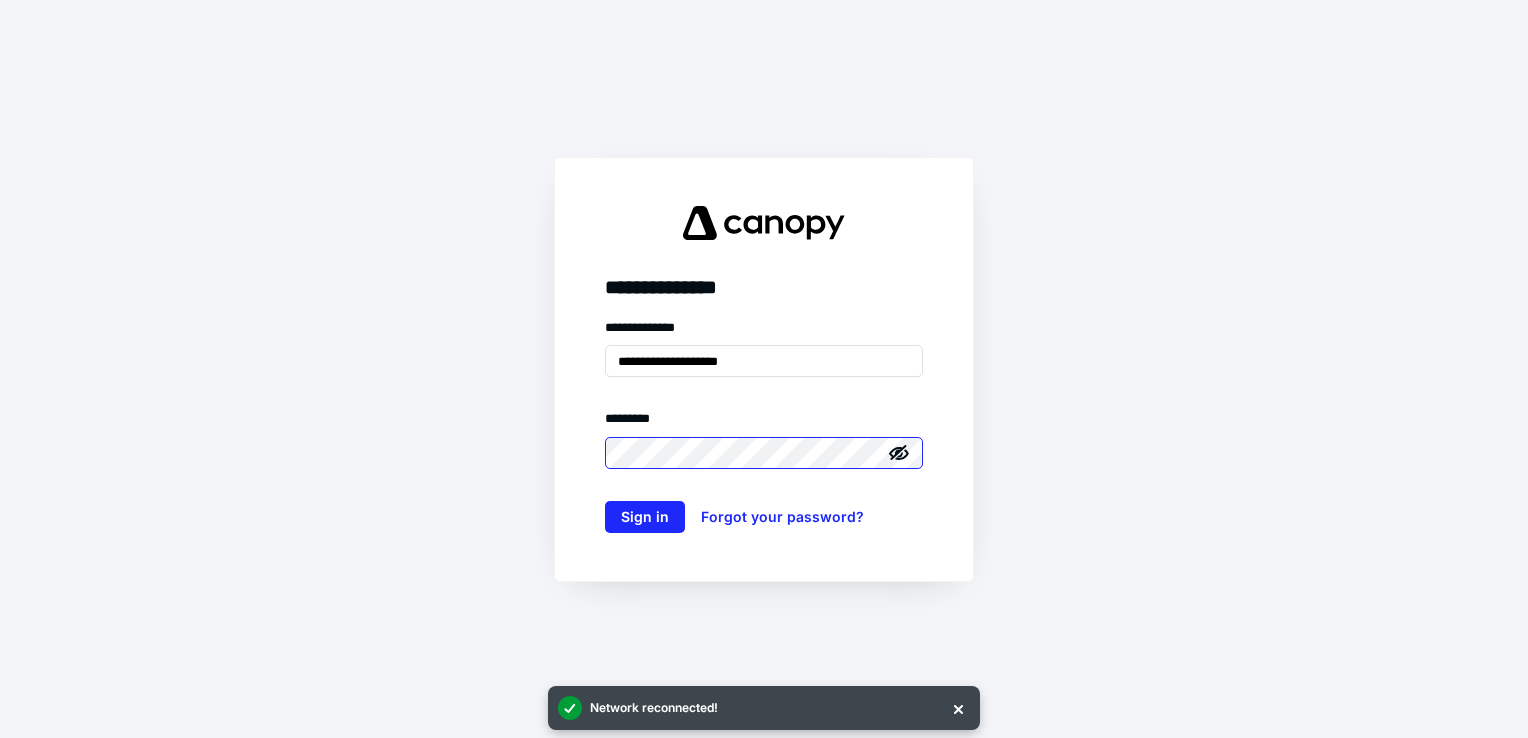 click on "Sign in" at bounding box center (645, 517) 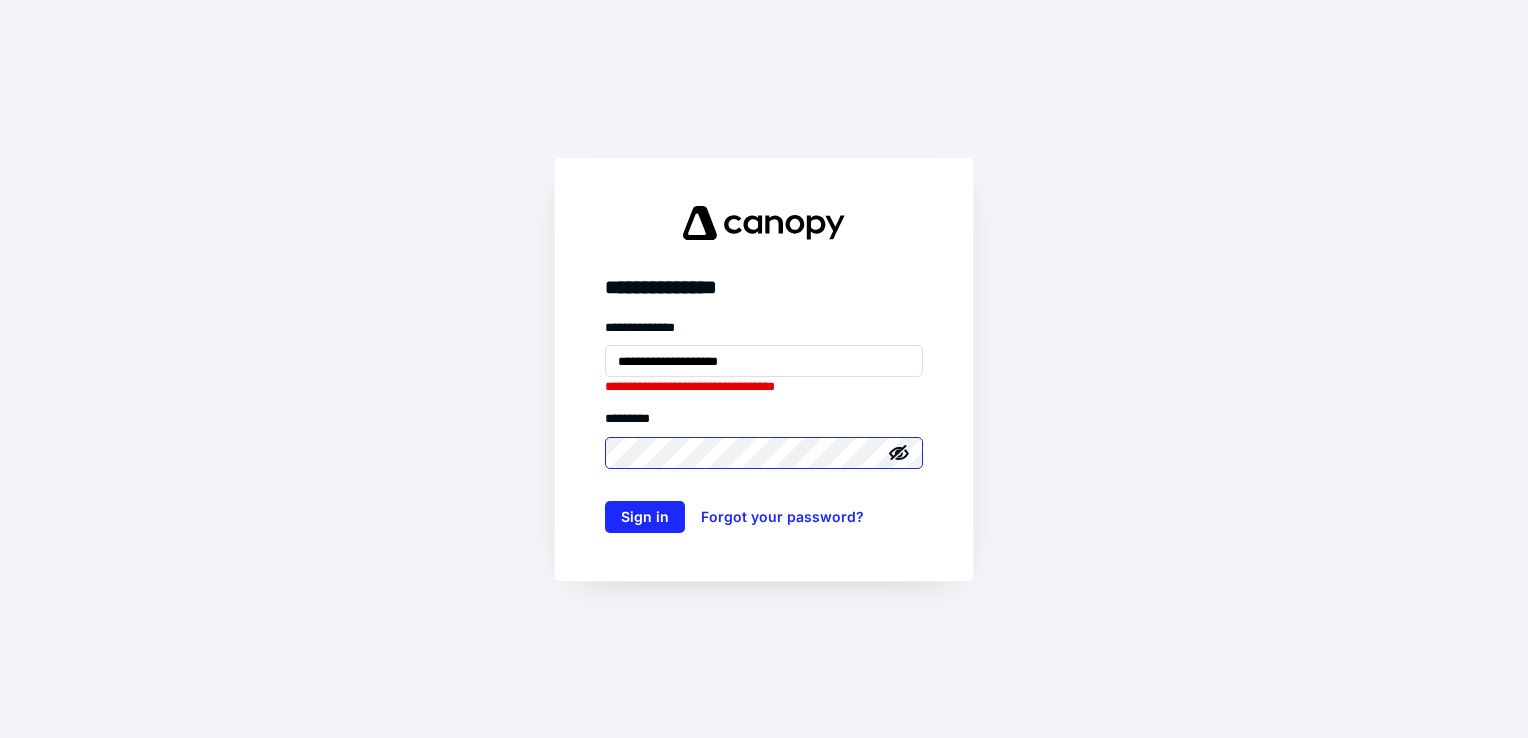 click on "Sign in" at bounding box center (645, 517) 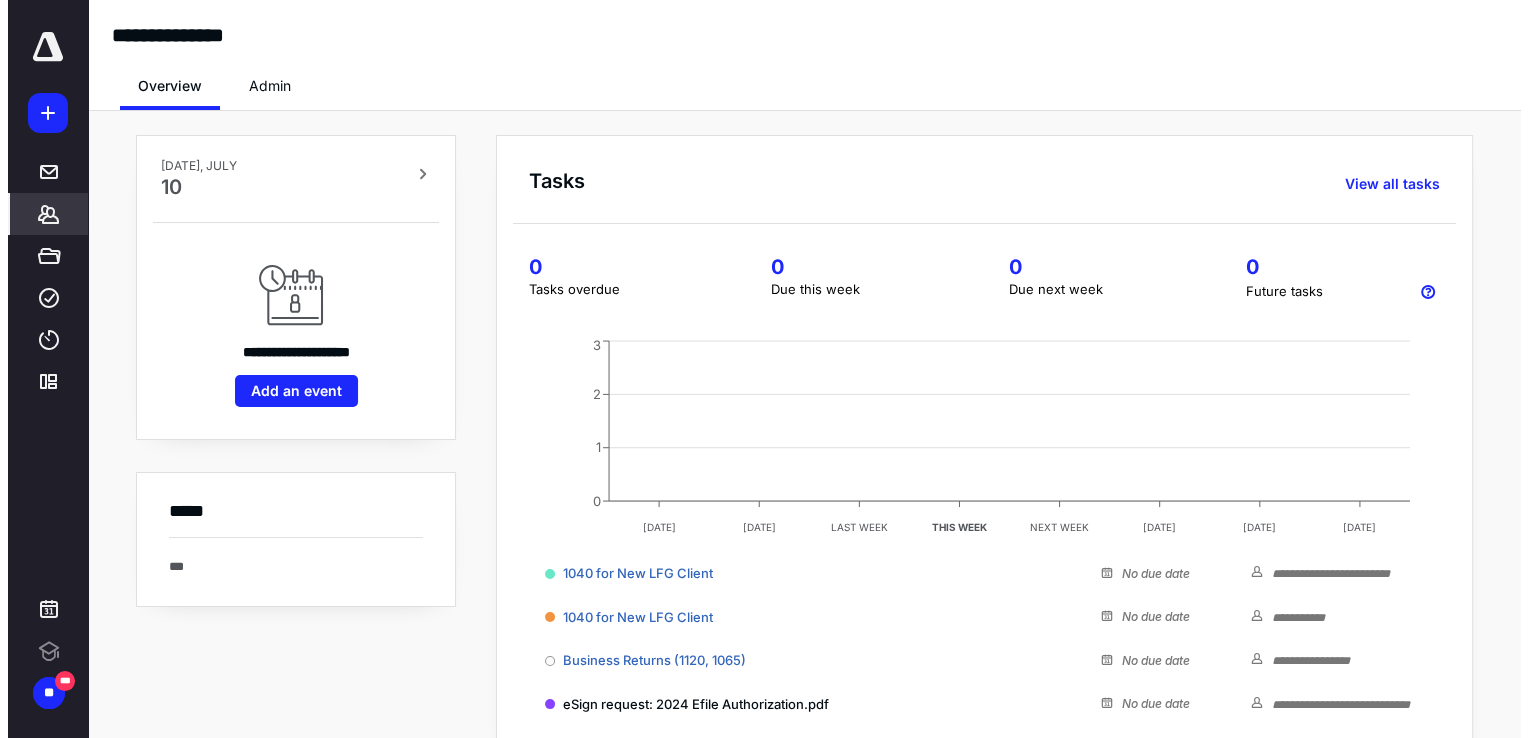 scroll, scrollTop: 0, scrollLeft: 0, axis: both 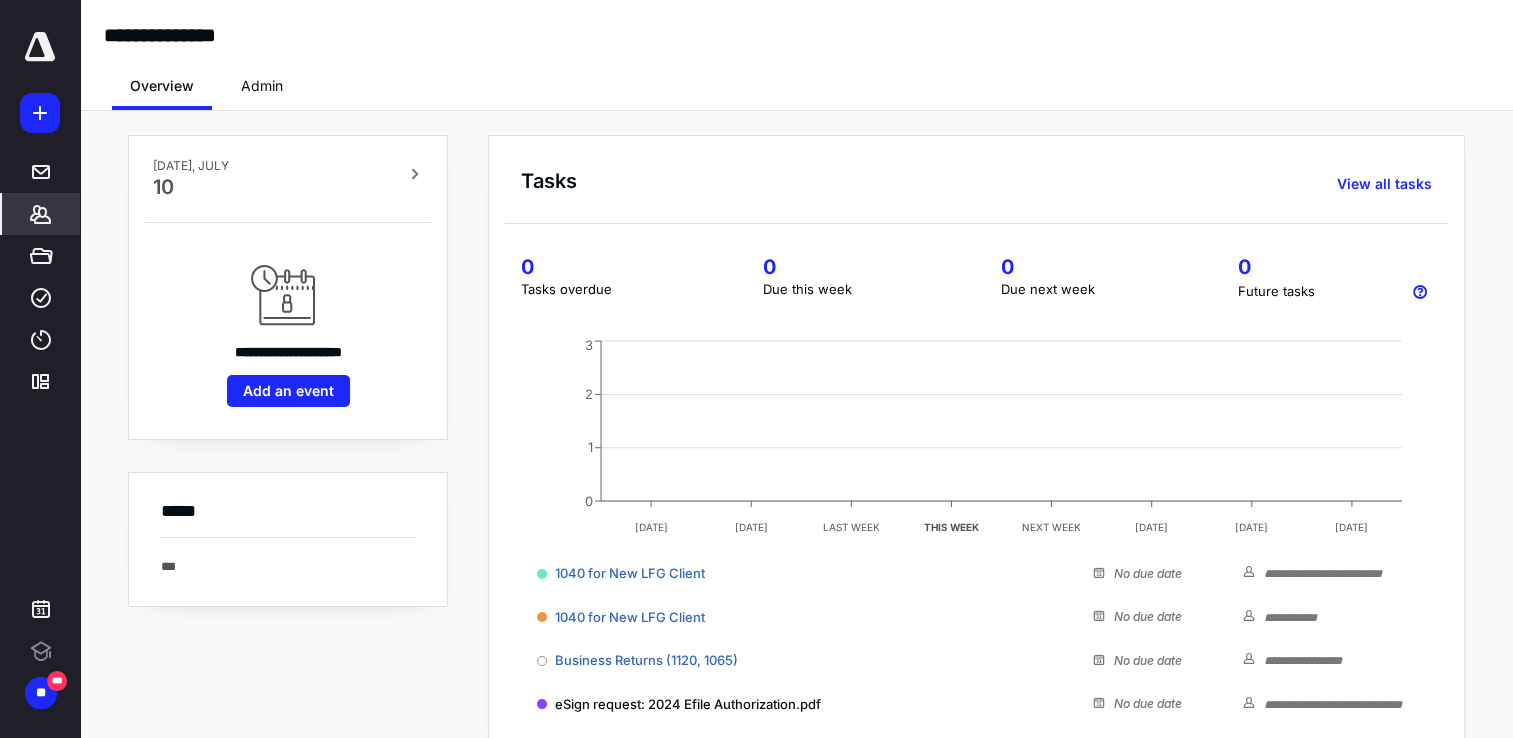 click on "*******" at bounding box center (41, 214) 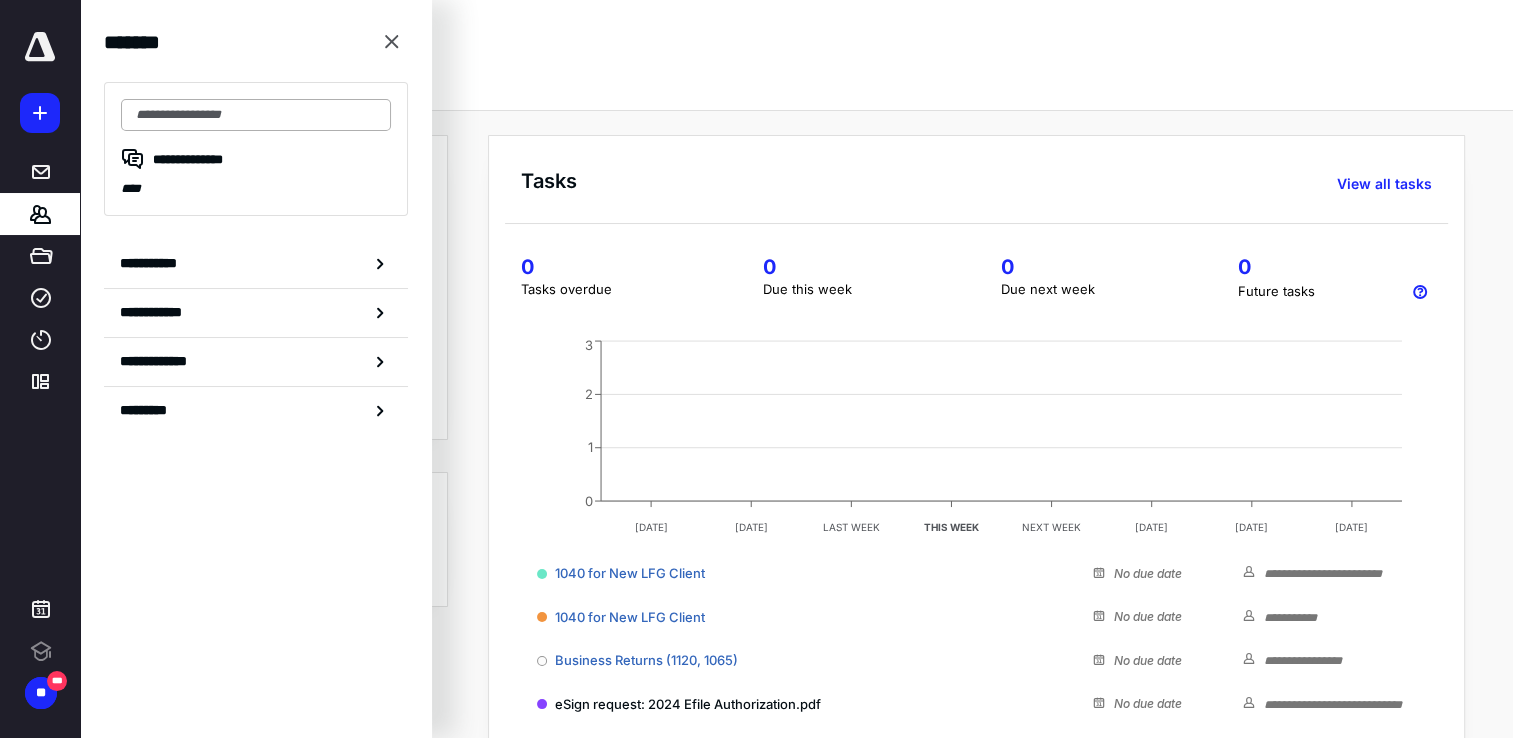 click at bounding box center (256, 115) 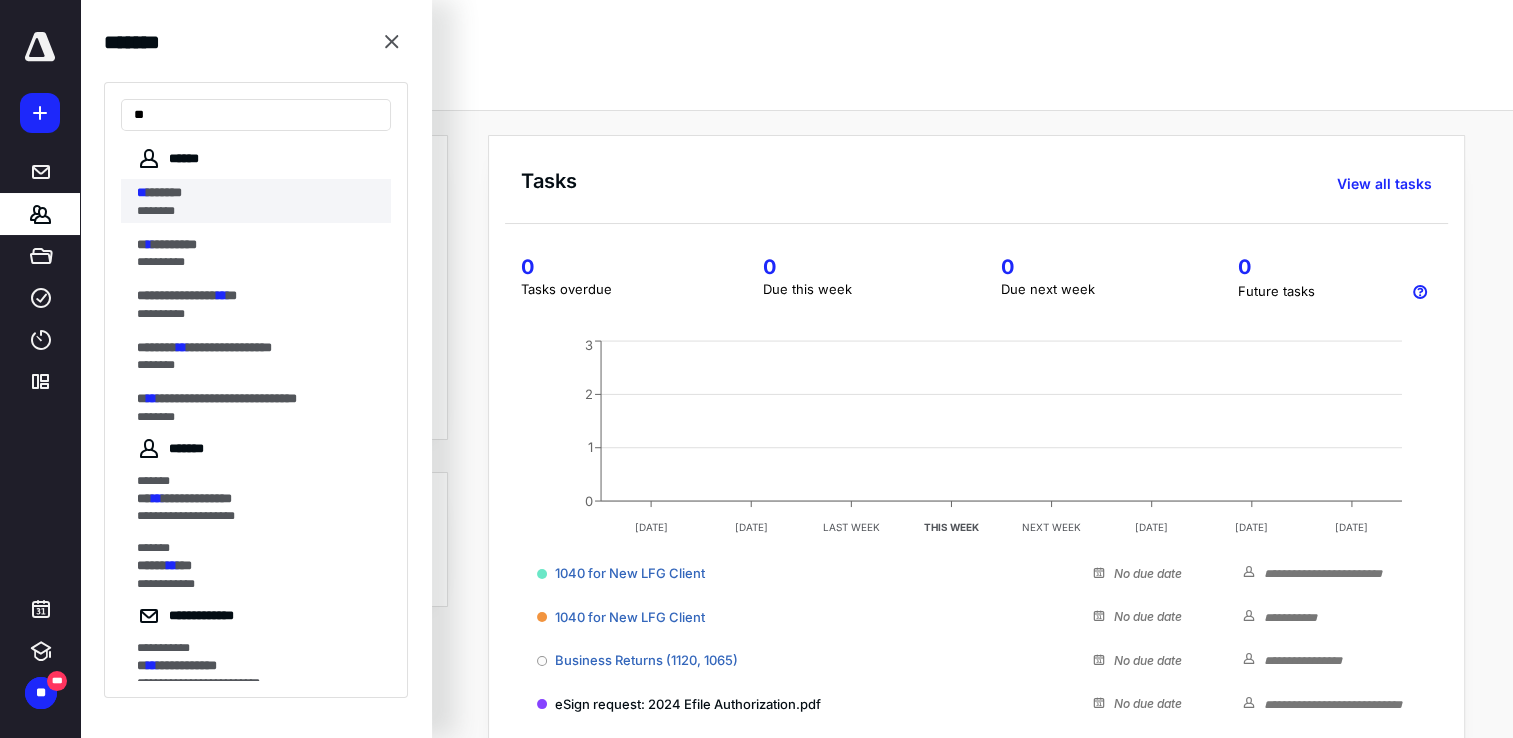 type on "**" 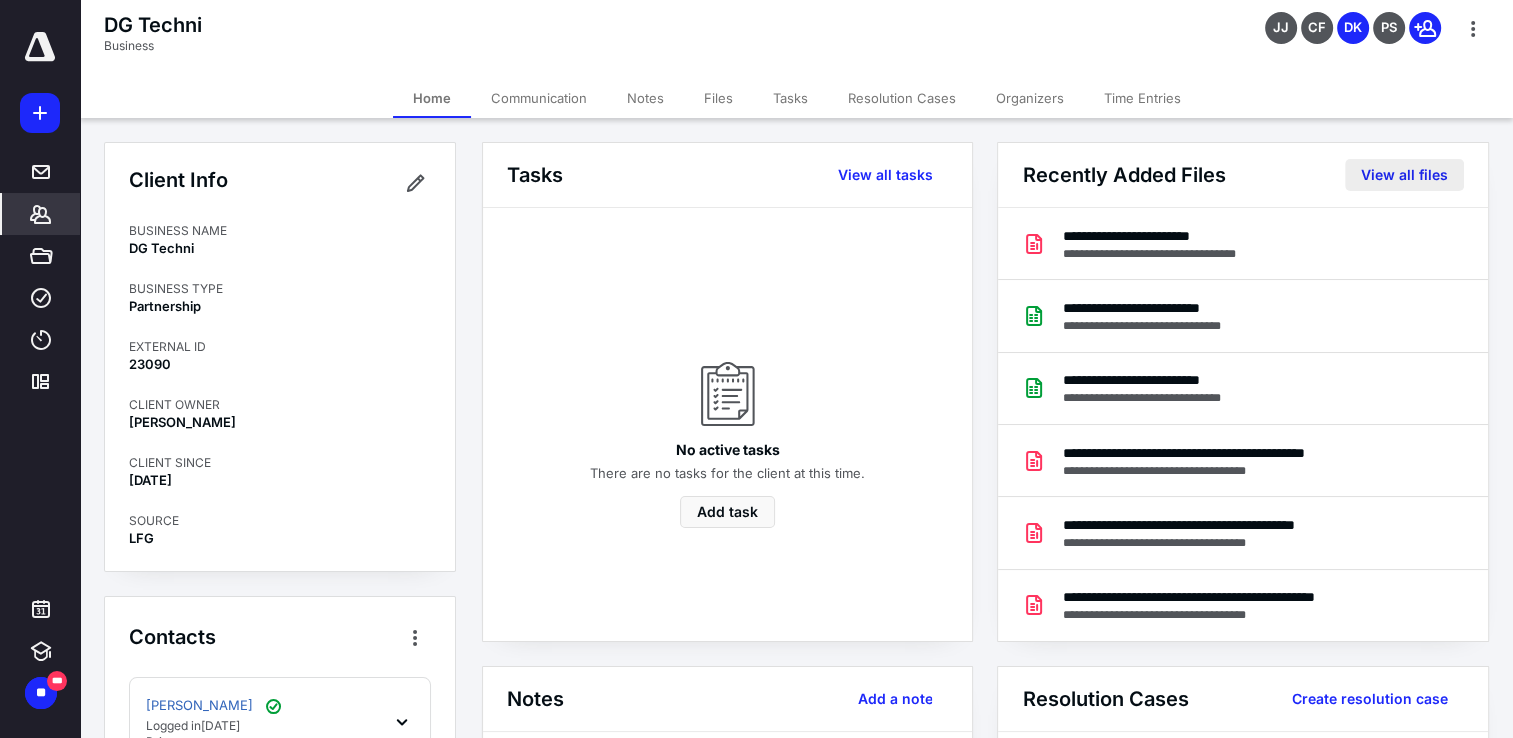 click on "View all files" at bounding box center [1404, 175] 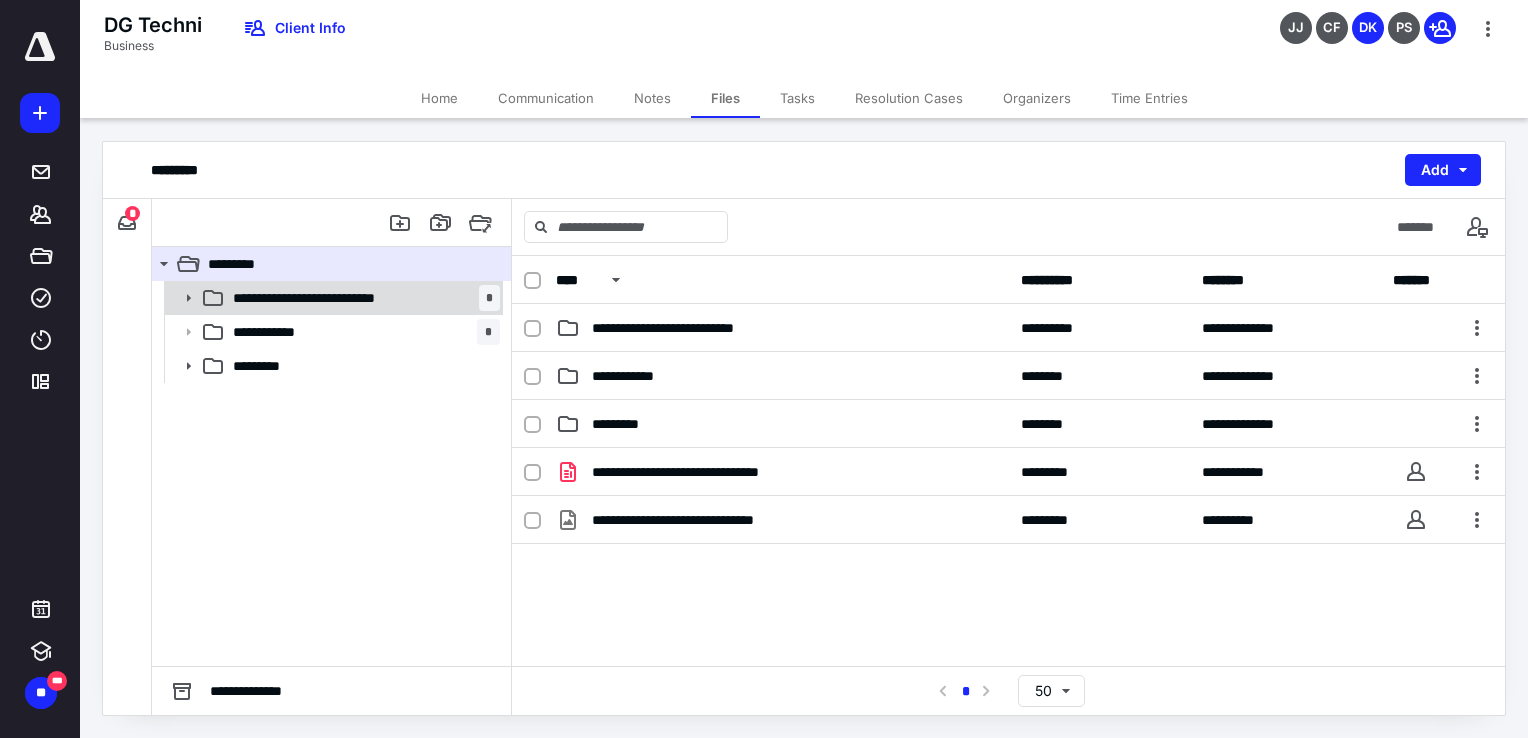click 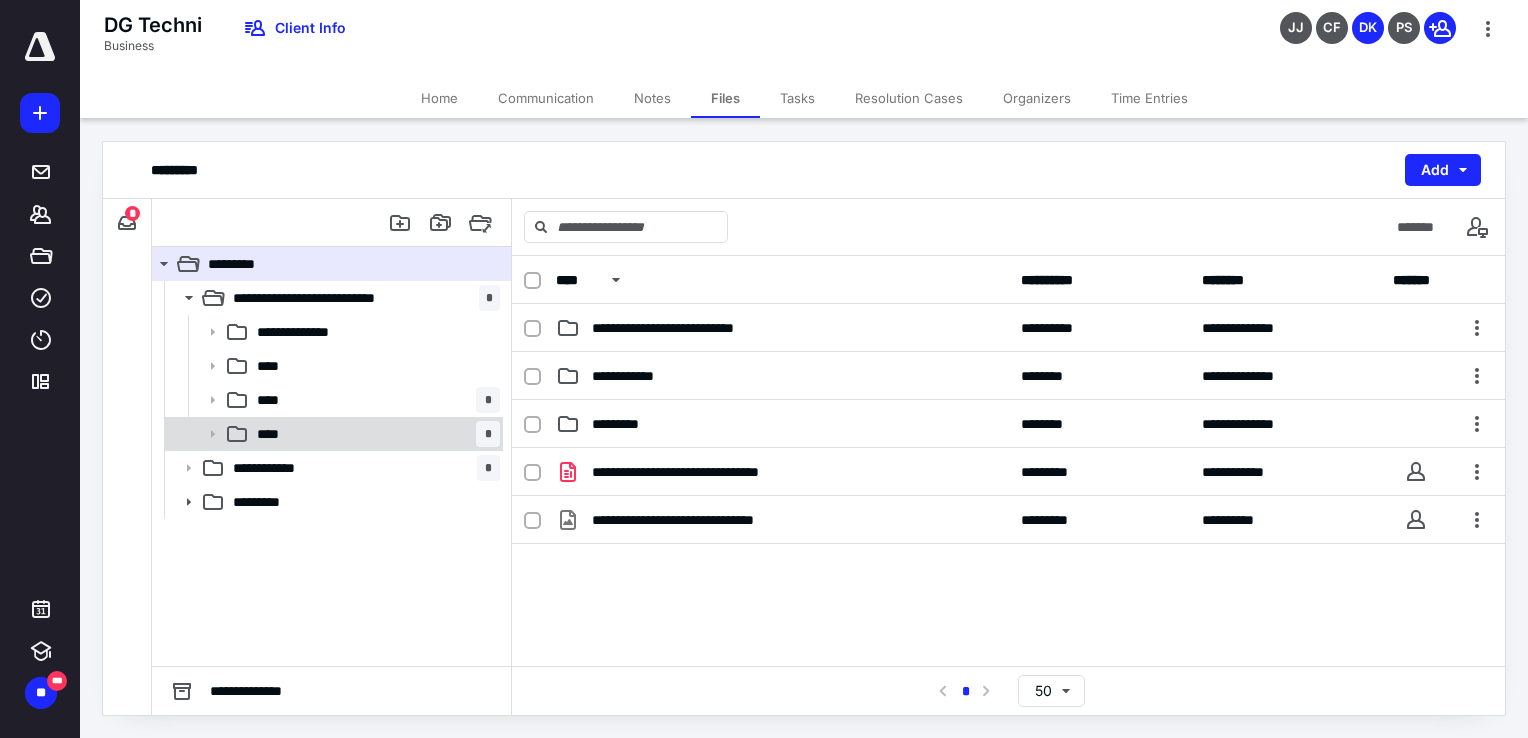 click on "**** *" at bounding box center [374, 434] 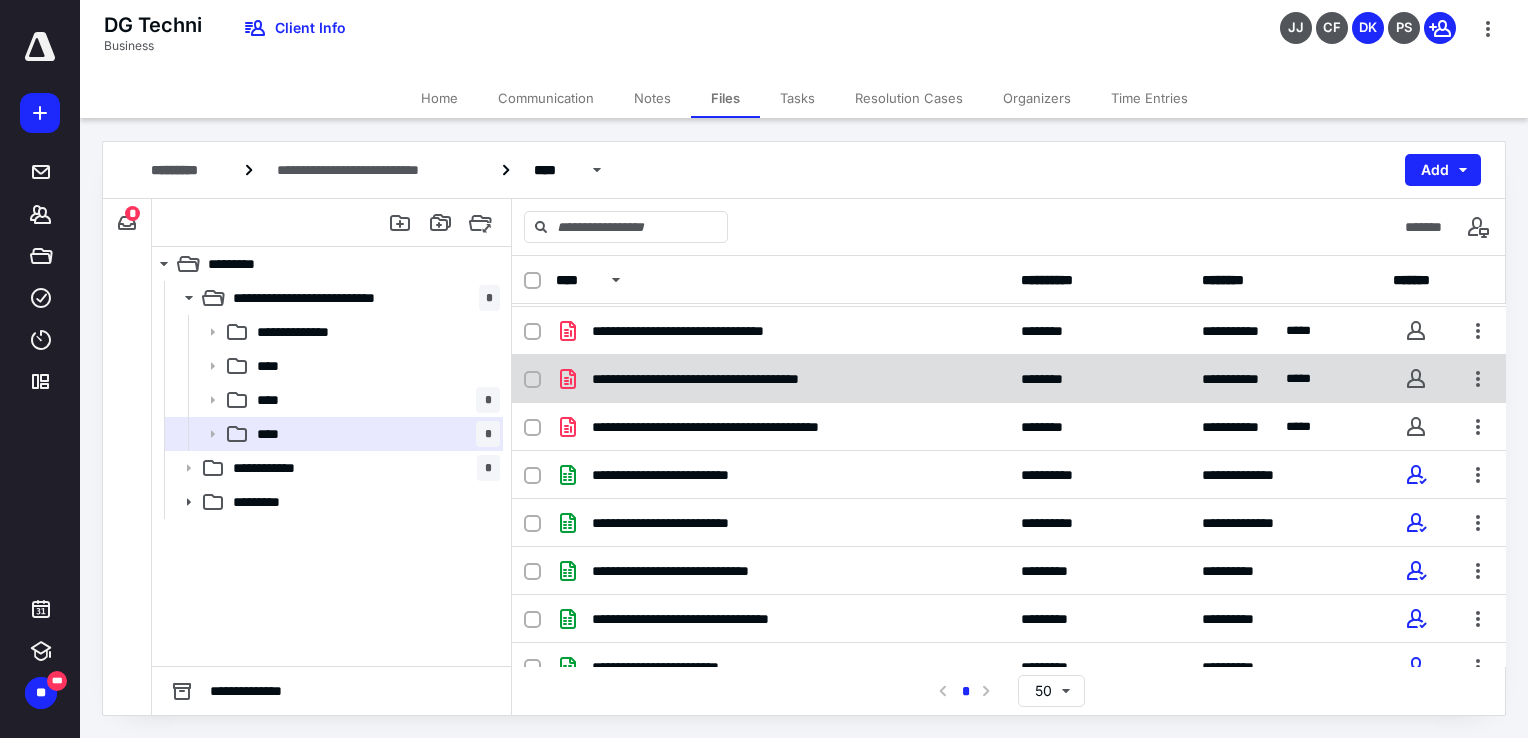 scroll, scrollTop: 67, scrollLeft: 0, axis: vertical 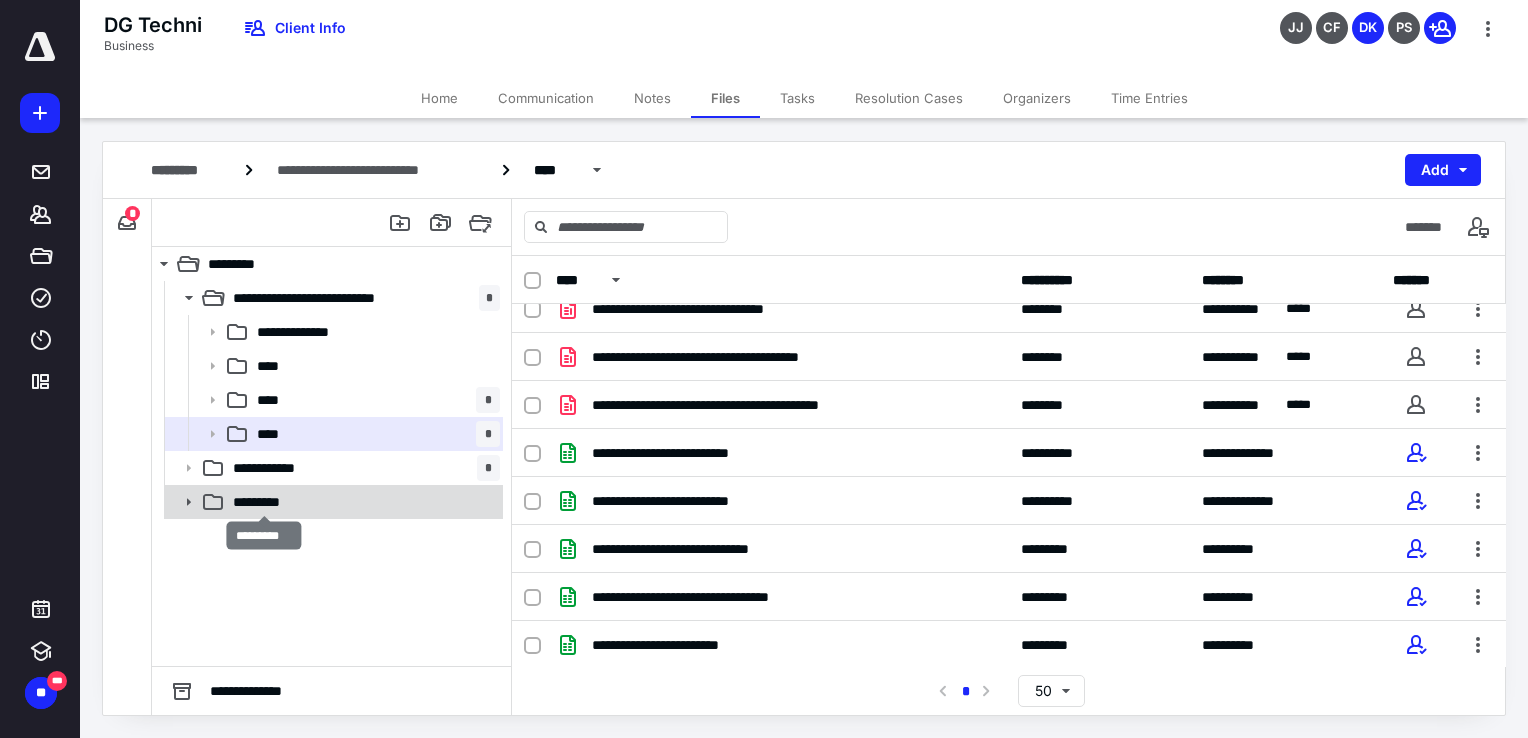 click on "*********" at bounding box center (264, 502) 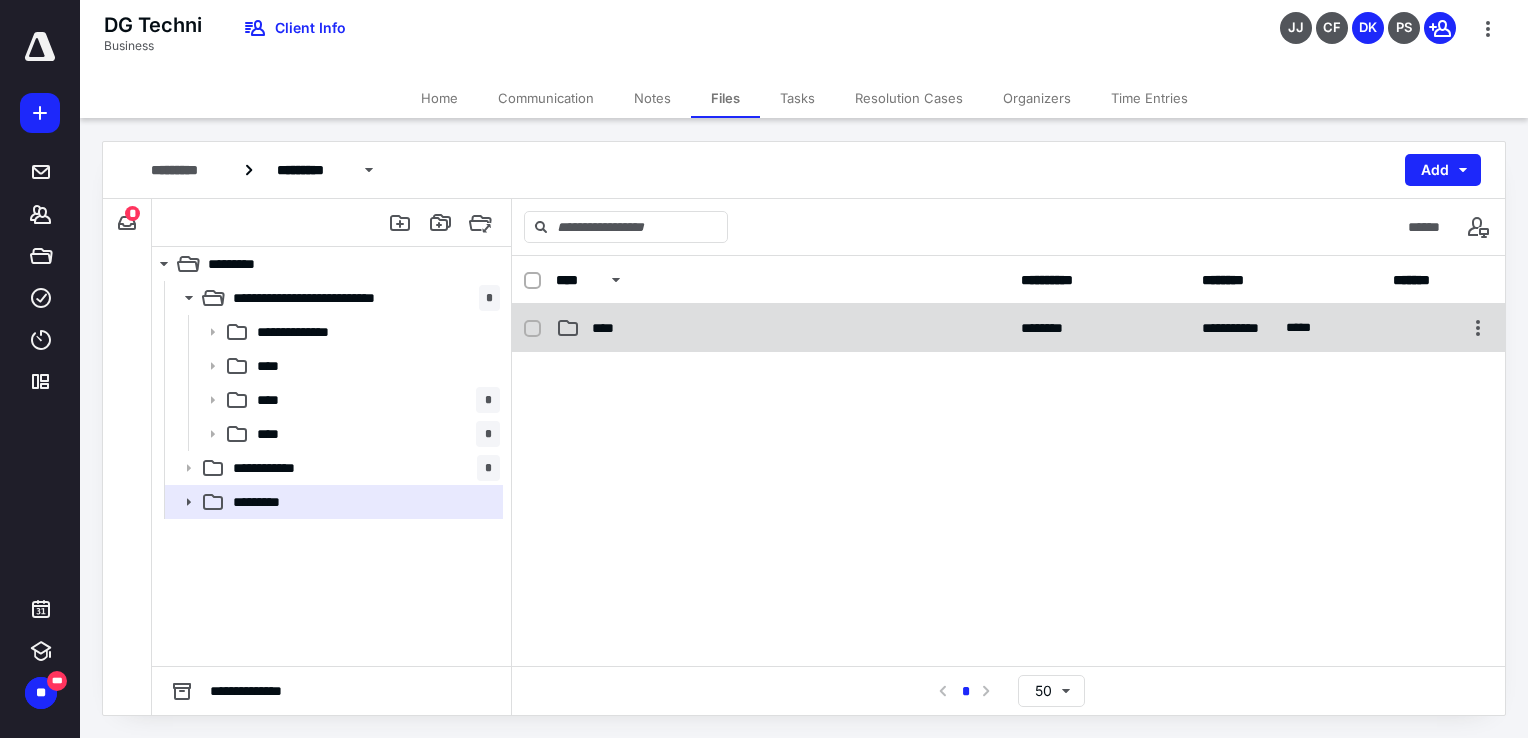 click on "****" at bounding box center (782, 328) 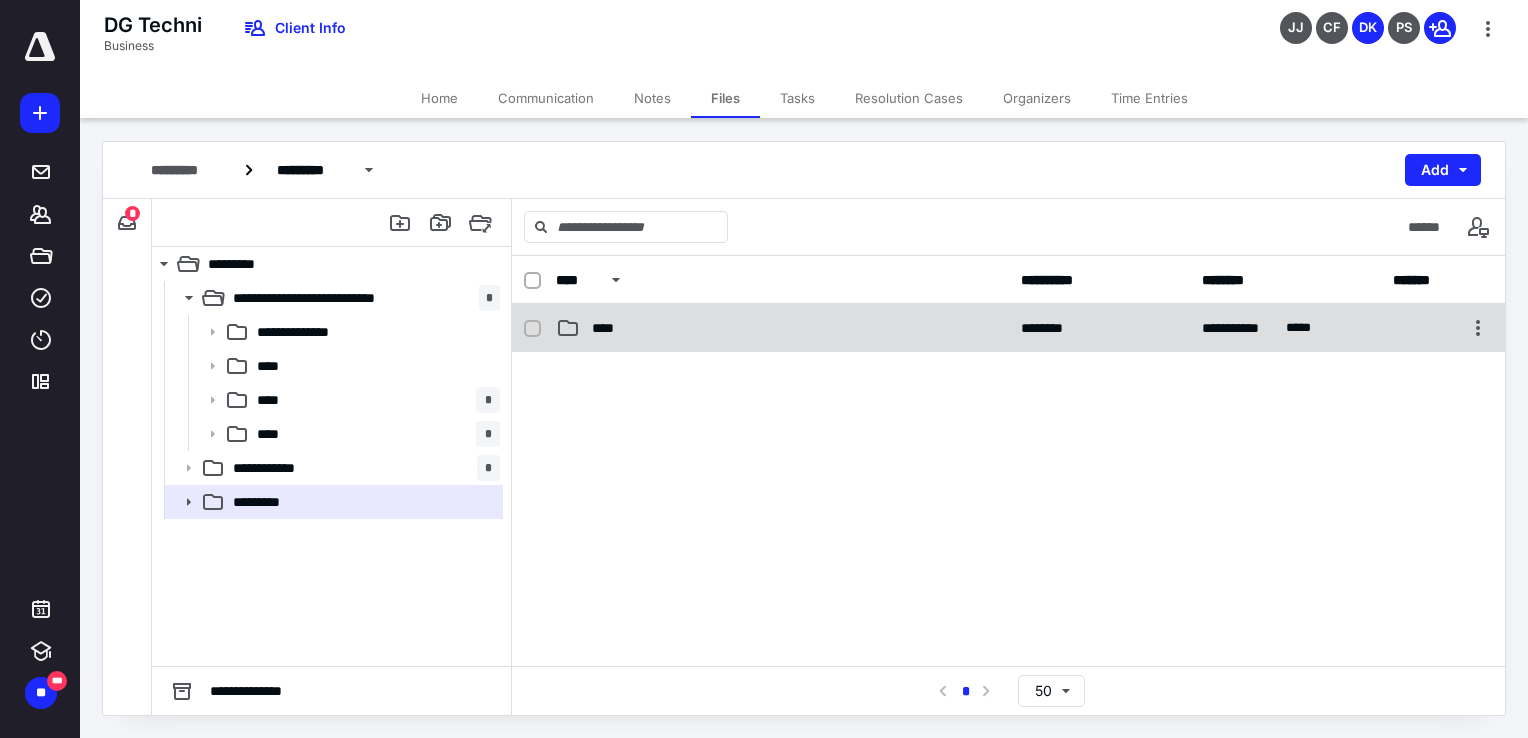 checkbox on "false" 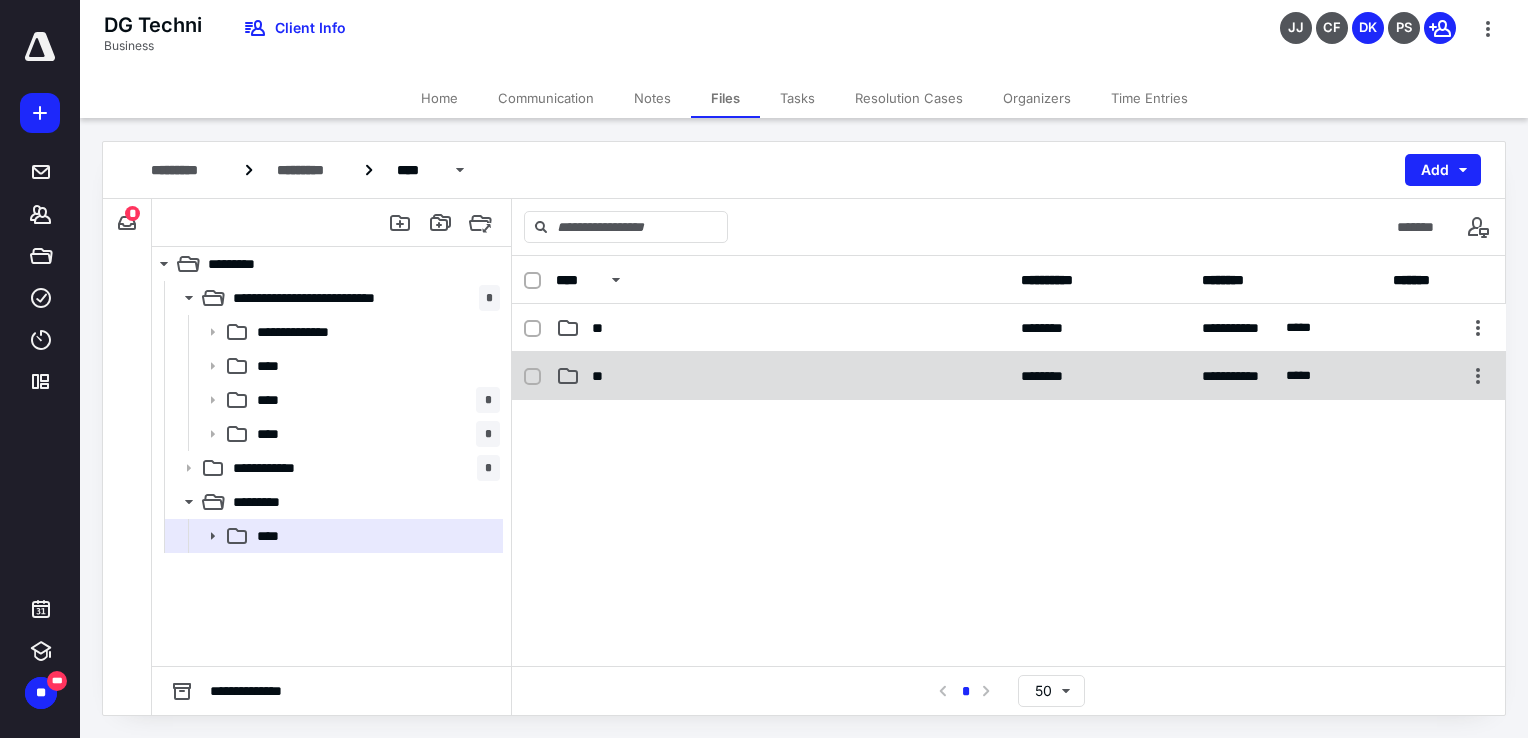 click on "**" at bounding box center [782, 376] 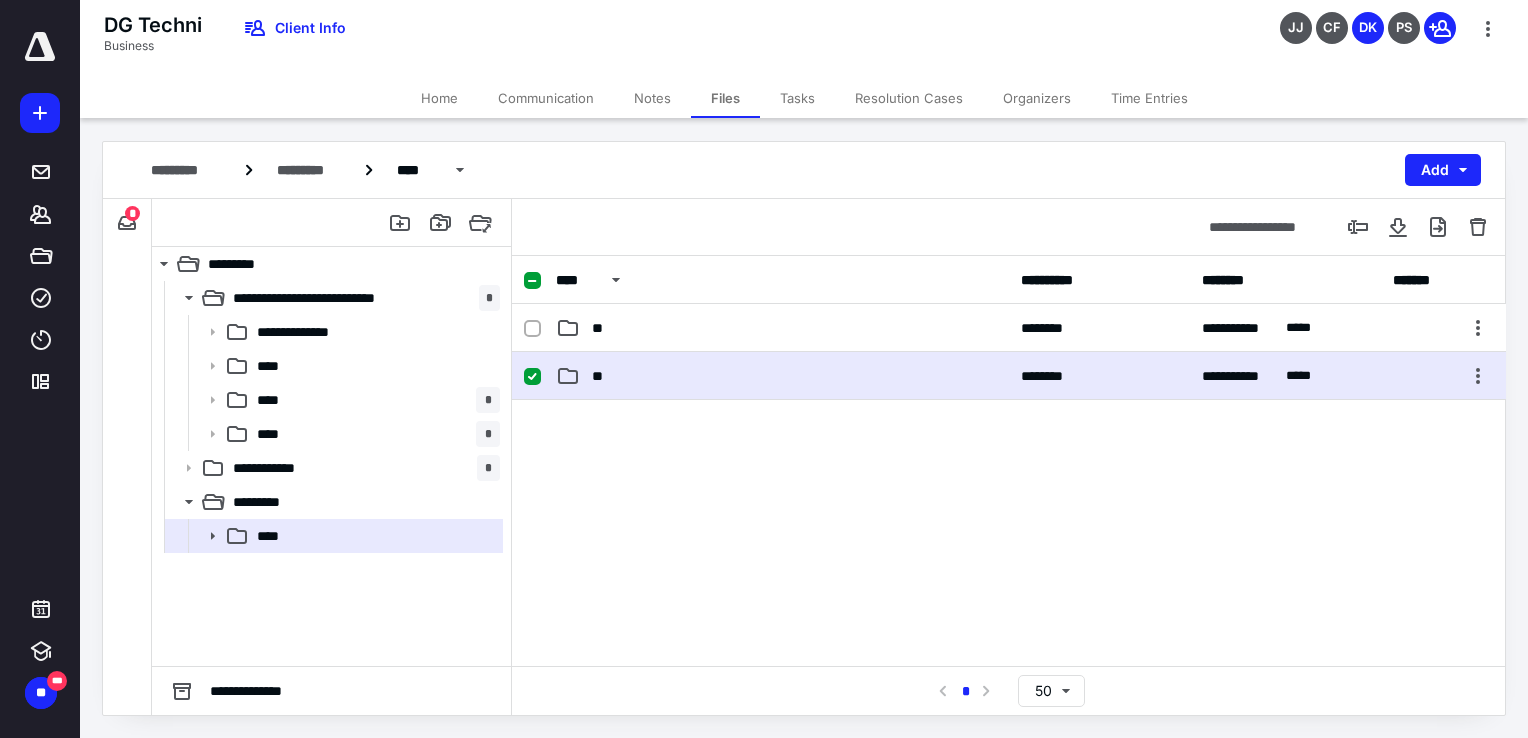 click on "**" at bounding box center [782, 376] 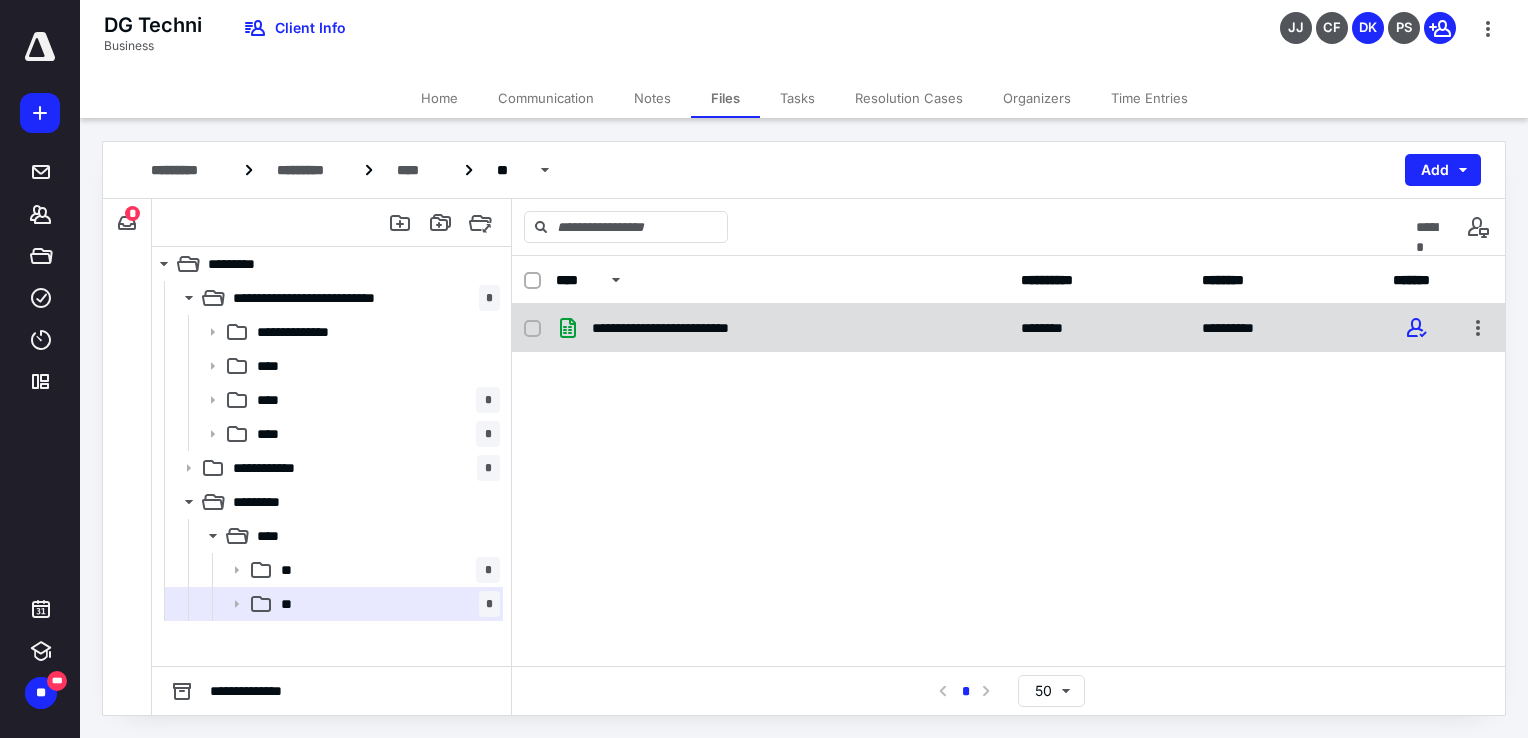 click on "**********" at bounding box center [687, 328] 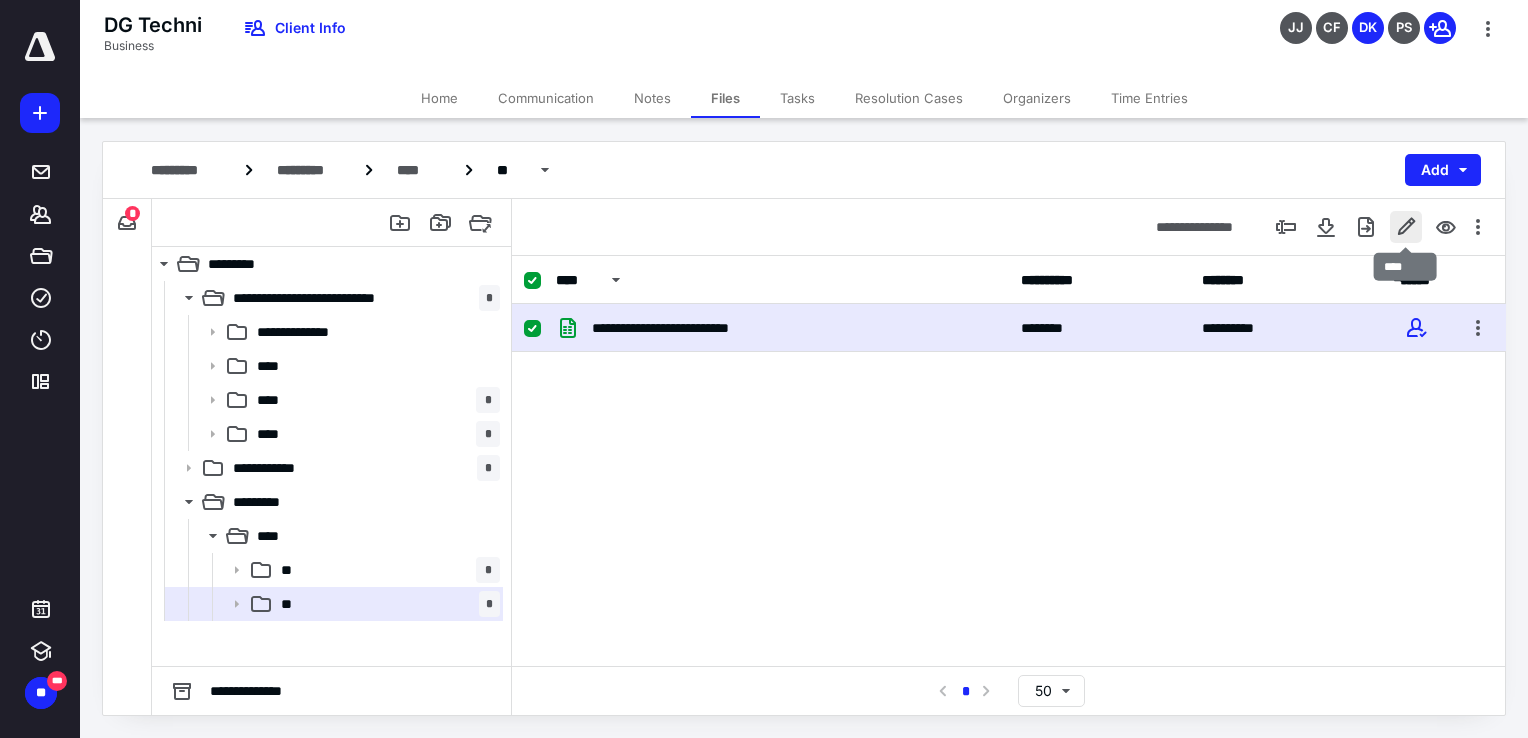 click at bounding box center [1406, 227] 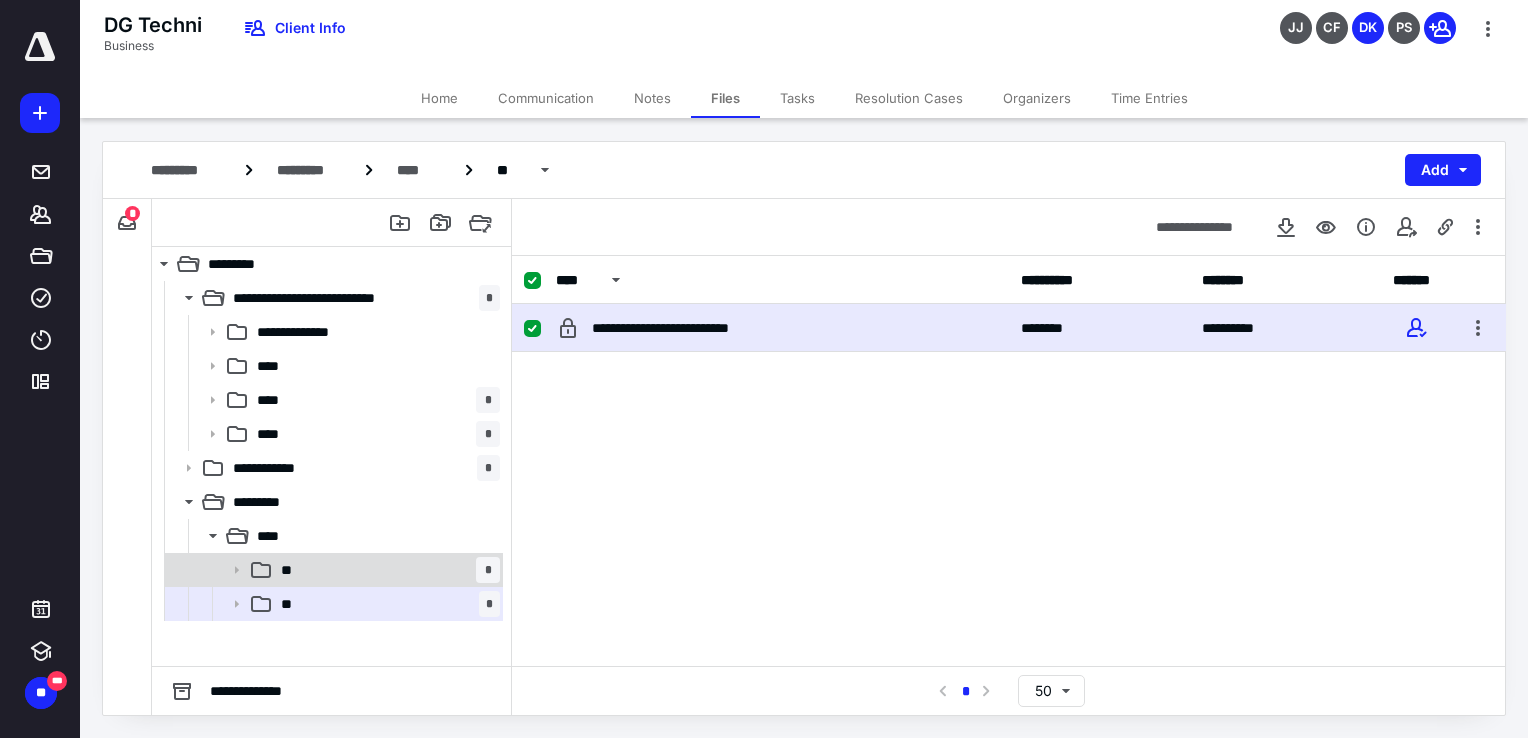 click on "** *" at bounding box center (386, 570) 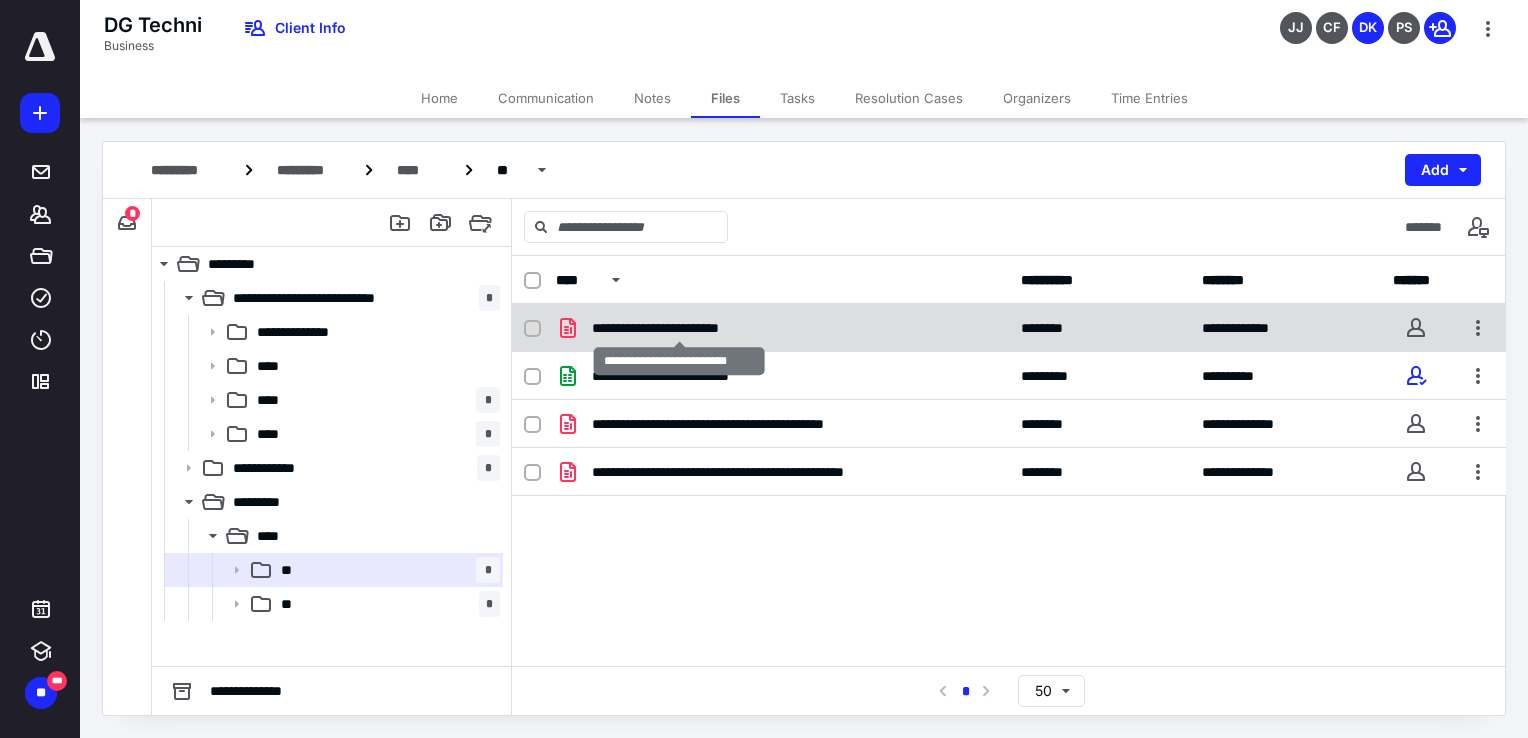 click on "**********" at bounding box center (679, 328) 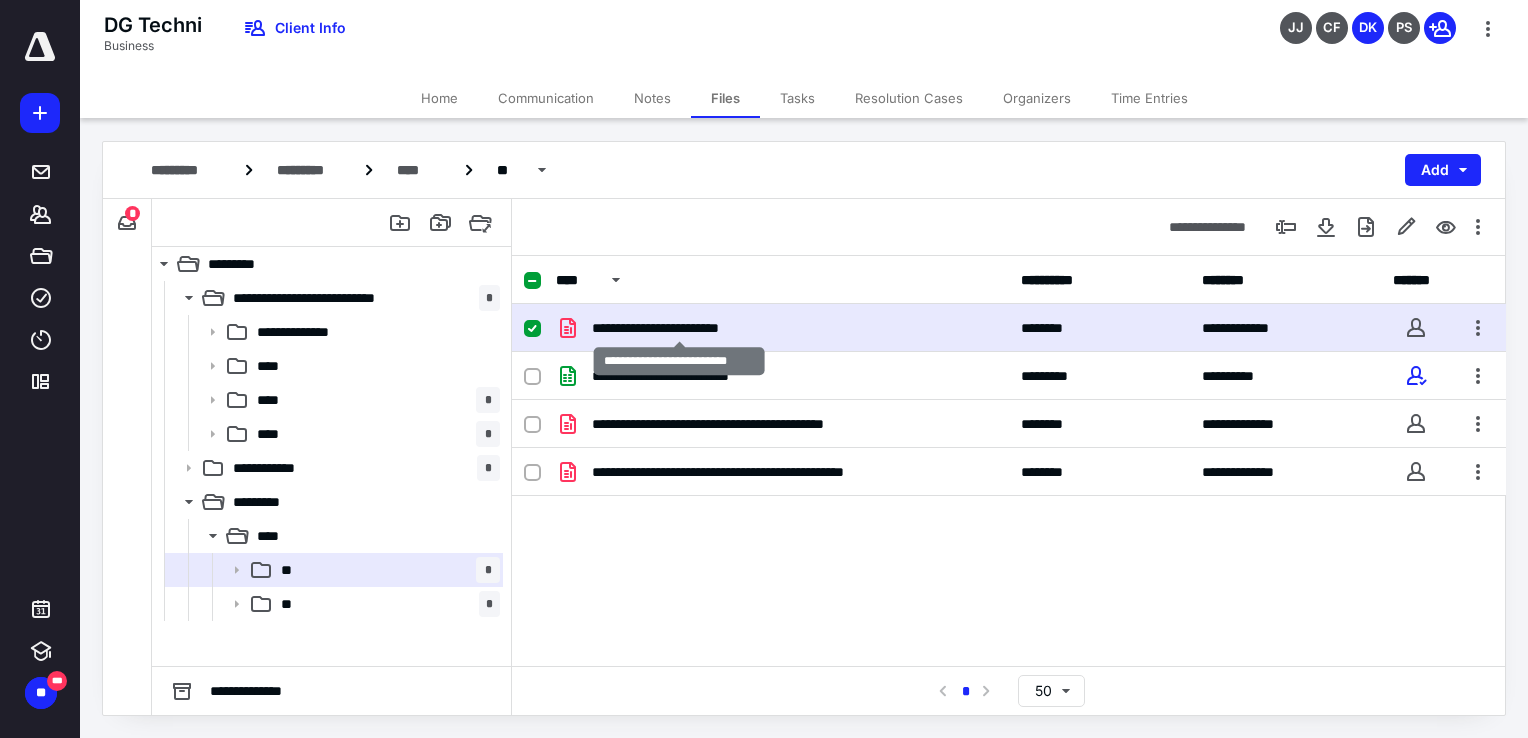 click on "**********" at bounding box center [679, 328] 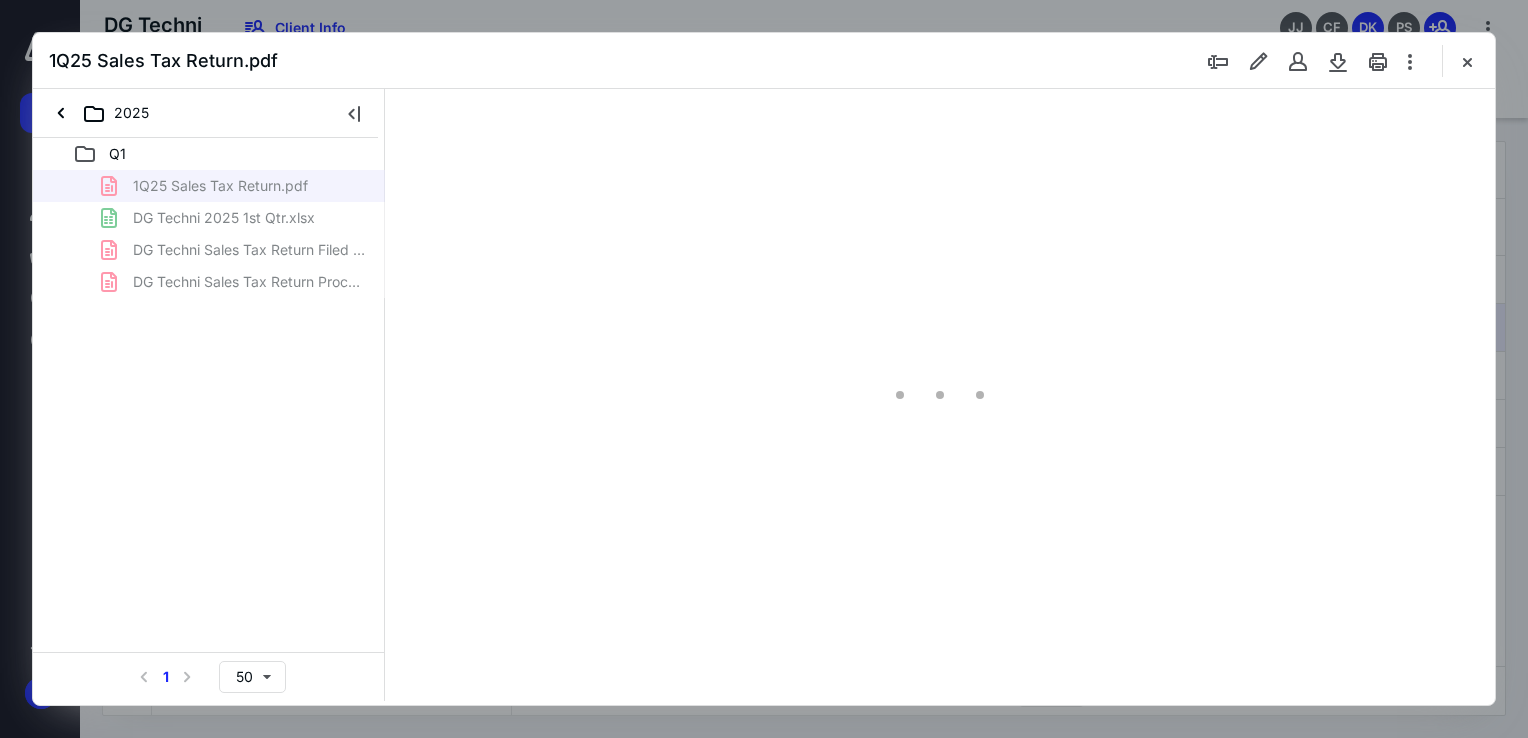 scroll, scrollTop: 0, scrollLeft: 0, axis: both 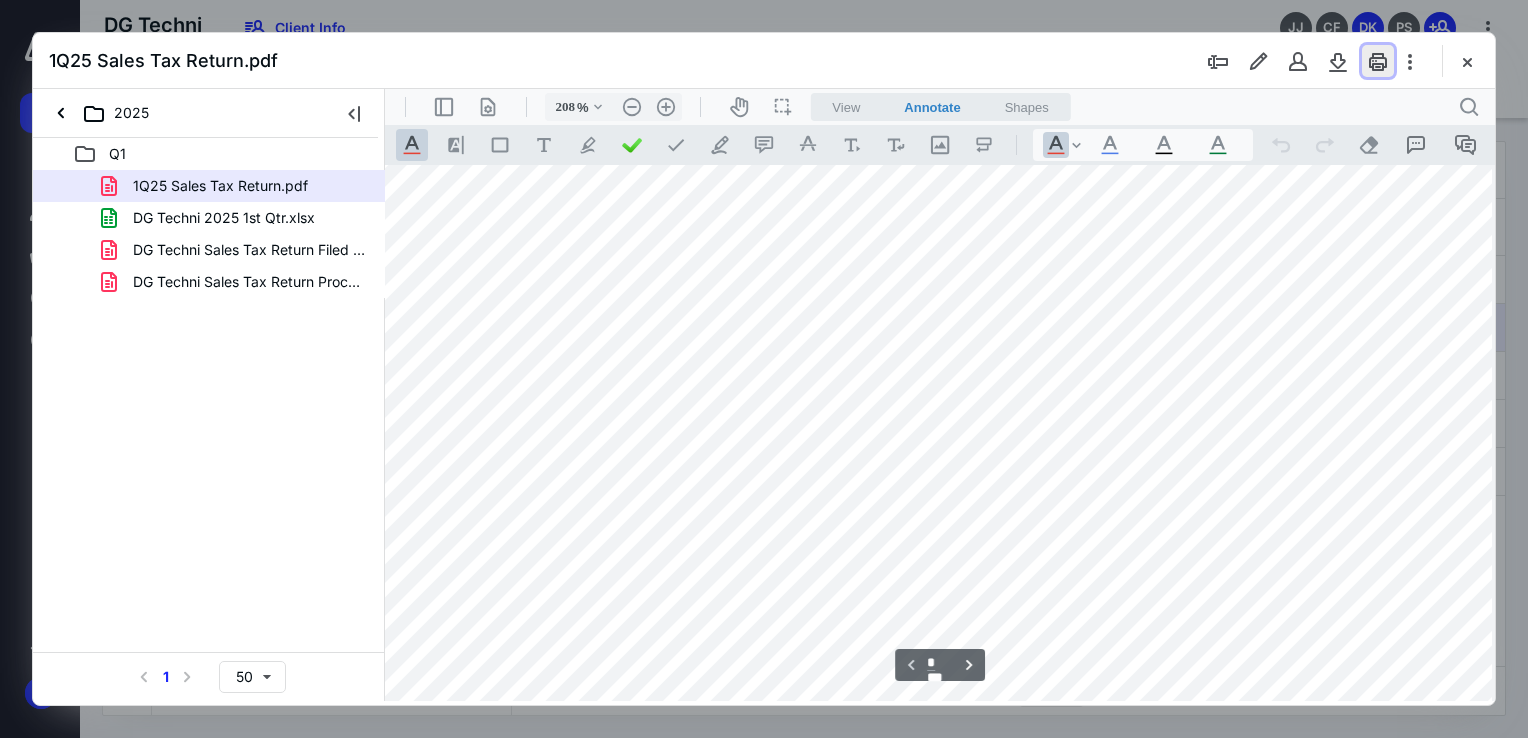 click at bounding box center [1378, 61] 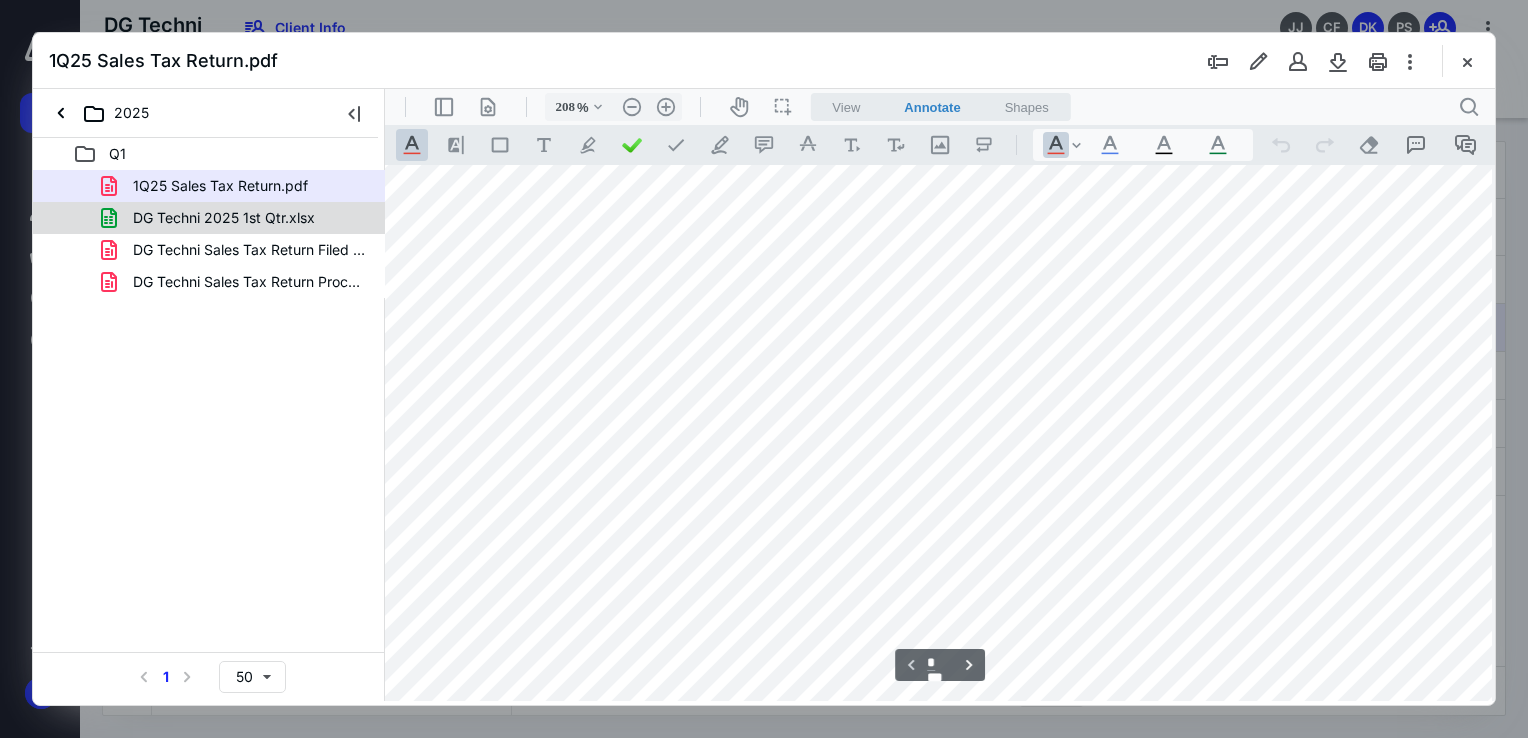 click on "DG Techni 2025 1st Qtr.xlsx" at bounding box center [224, 218] 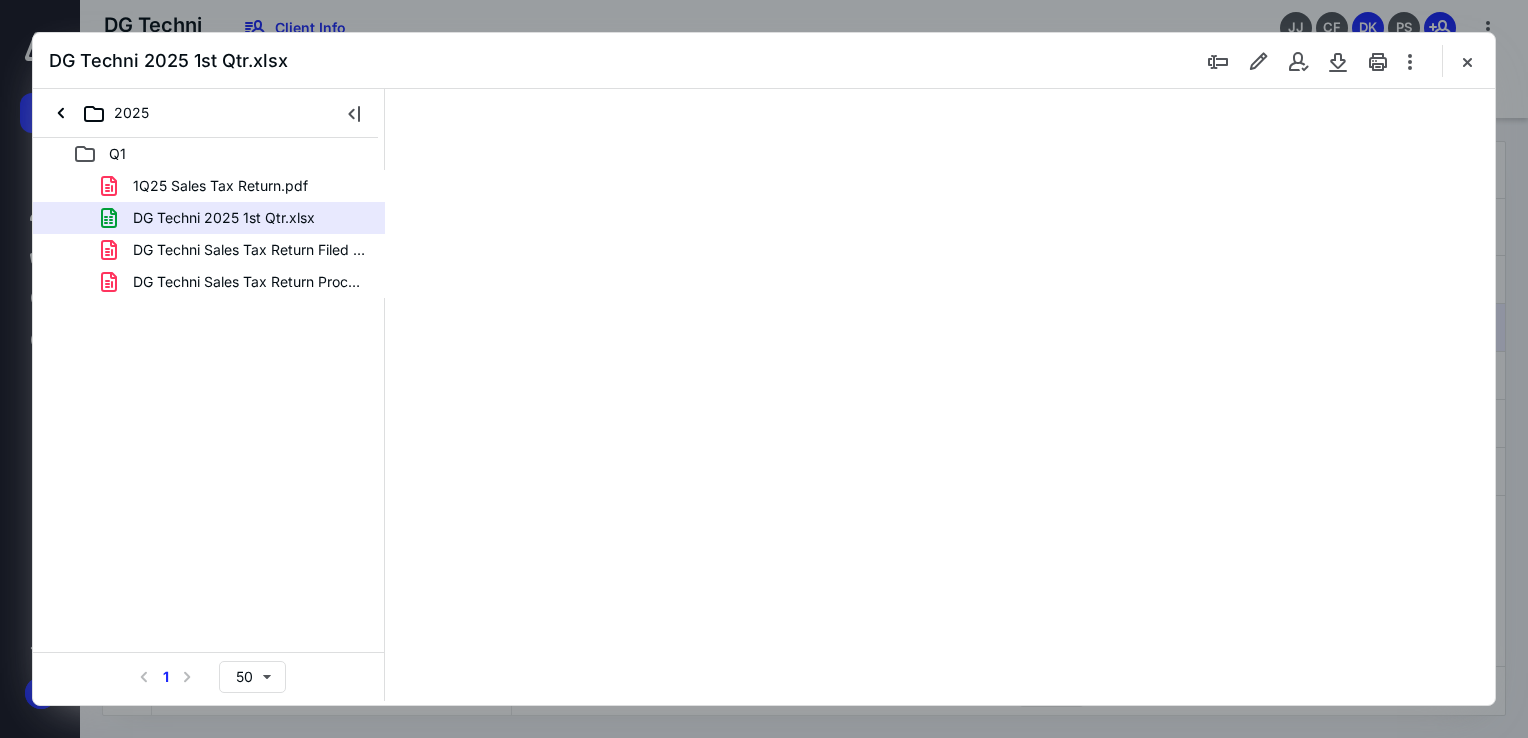 scroll, scrollTop: 0, scrollLeft: 0, axis: both 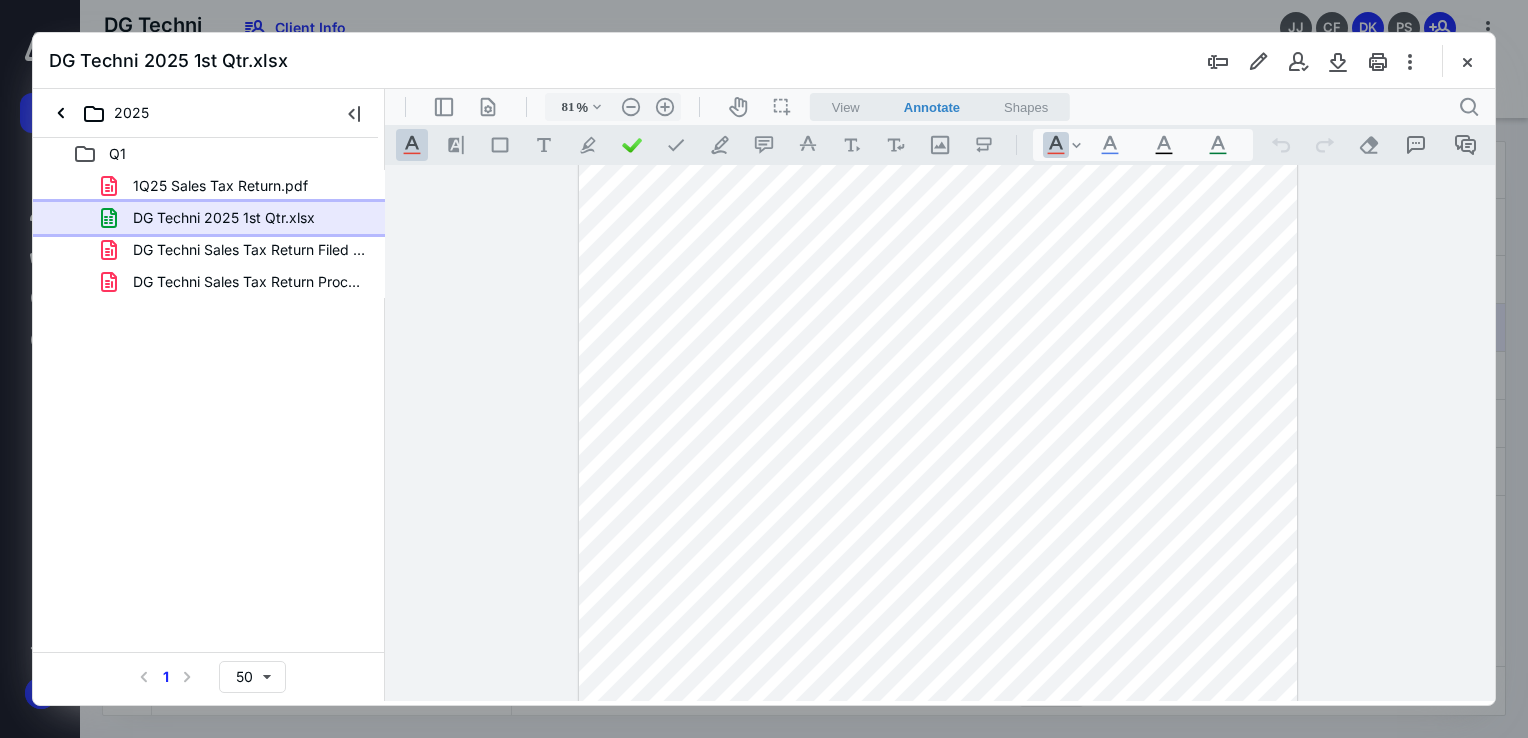type on "106" 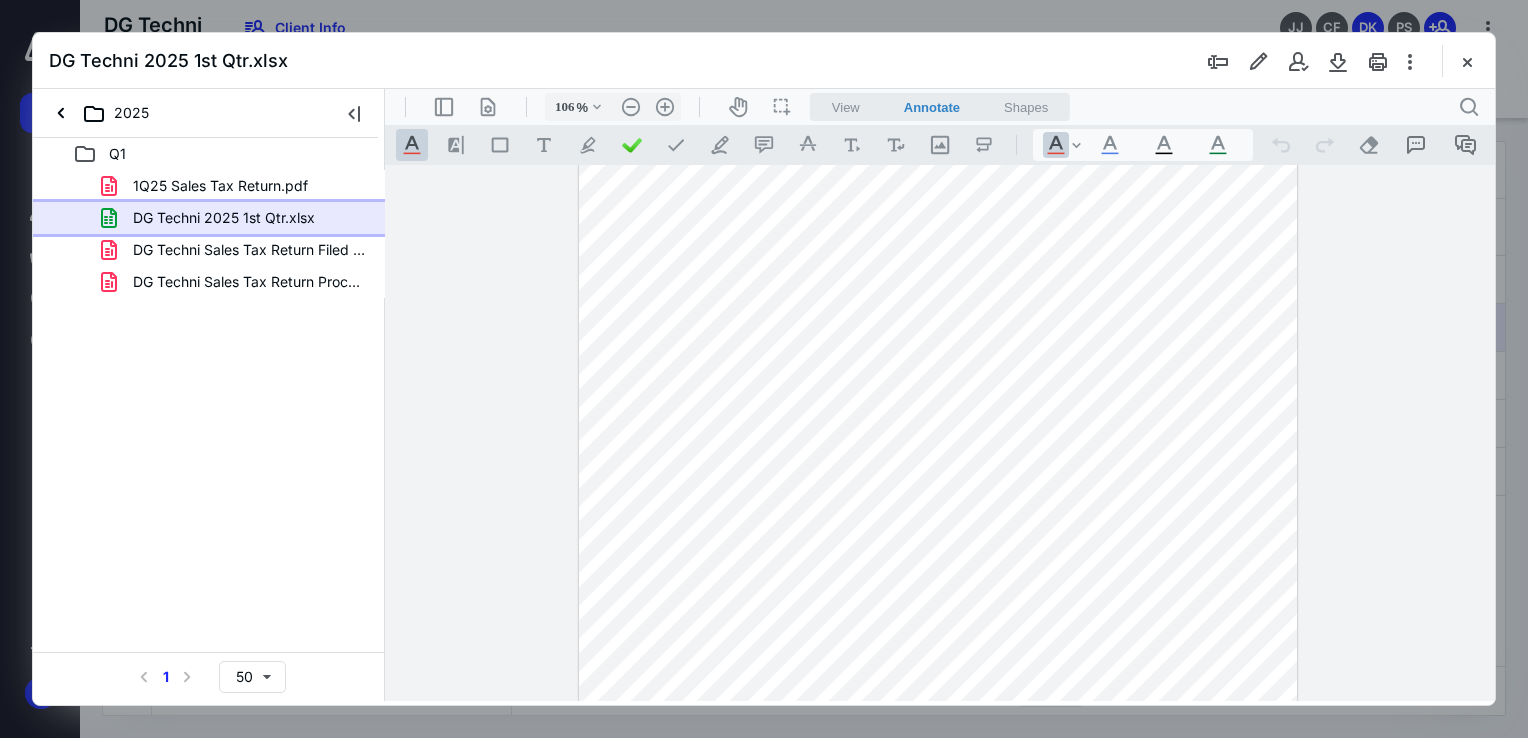 scroll, scrollTop: 400, scrollLeft: 0, axis: vertical 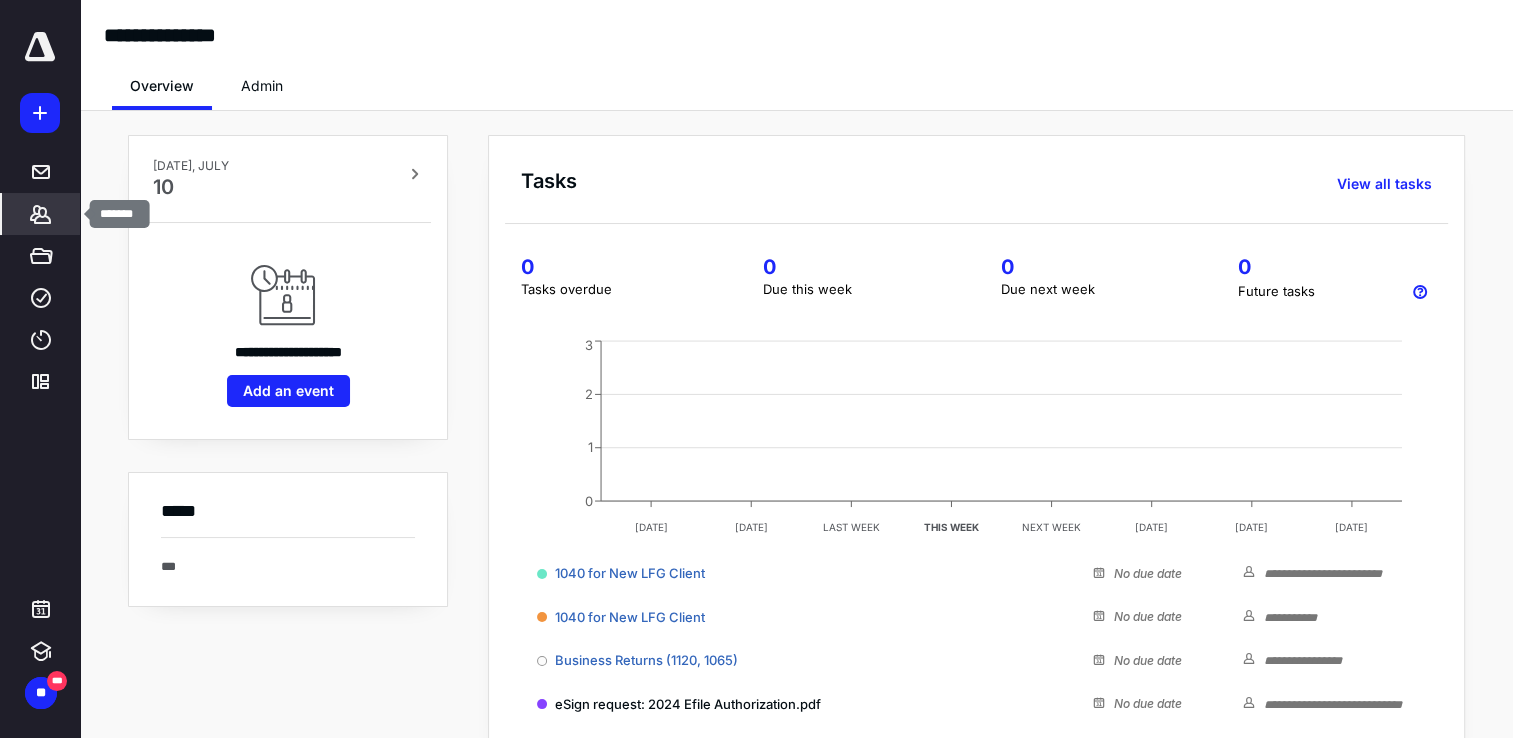 click 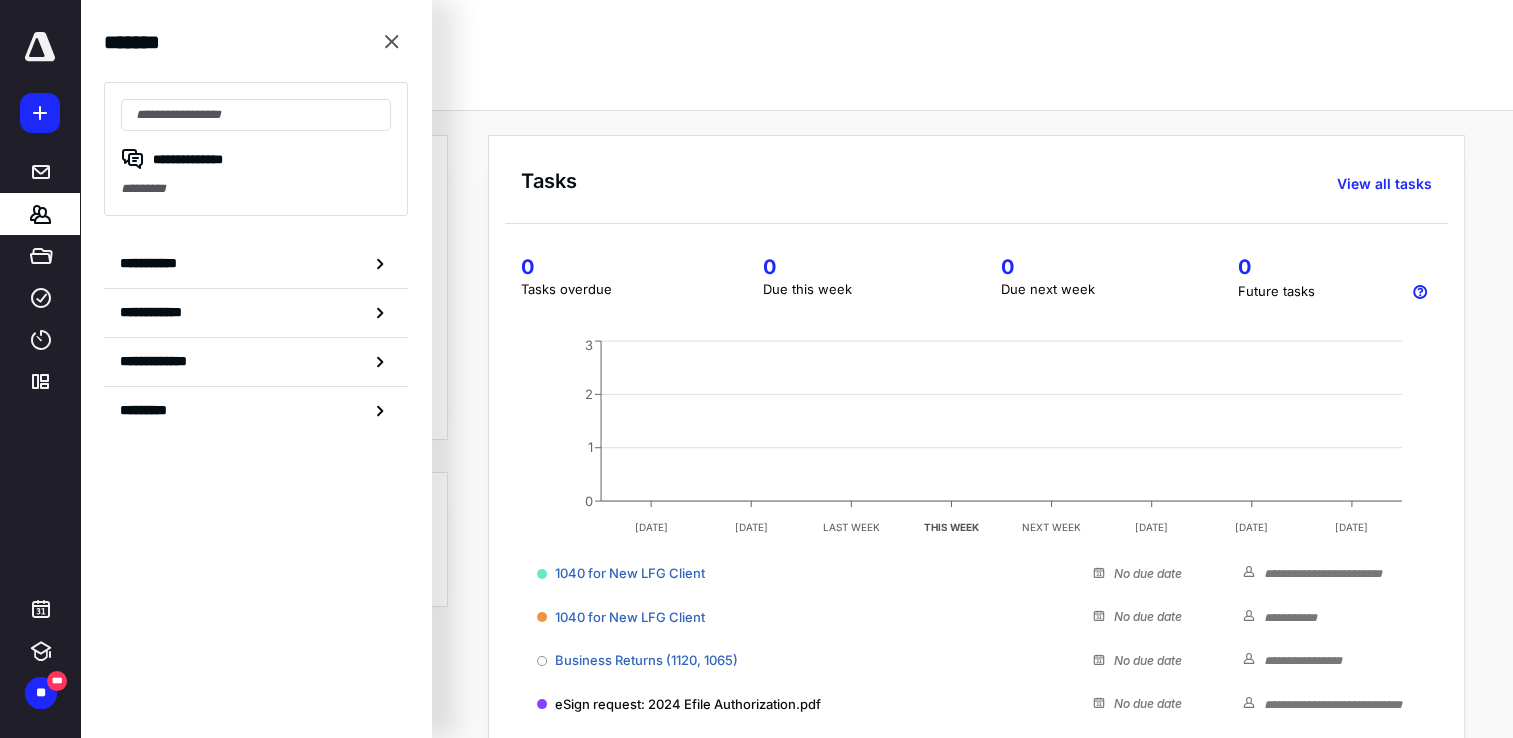 click on "*********" at bounding box center [256, 189] 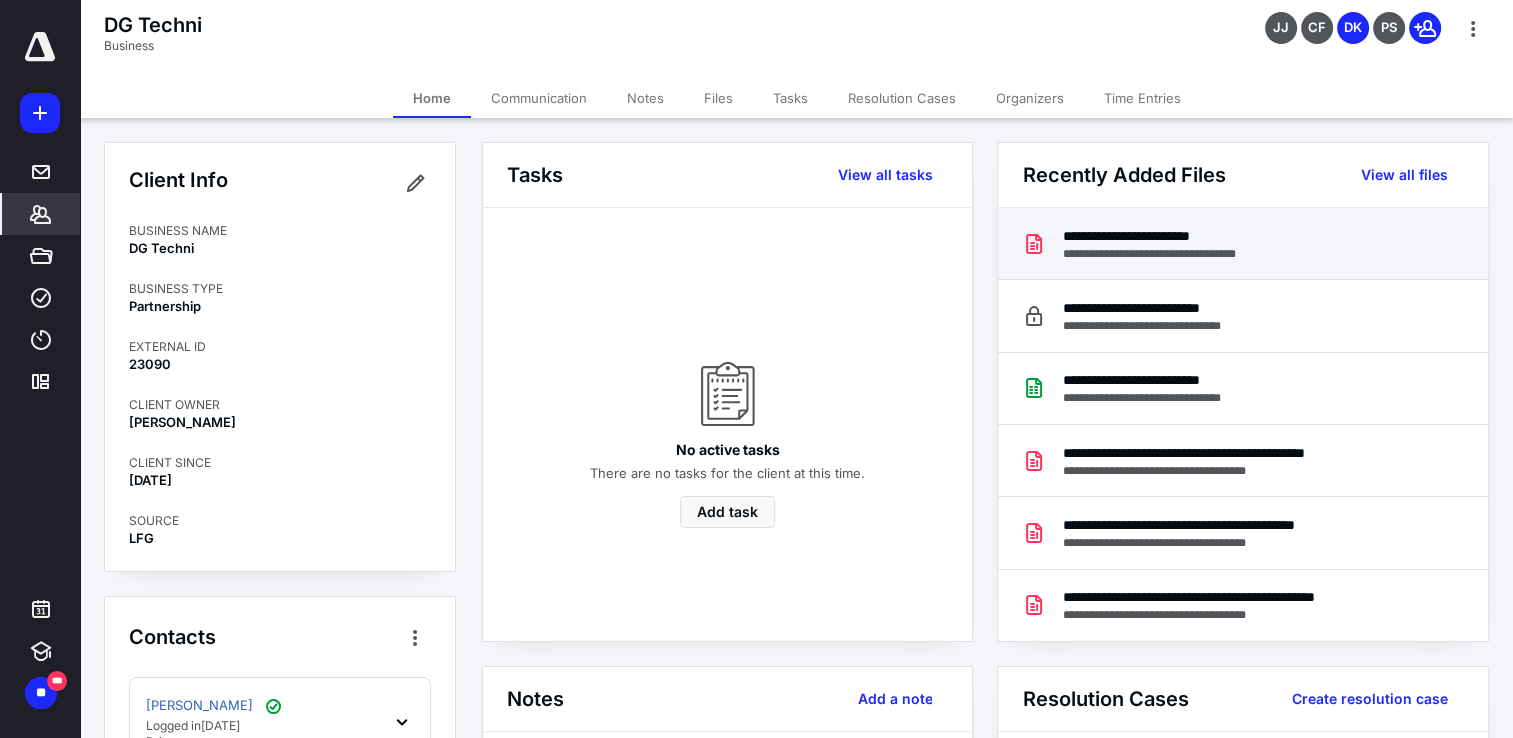 click on "**********" at bounding box center [1167, 236] 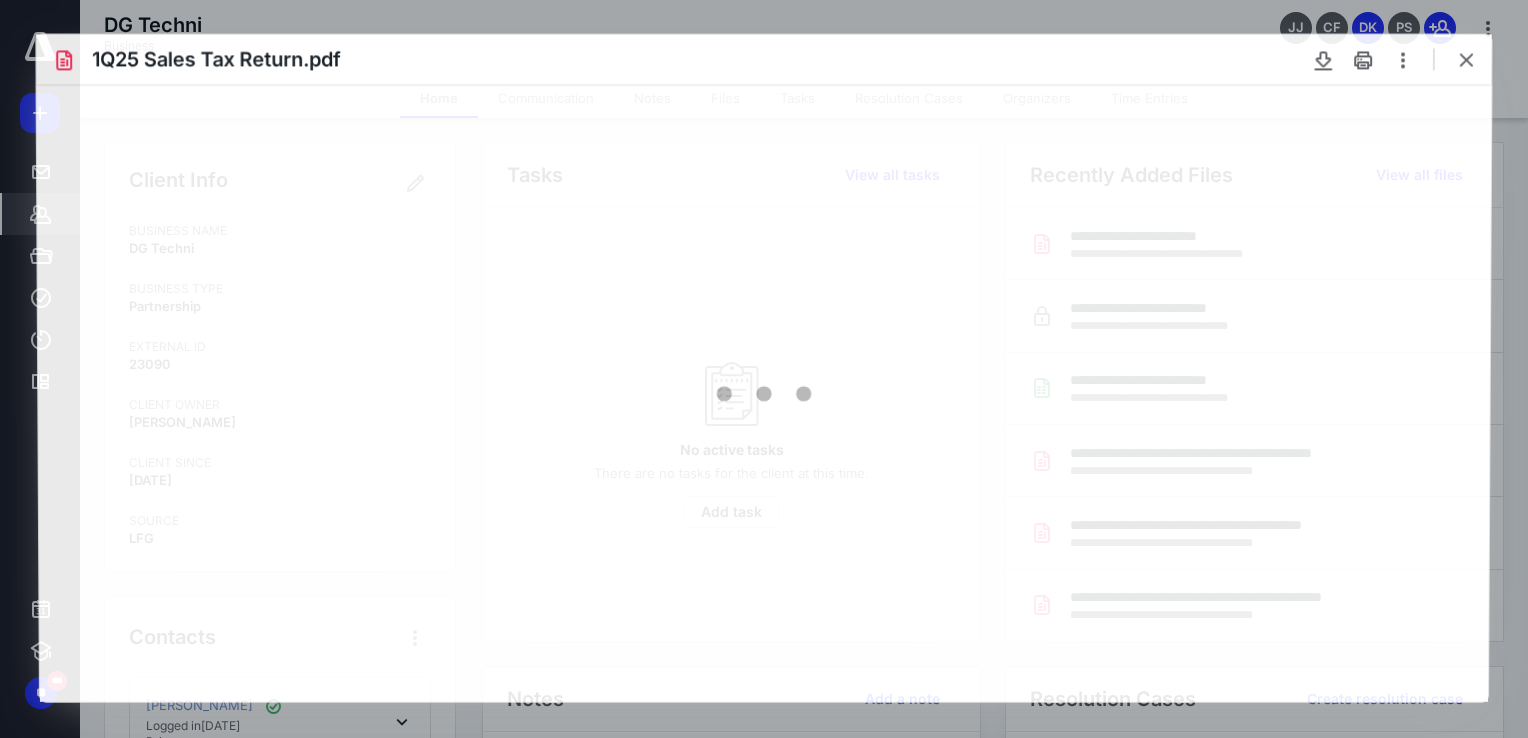 scroll, scrollTop: 0, scrollLeft: 0, axis: both 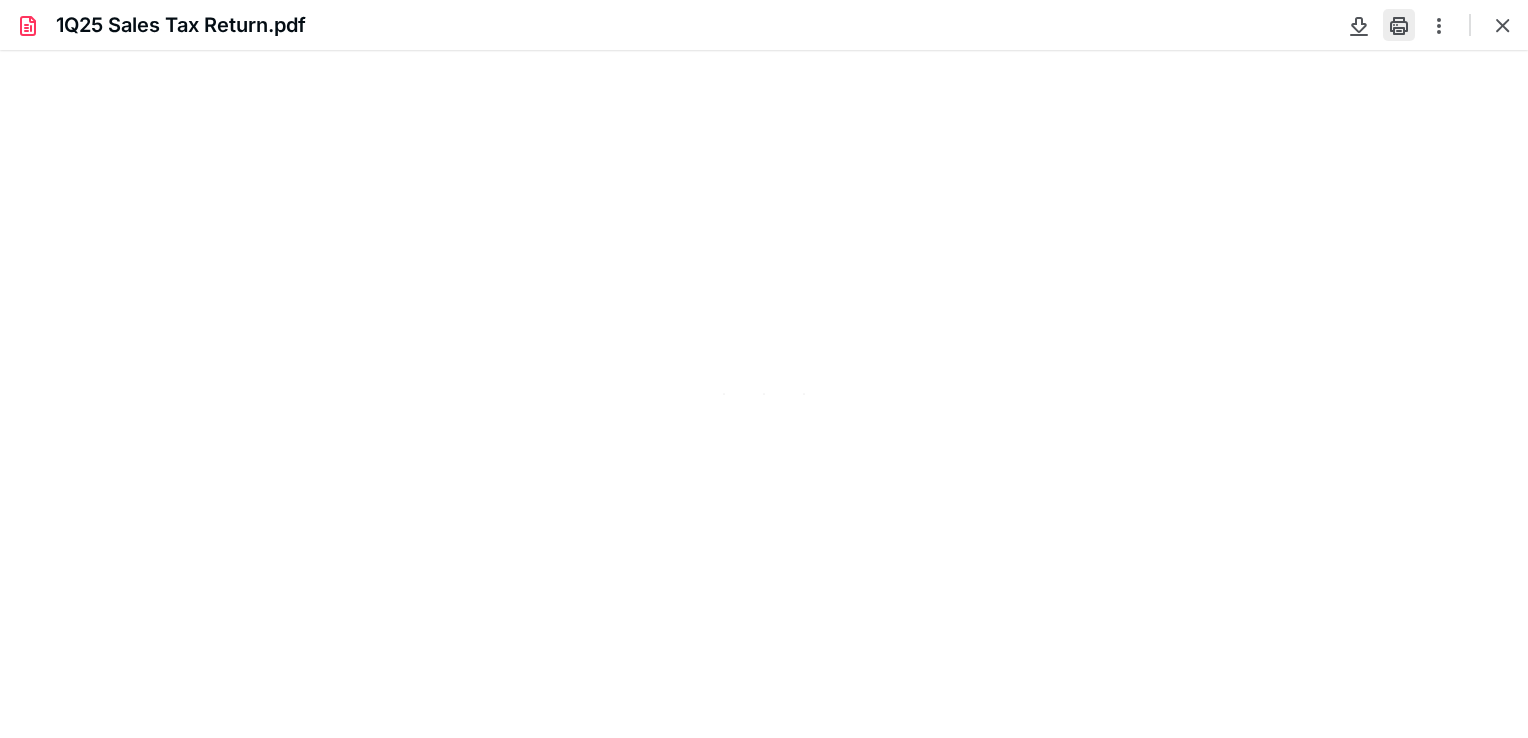 click at bounding box center (1399, 25) 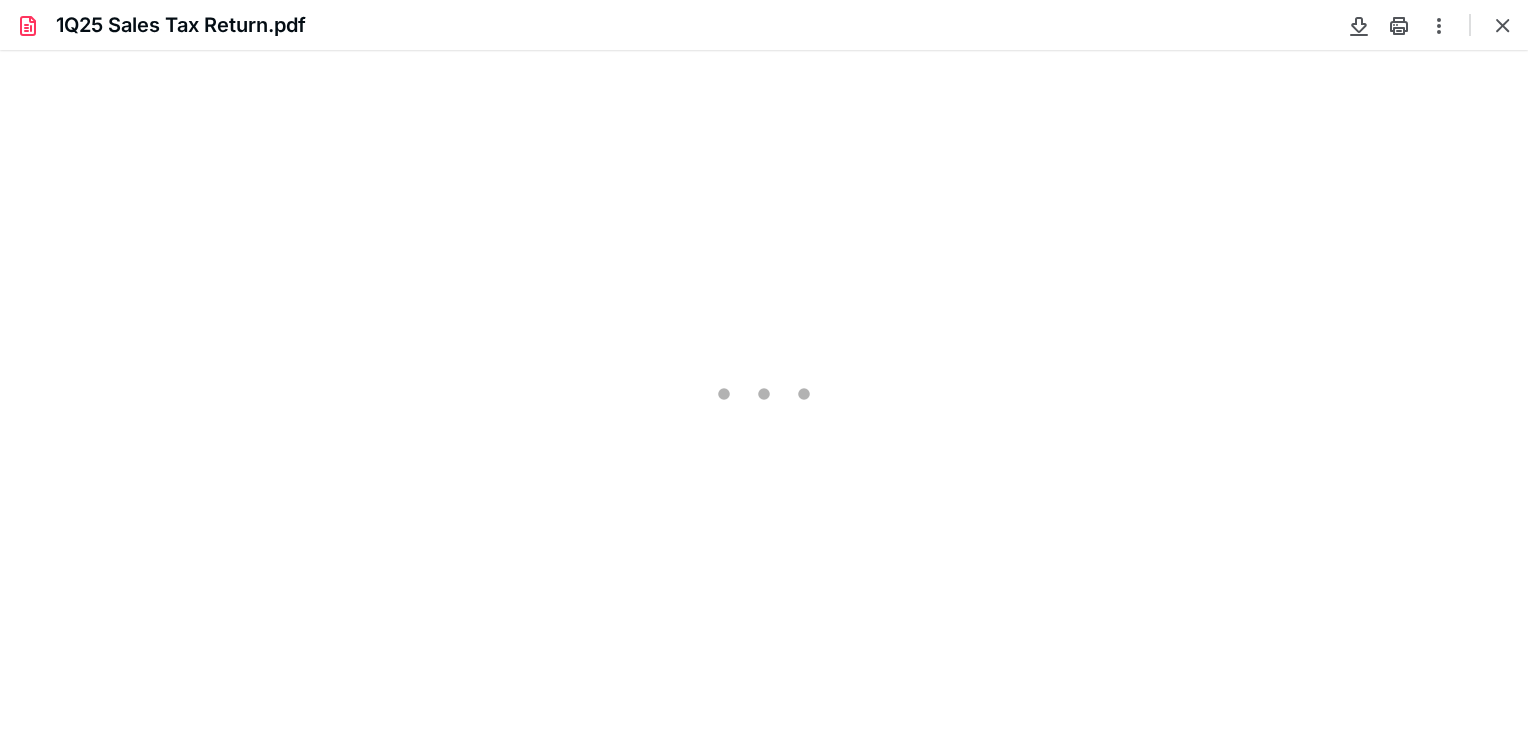 type on "82" 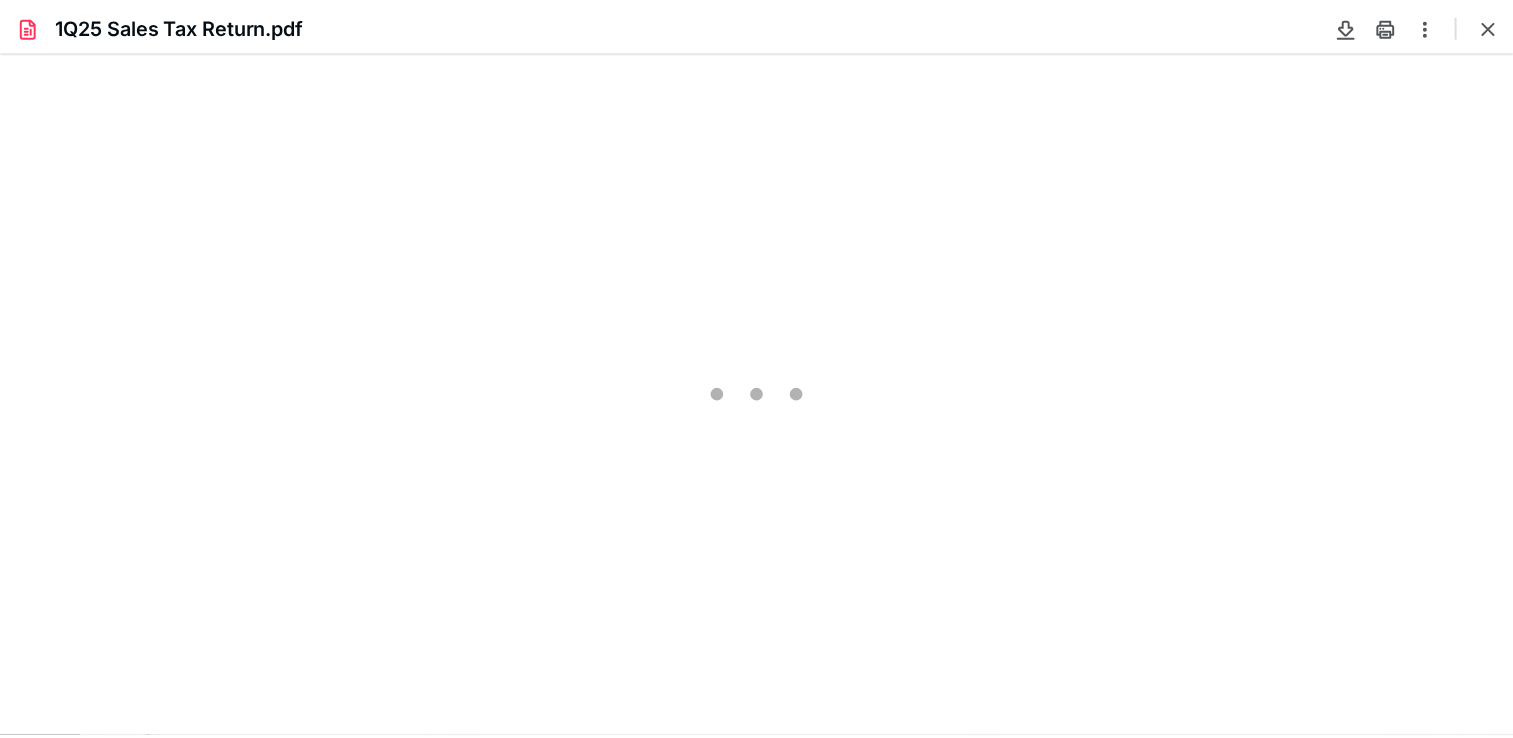 scroll, scrollTop: 39, scrollLeft: 0, axis: vertical 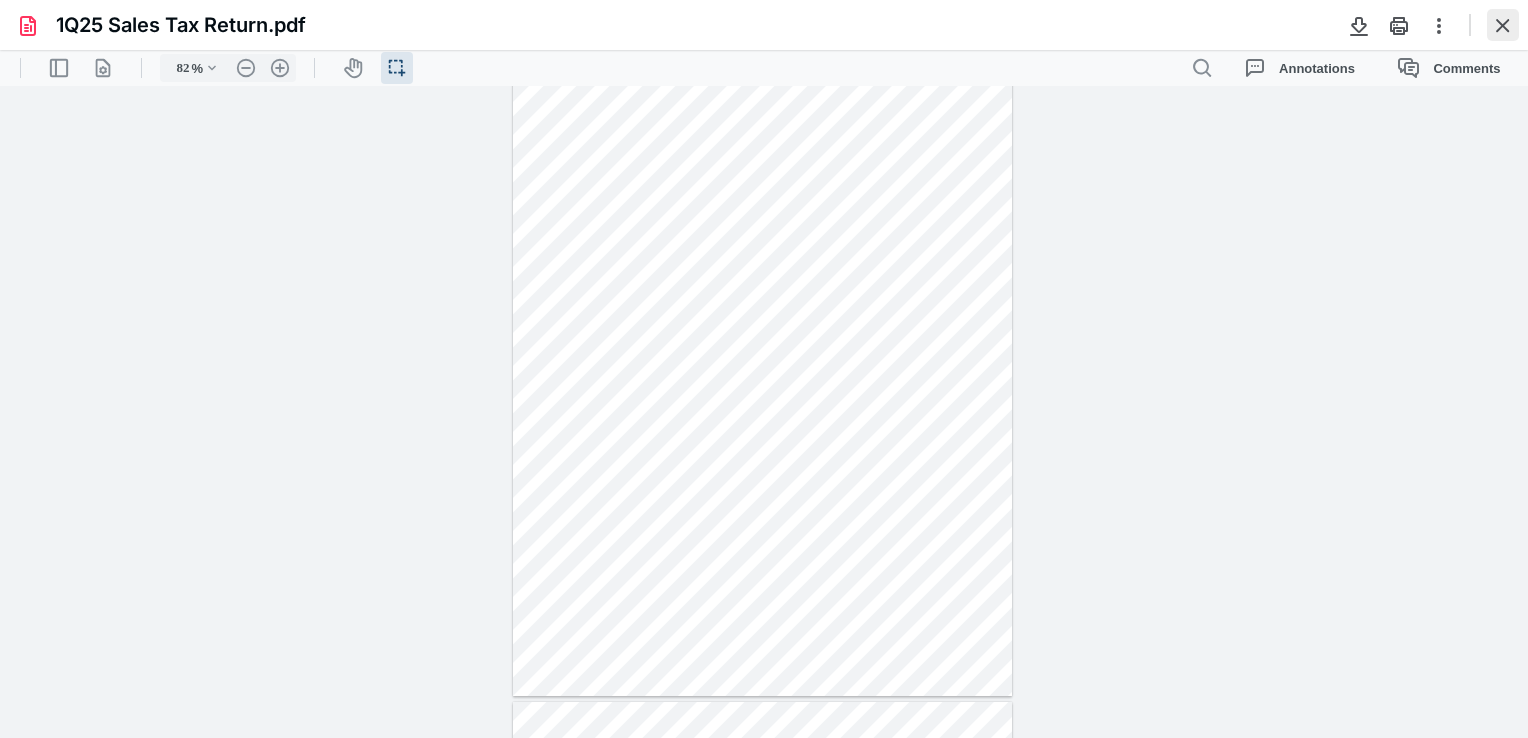 click at bounding box center (1503, 25) 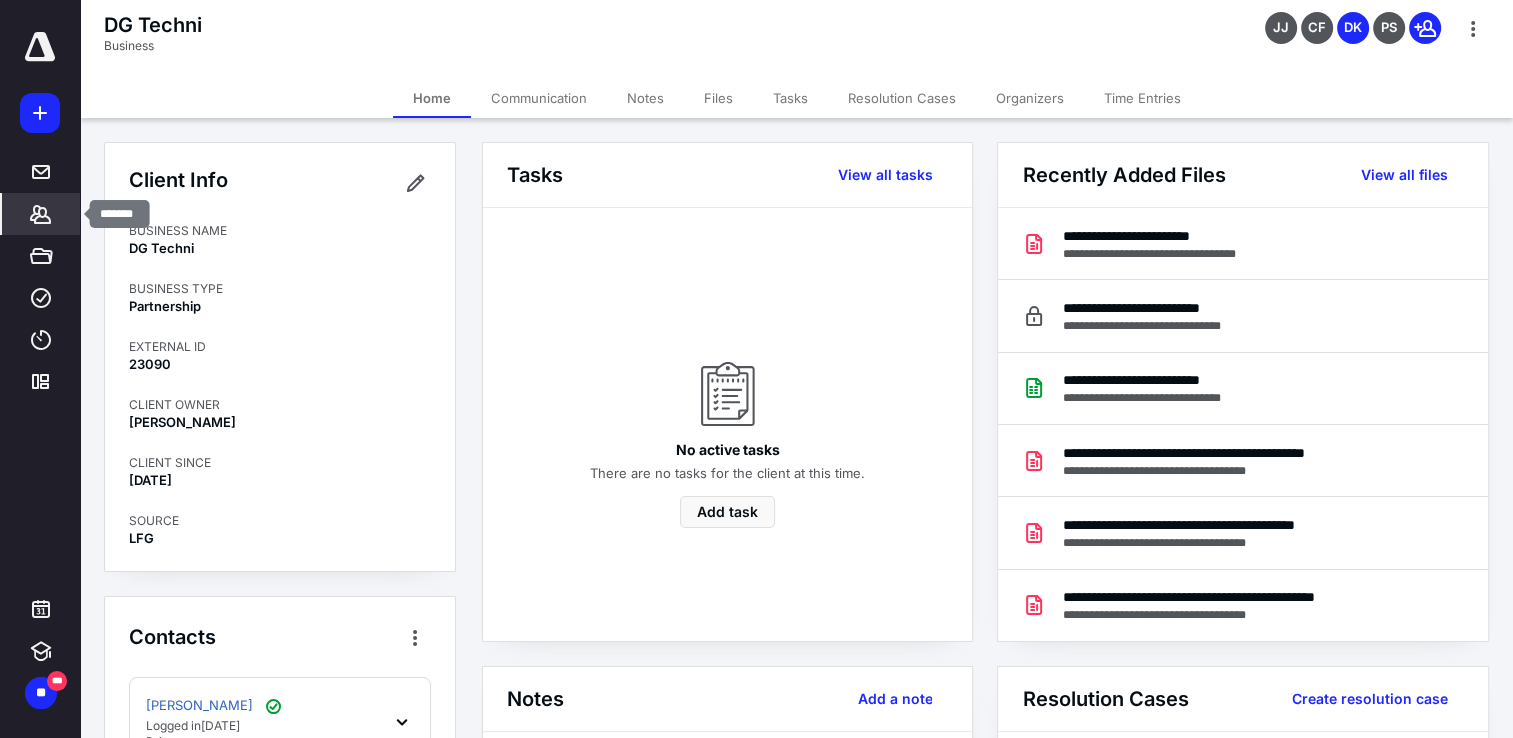 click 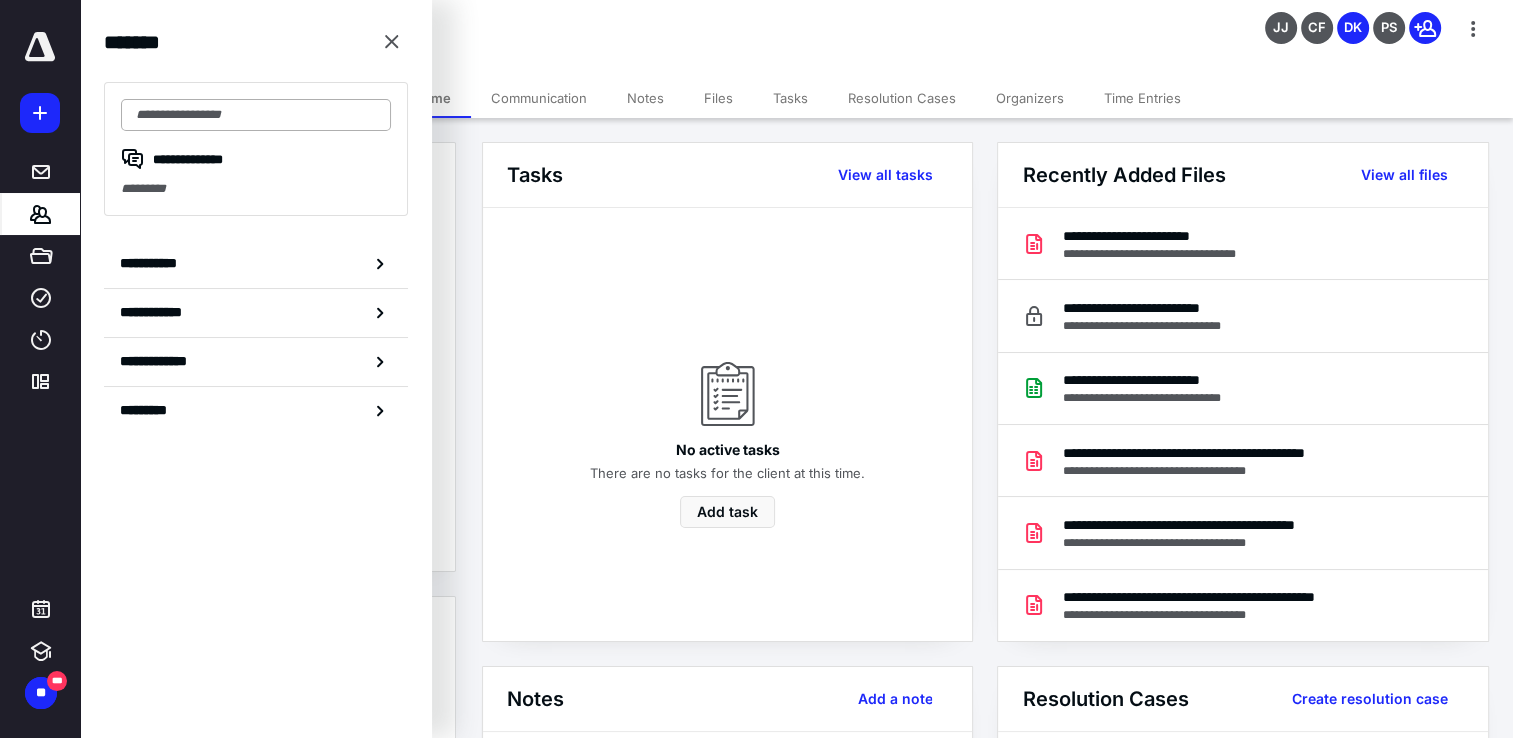 click at bounding box center [256, 115] 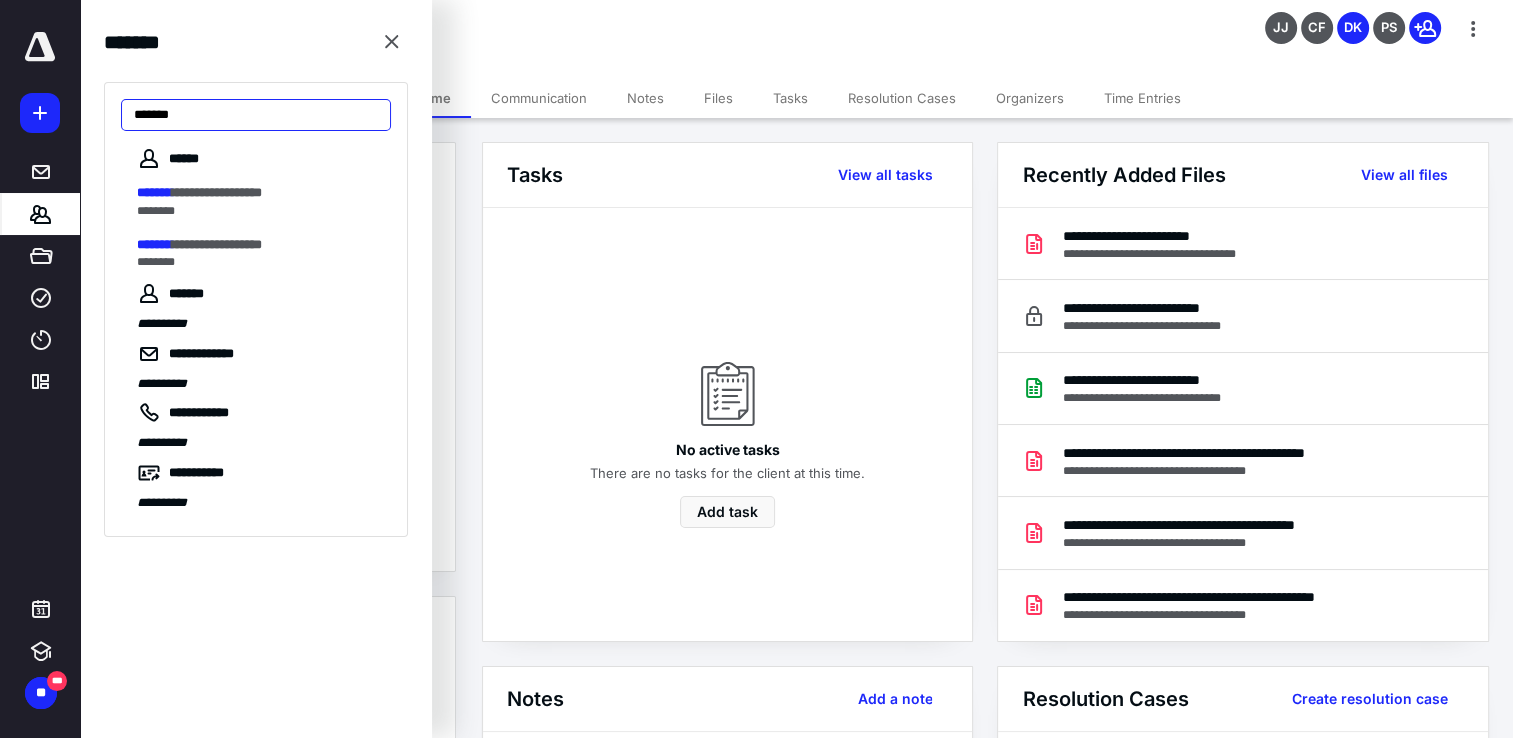 click on "*******" at bounding box center (256, 115) 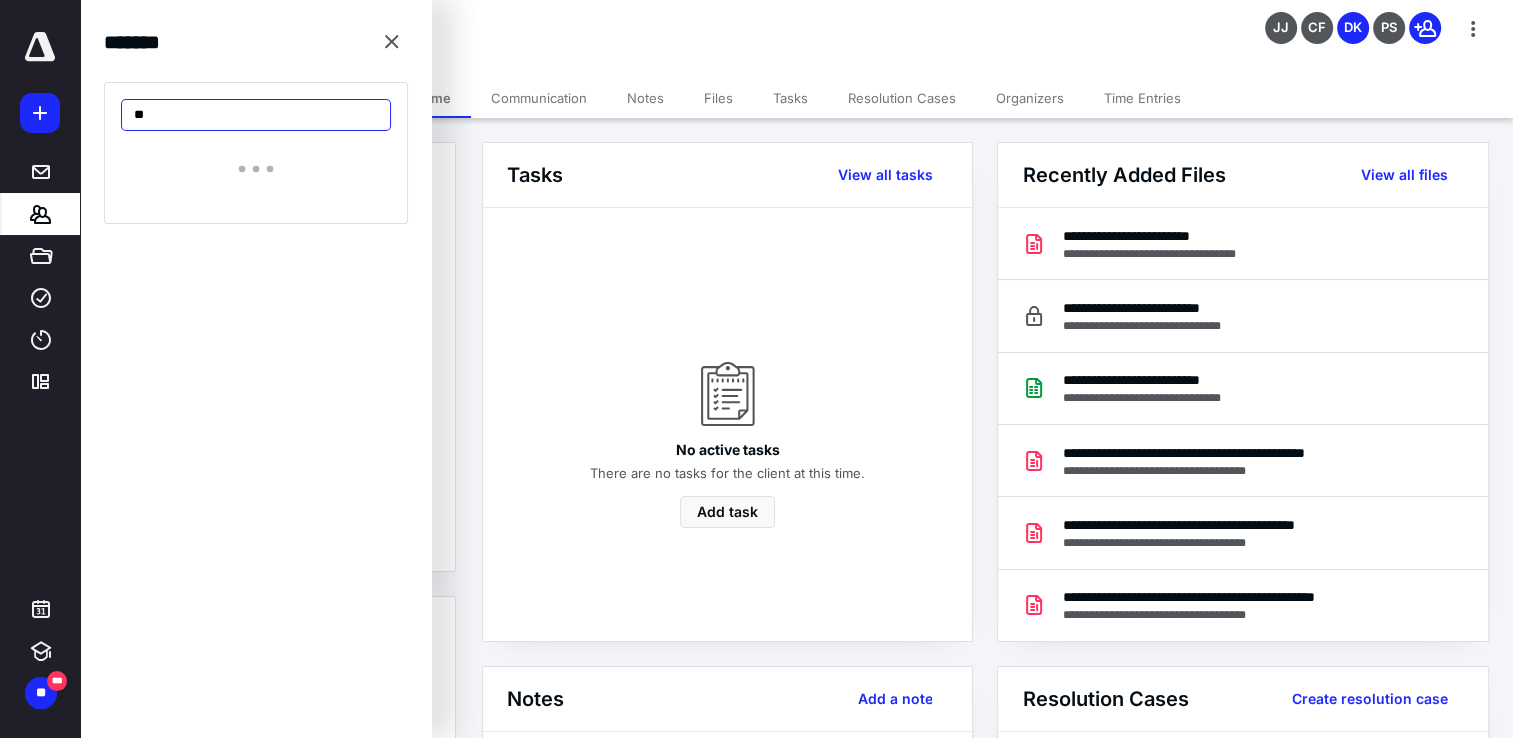 type on "*" 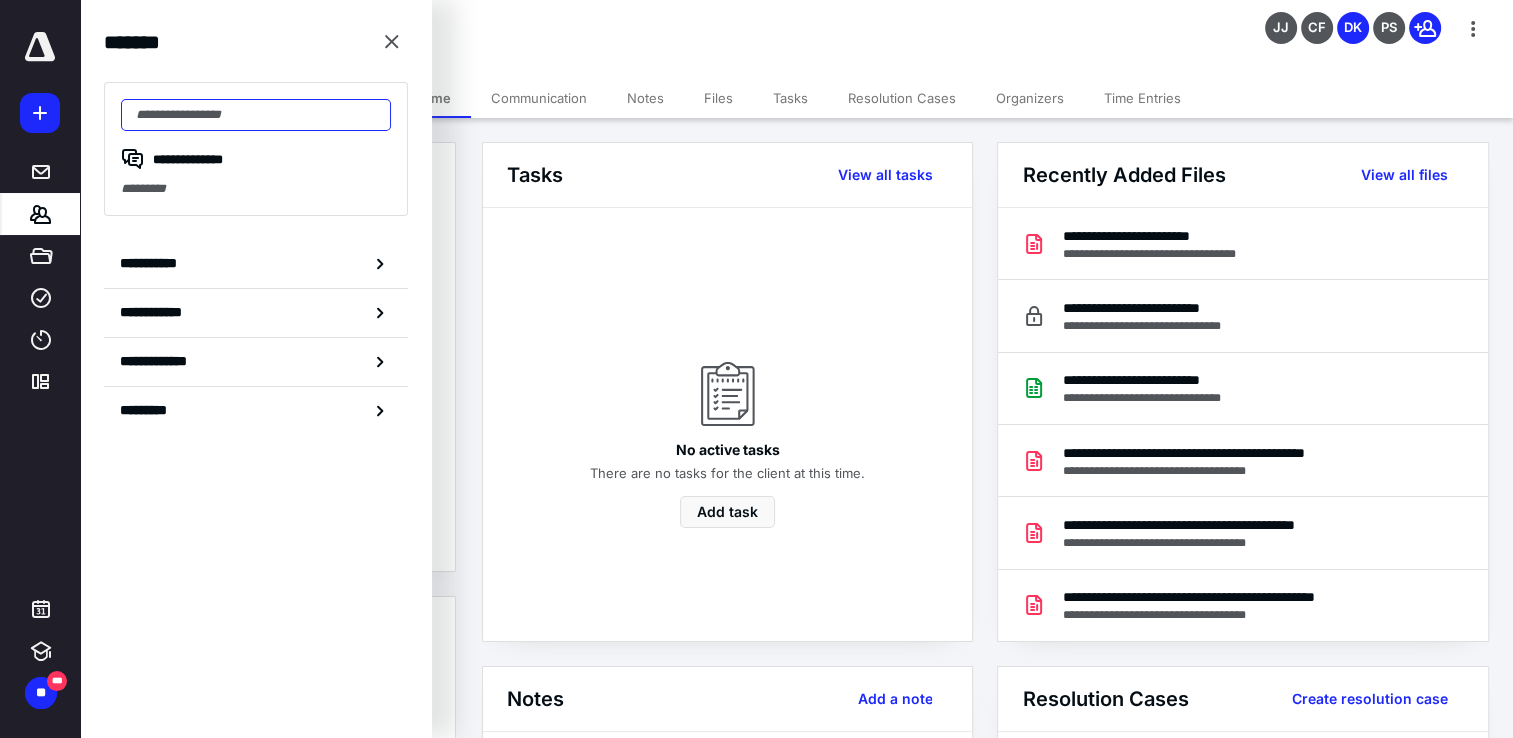 click at bounding box center (256, 115) 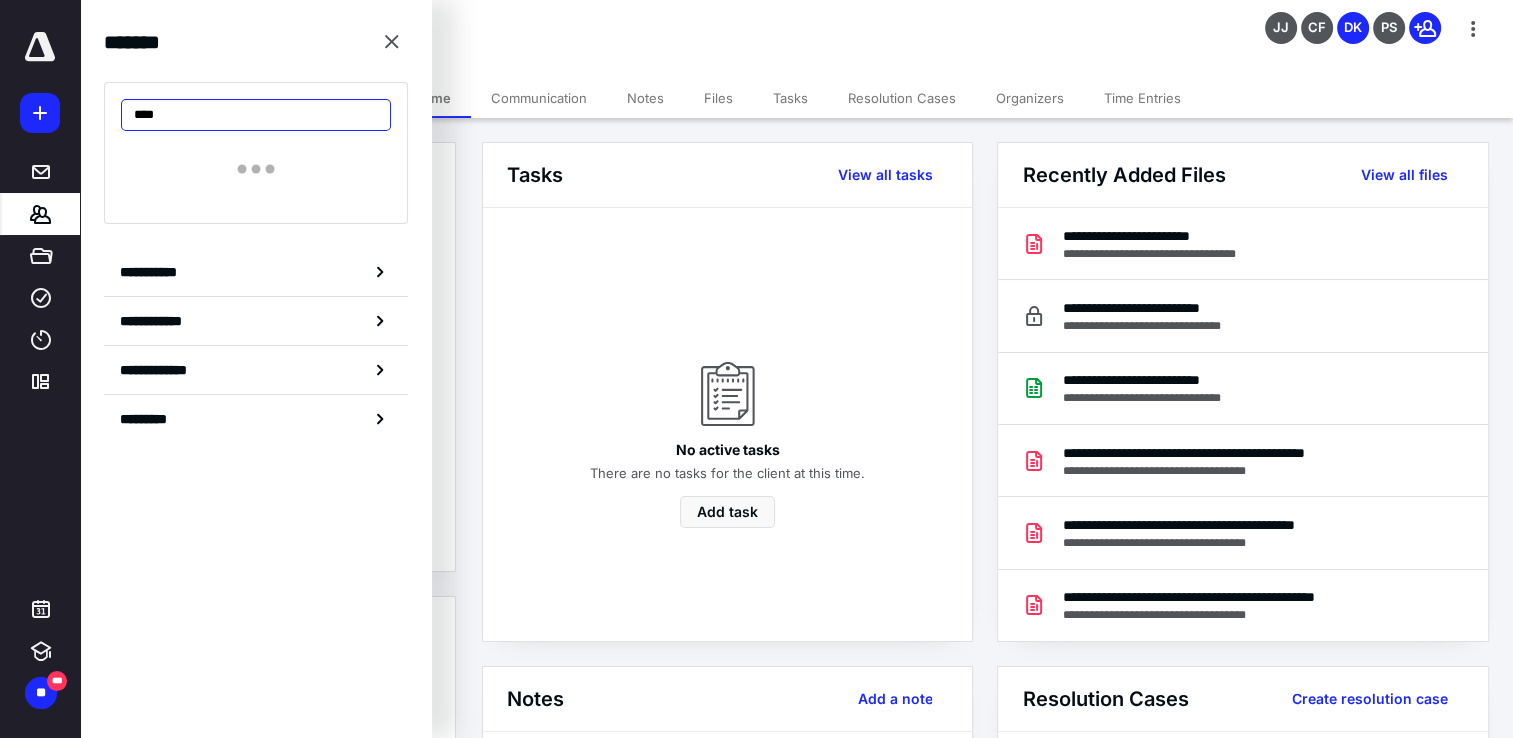 type on "*****" 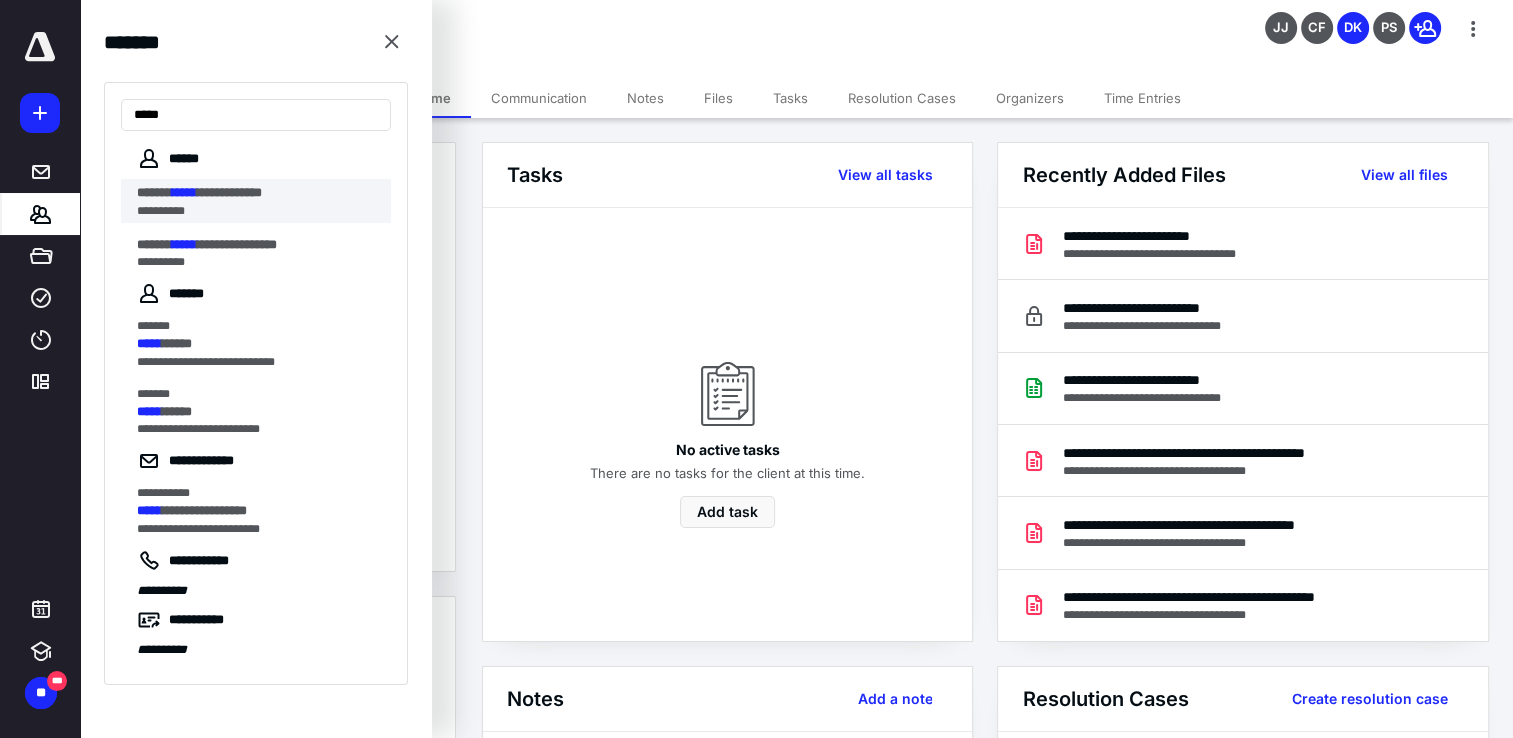 click on "**********" at bounding box center [229, 192] 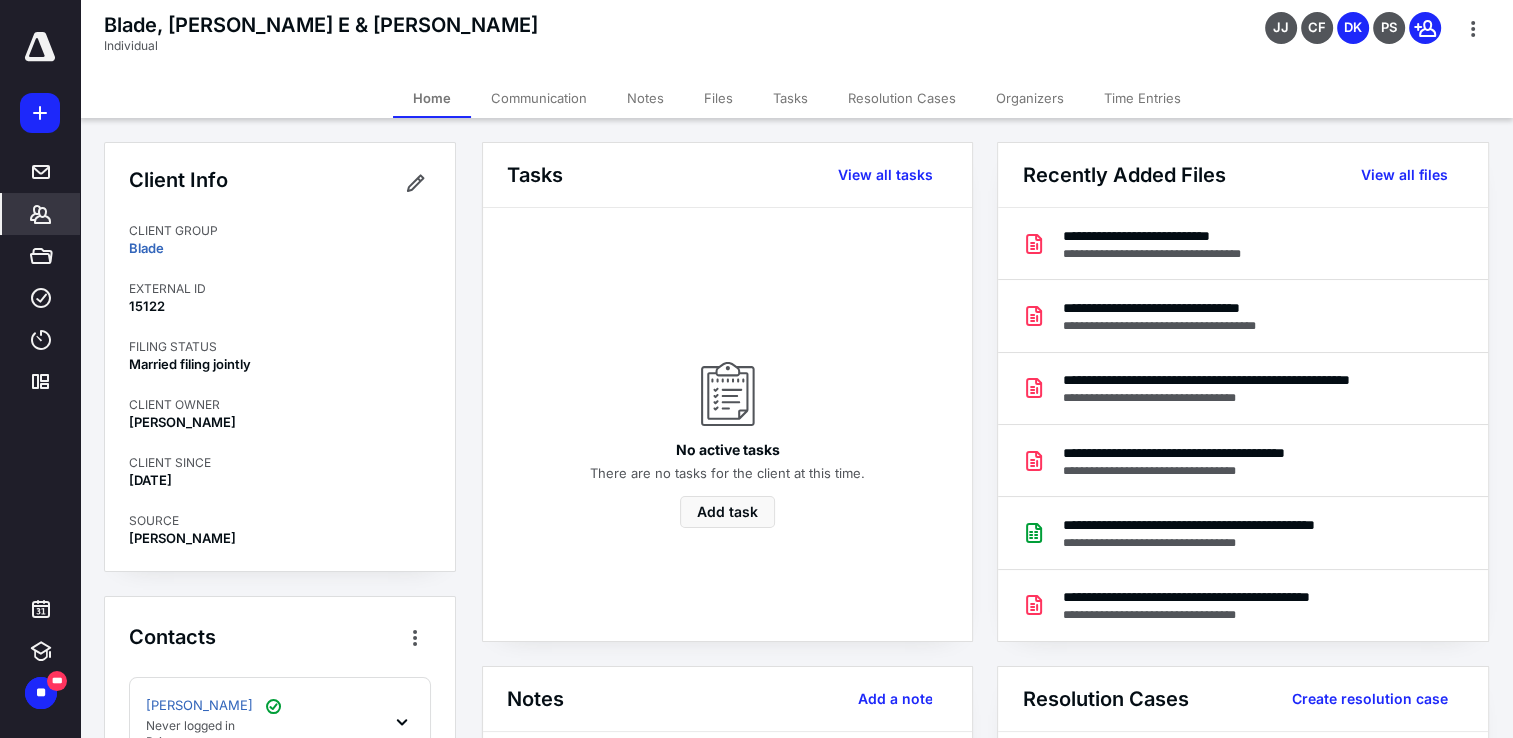 click on "*******" at bounding box center (41, 214) 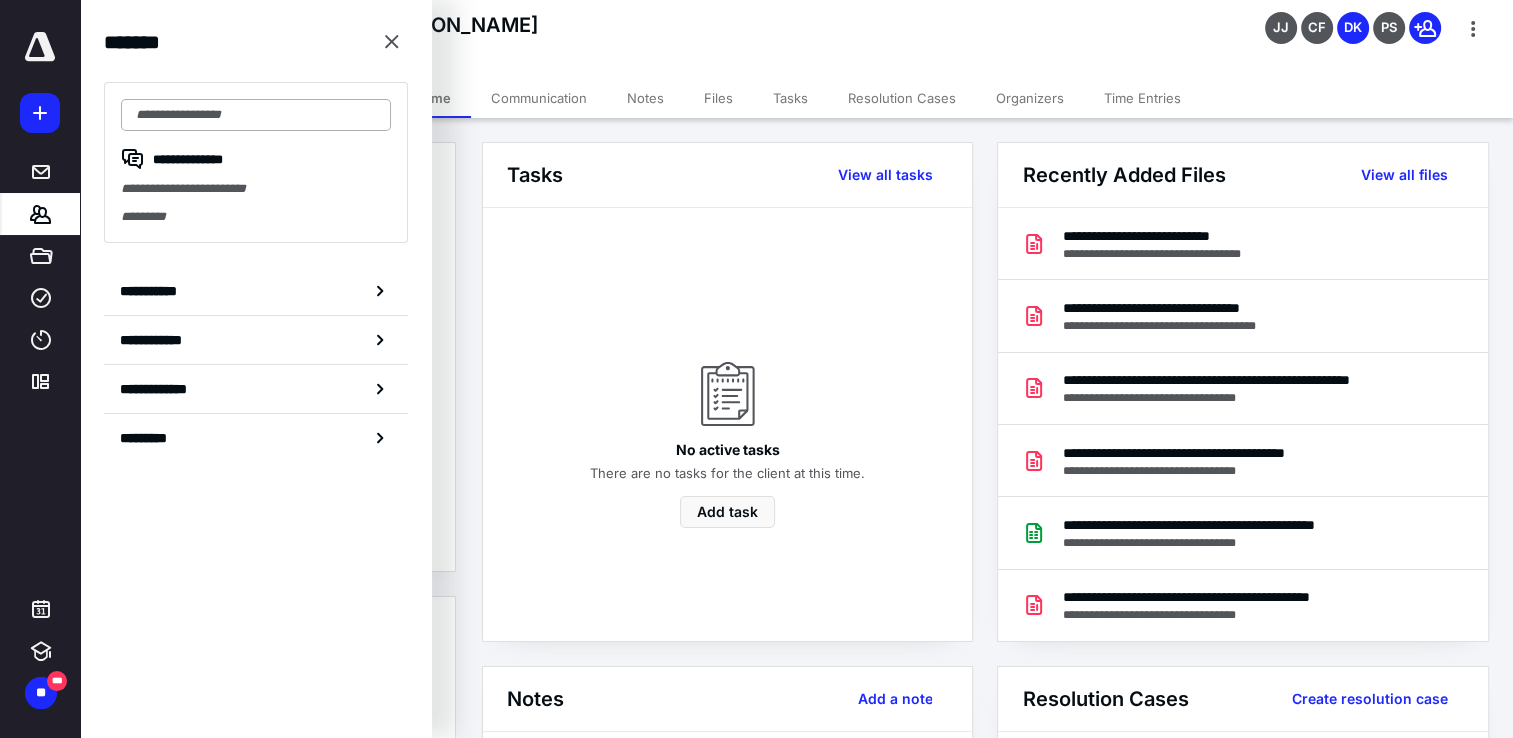 click at bounding box center (256, 115) 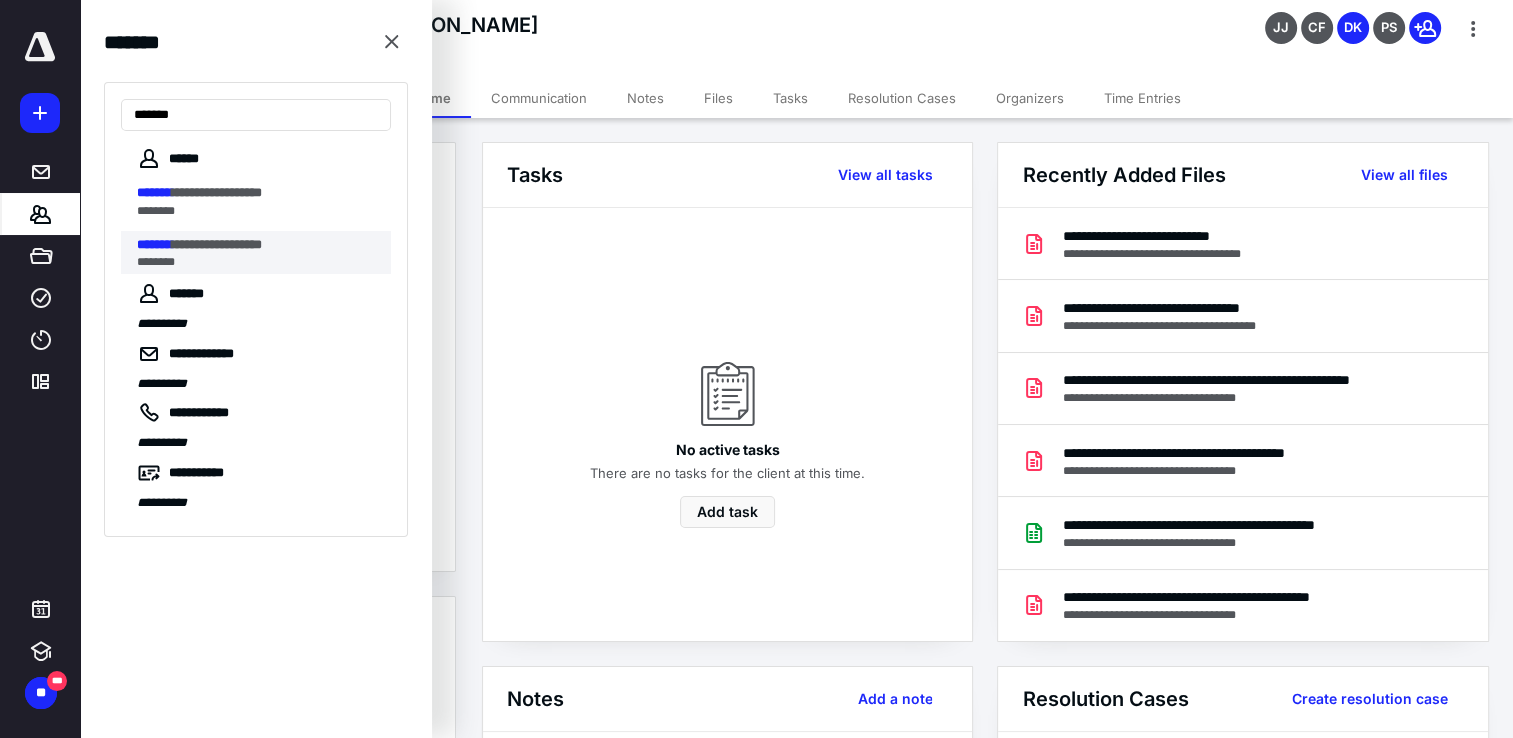 type on "*******" 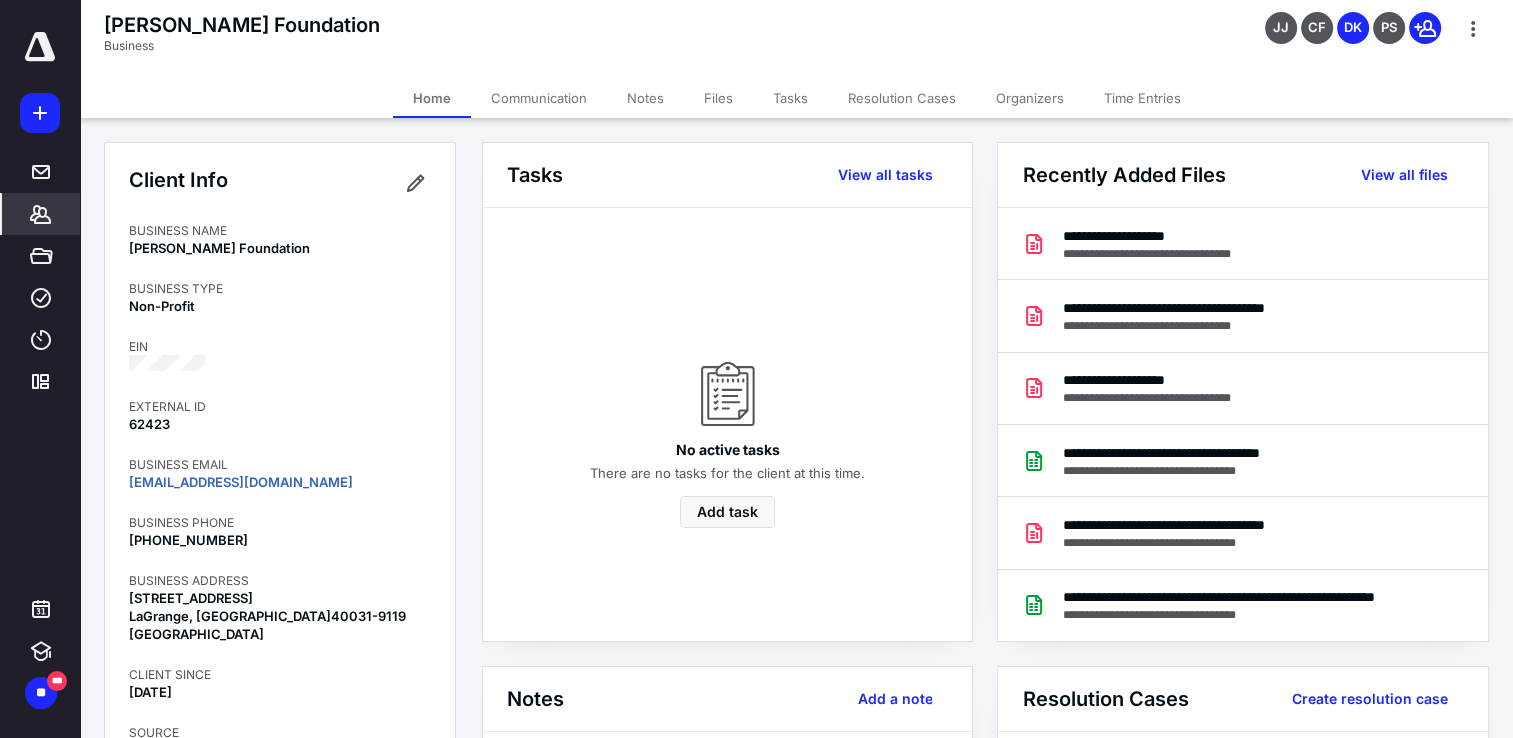 click on "*******" at bounding box center [41, 214] 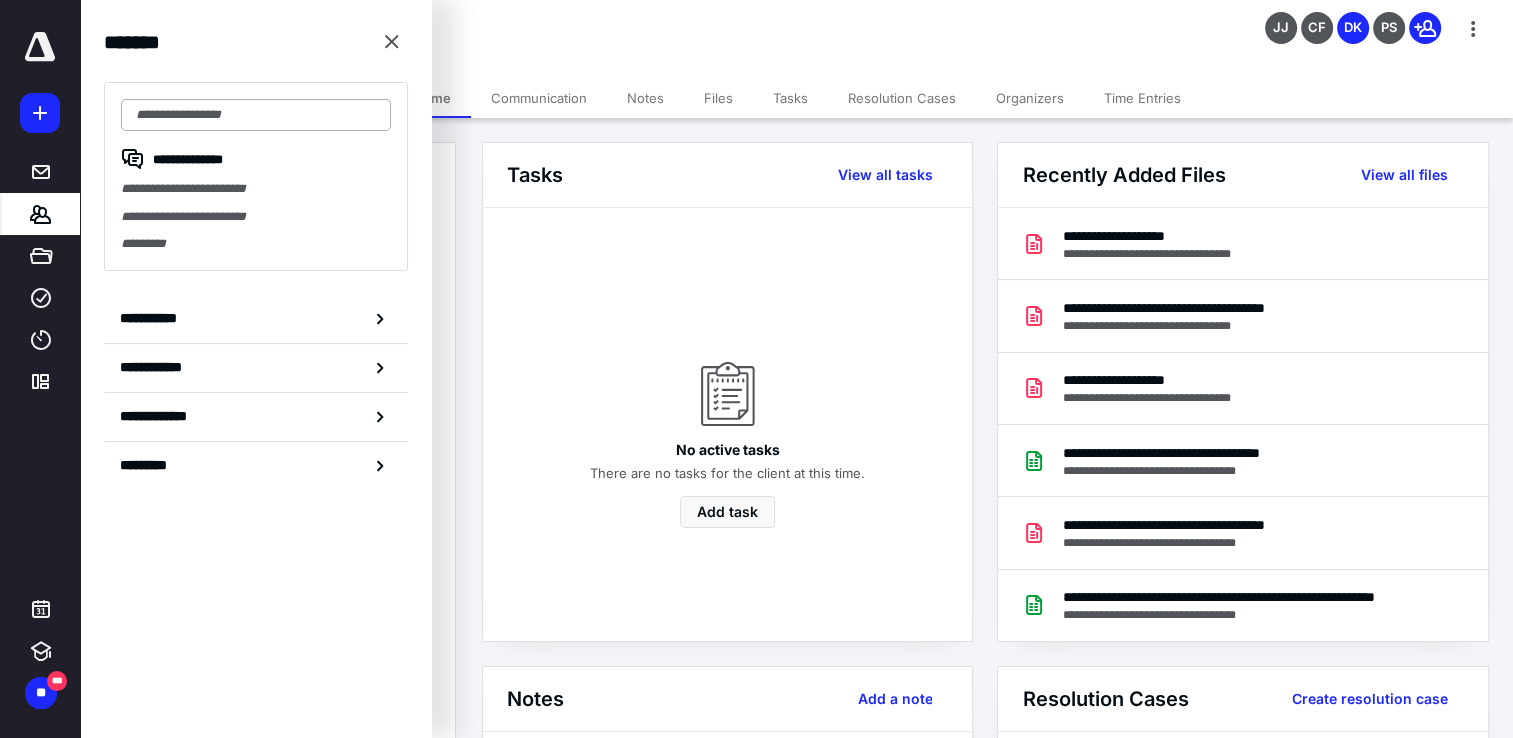 click at bounding box center [256, 115] 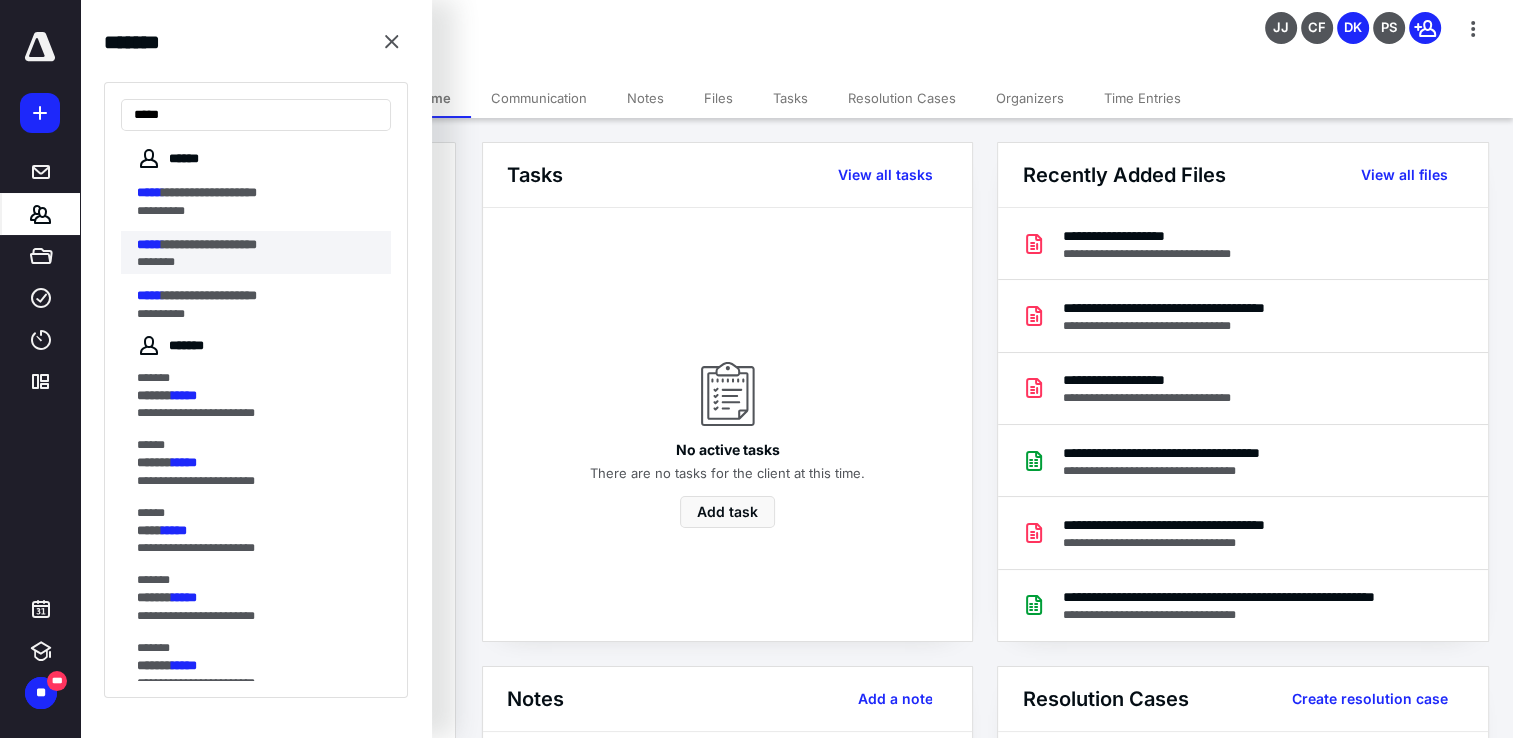 type on "*****" 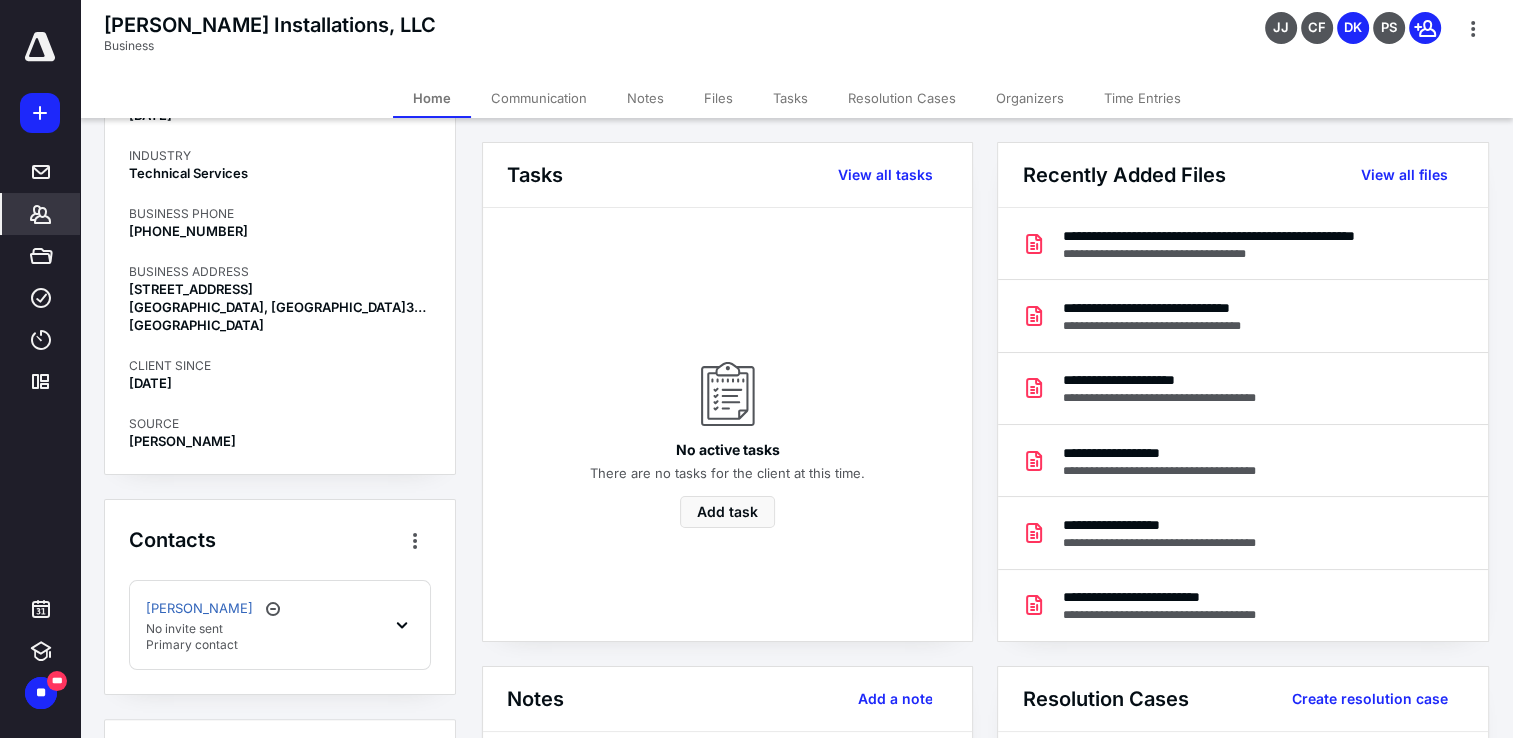scroll, scrollTop: 449, scrollLeft: 0, axis: vertical 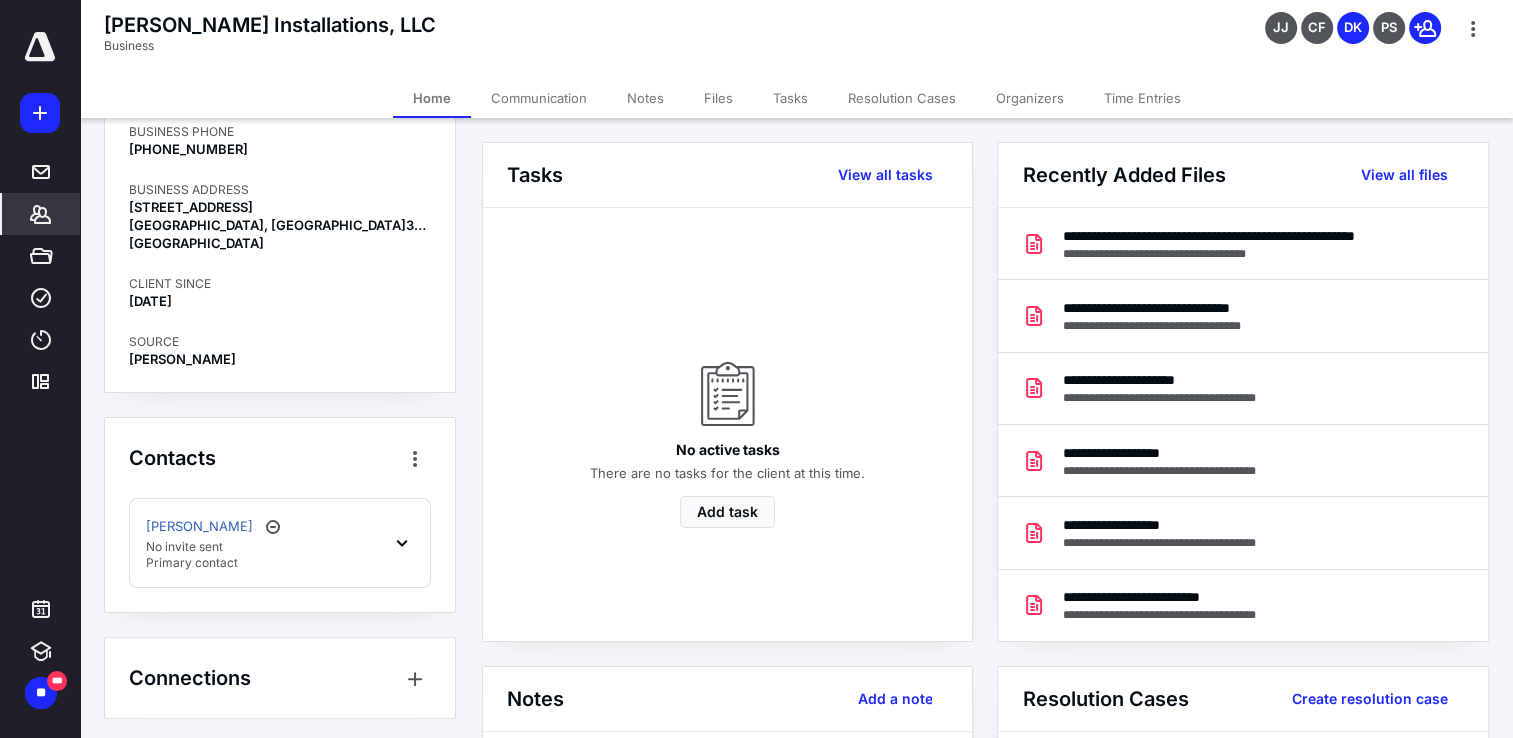click on "[PERSON_NAME] No invite sent Primary contact" at bounding box center (280, 543) 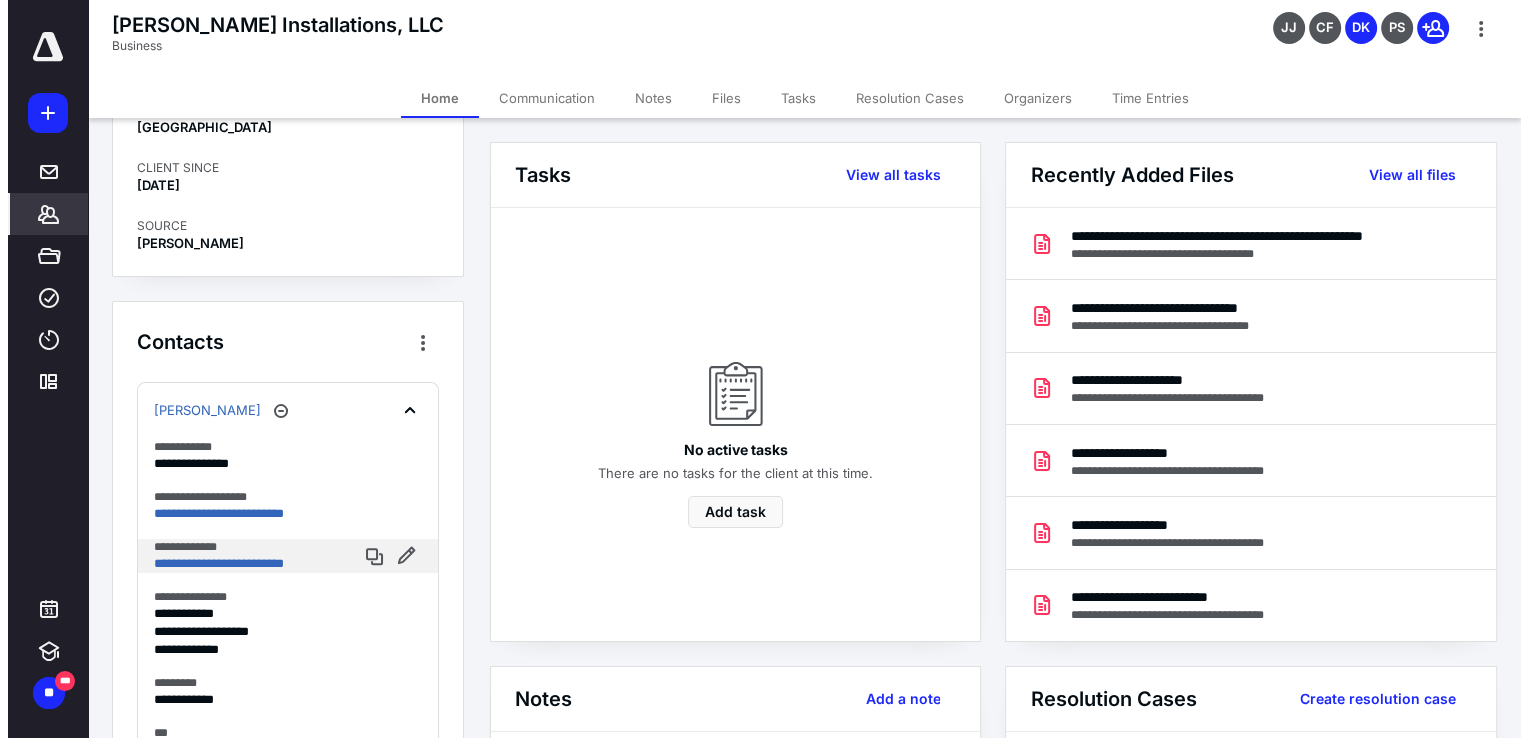scroll, scrollTop: 600, scrollLeft: 0, axis: vertical 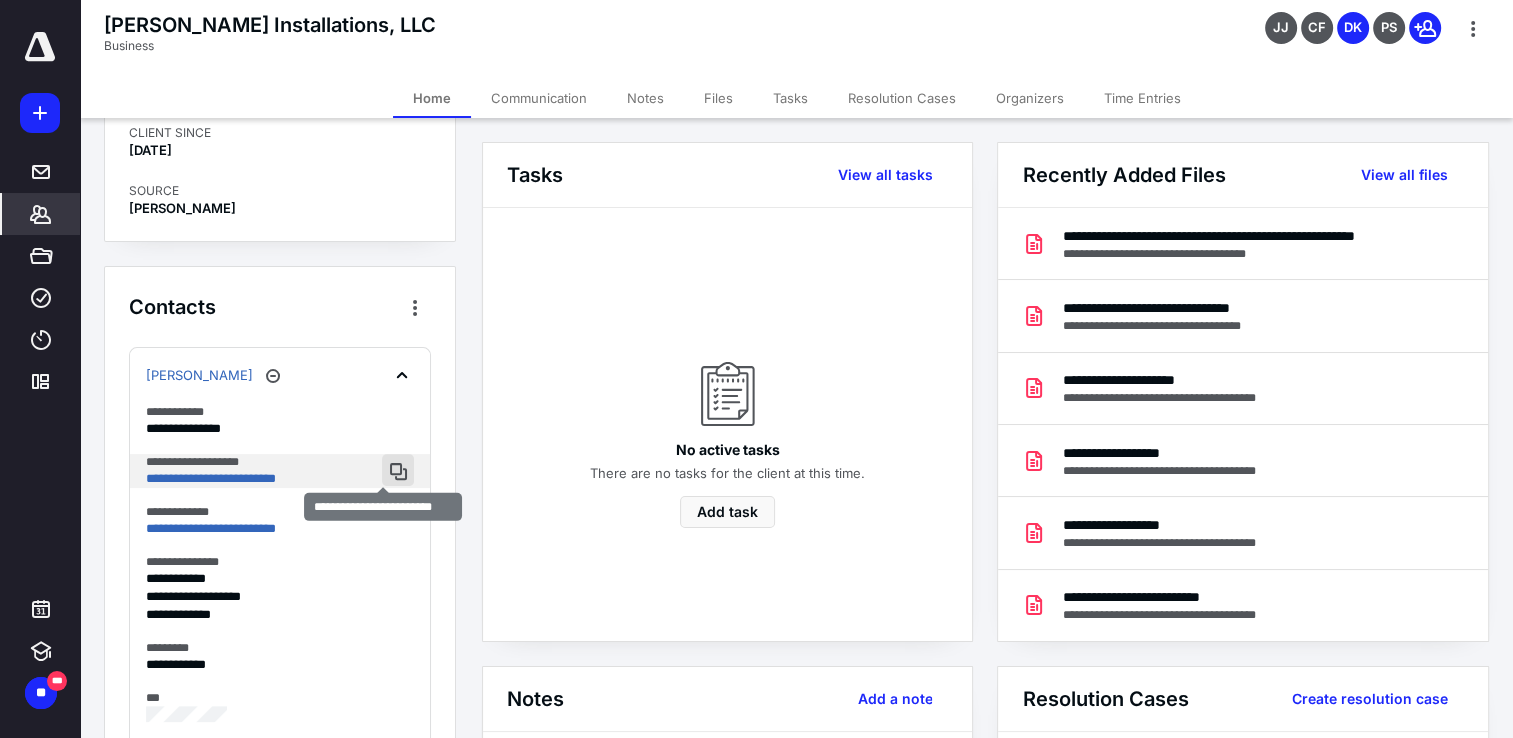 click at bounding box center (398, 470) 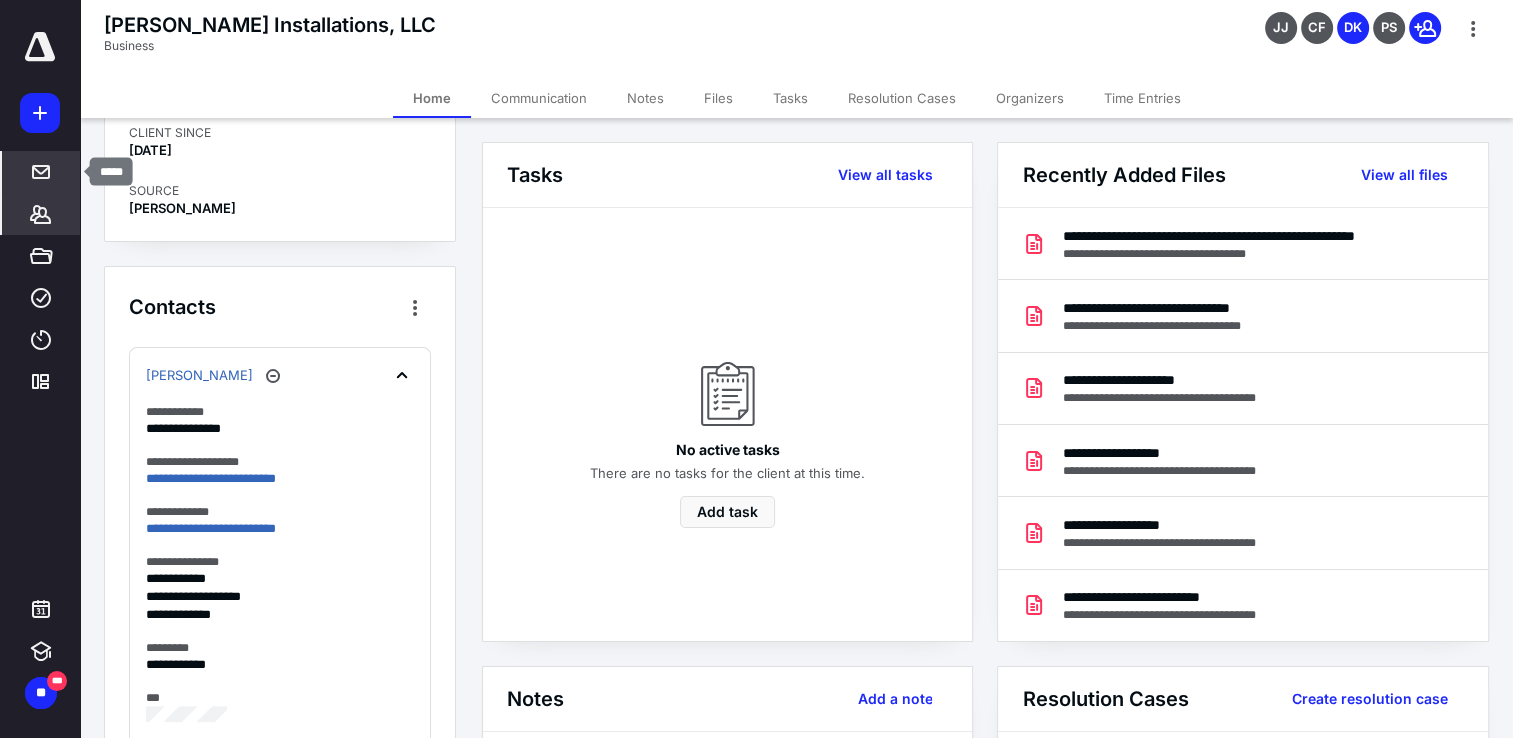 click on "*****" at bounding box center (41, 172) 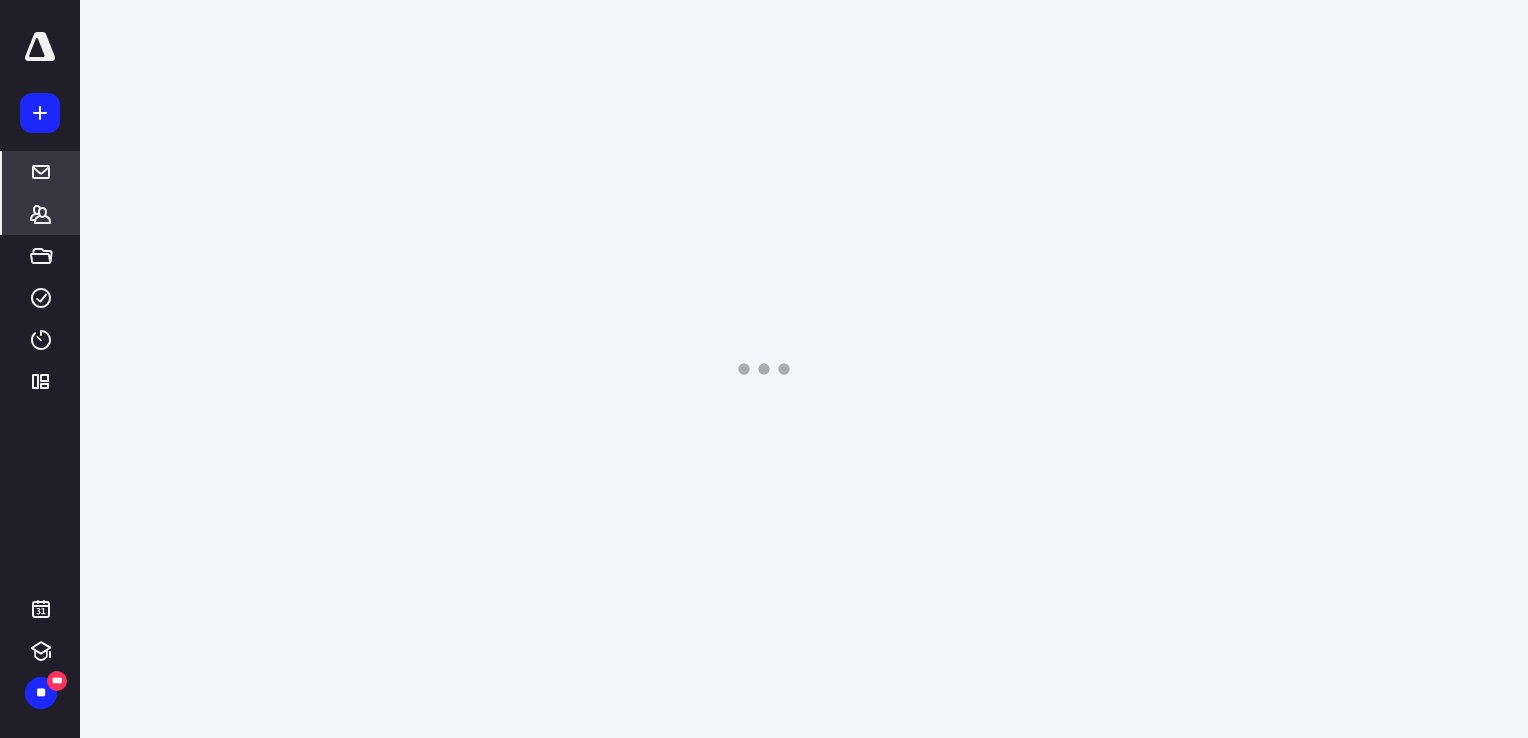click 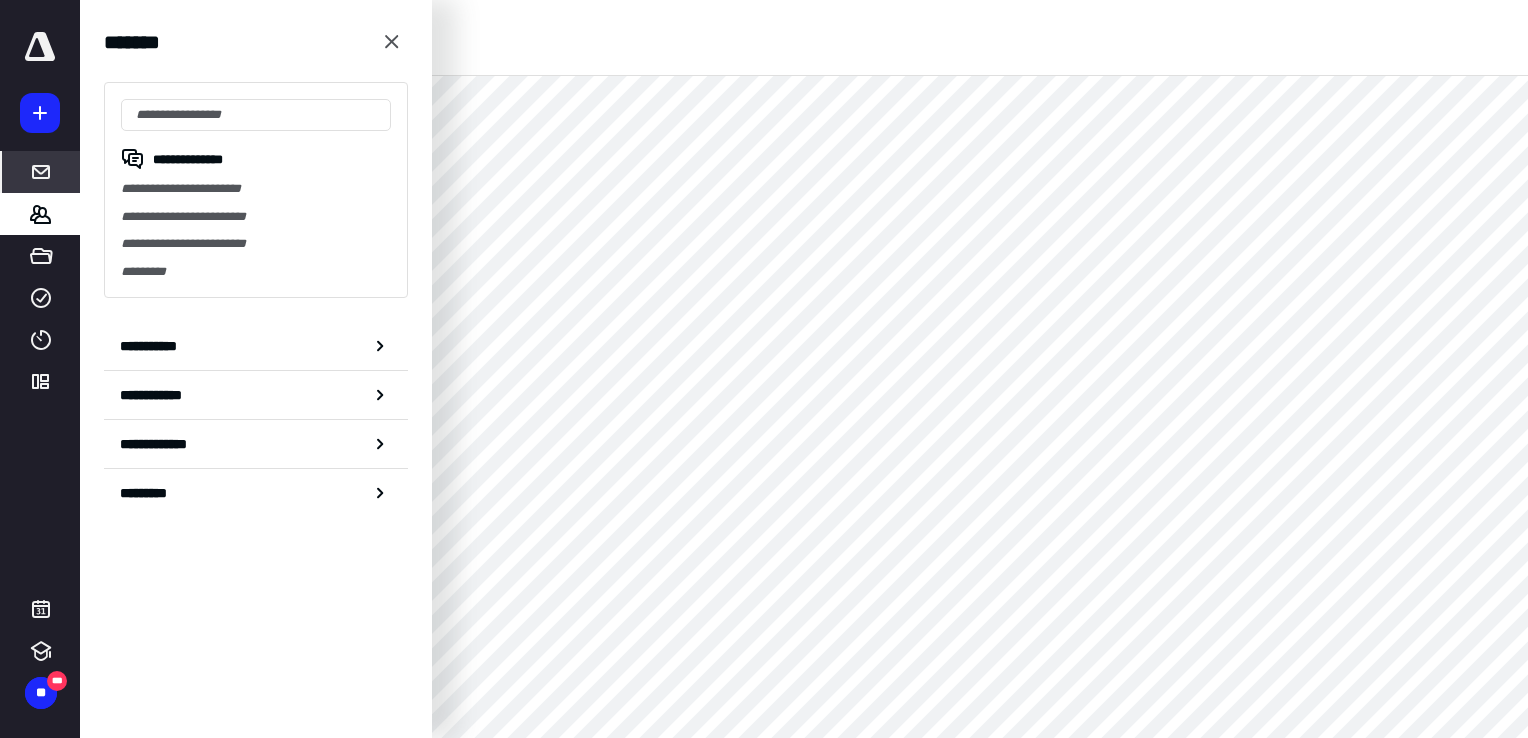 click on "**********" at bounding box center [256, 217] 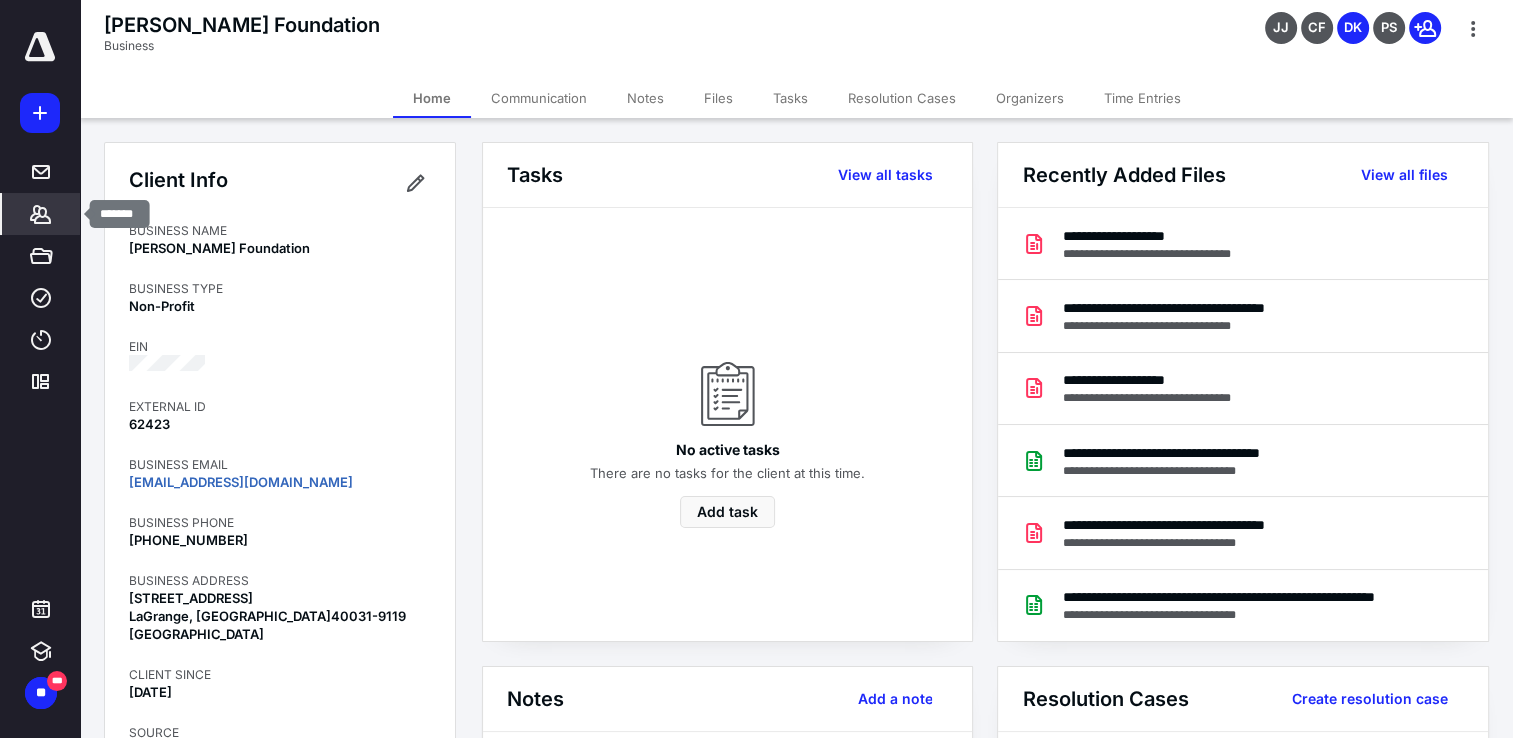 click on "*******" at bounding box center (41, 214) 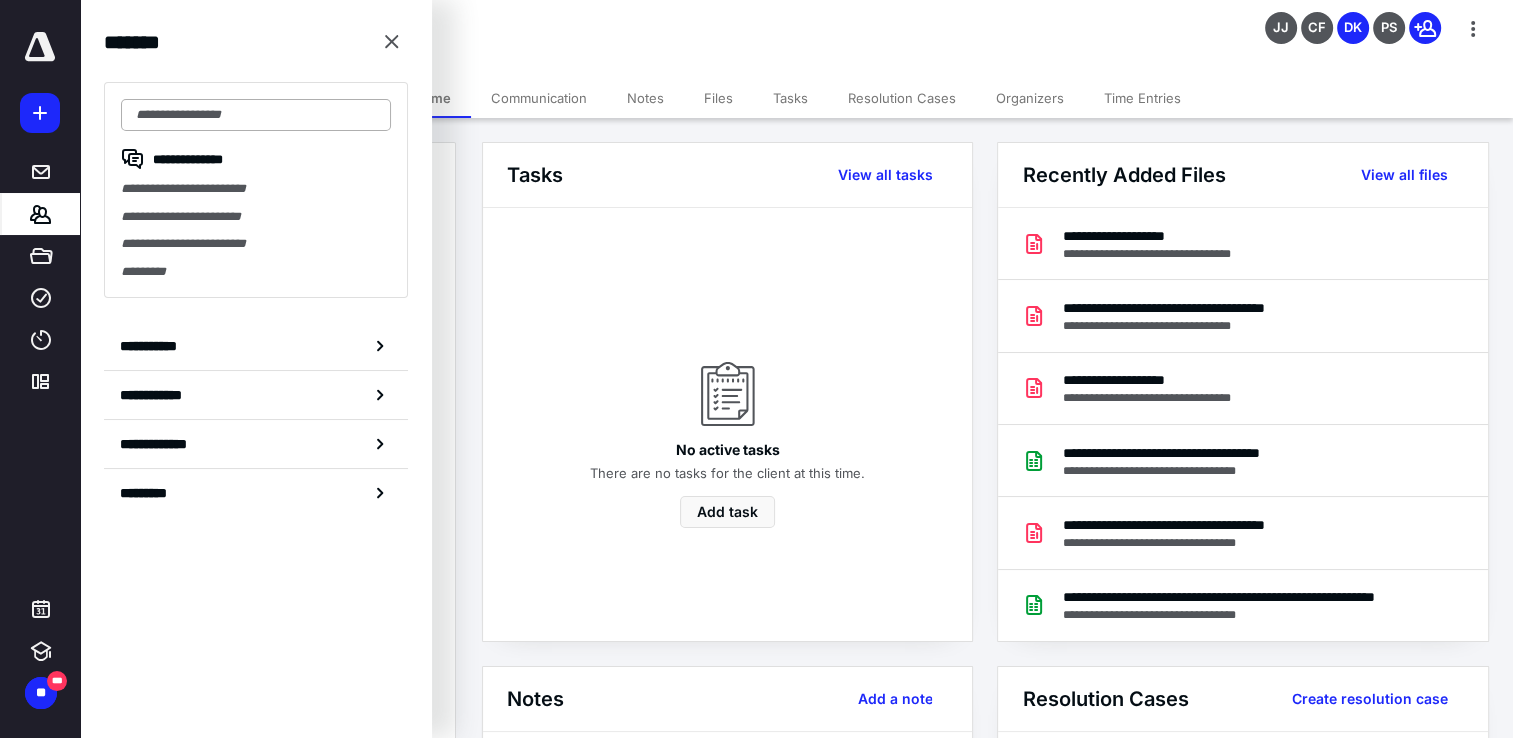 click at bounding box center [256, 115] 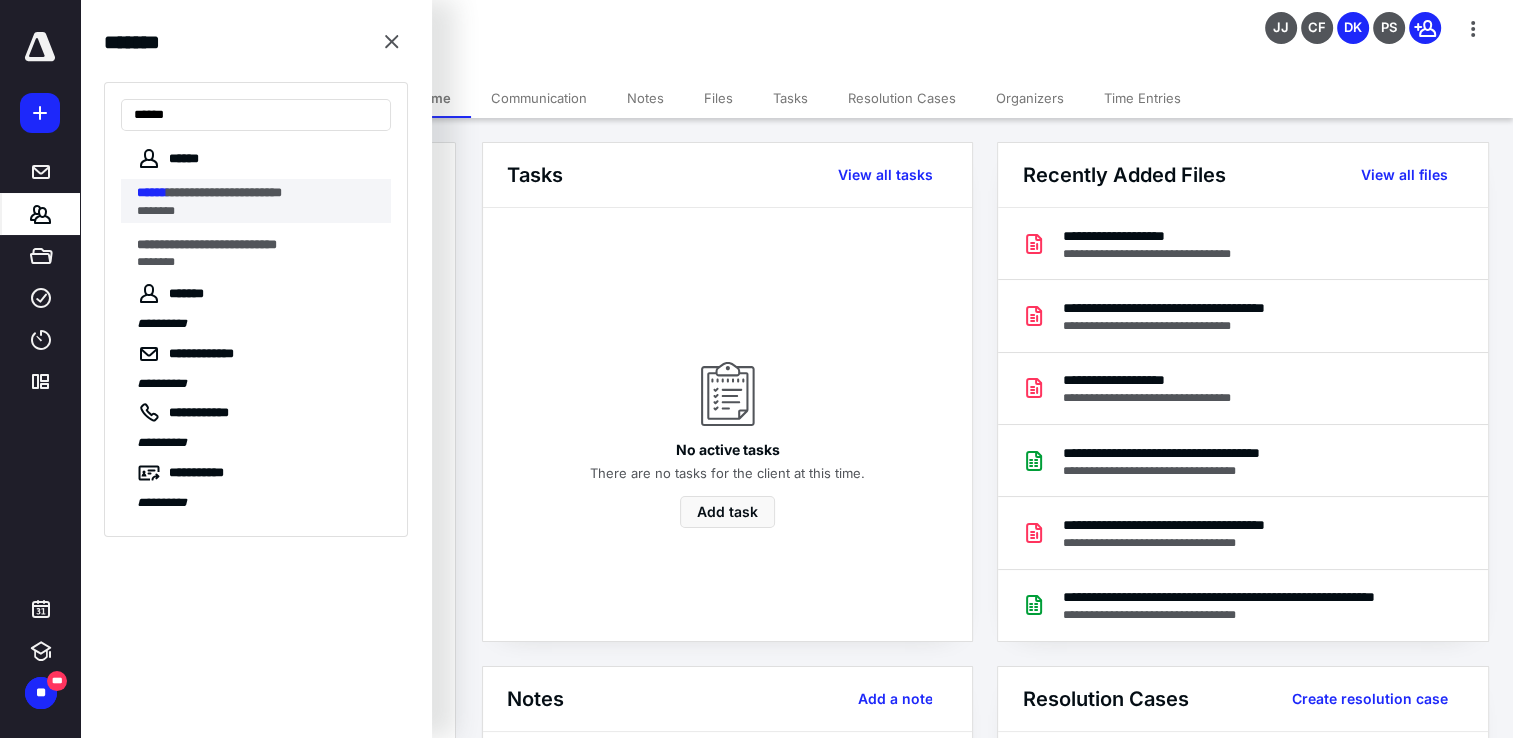 type on "******" 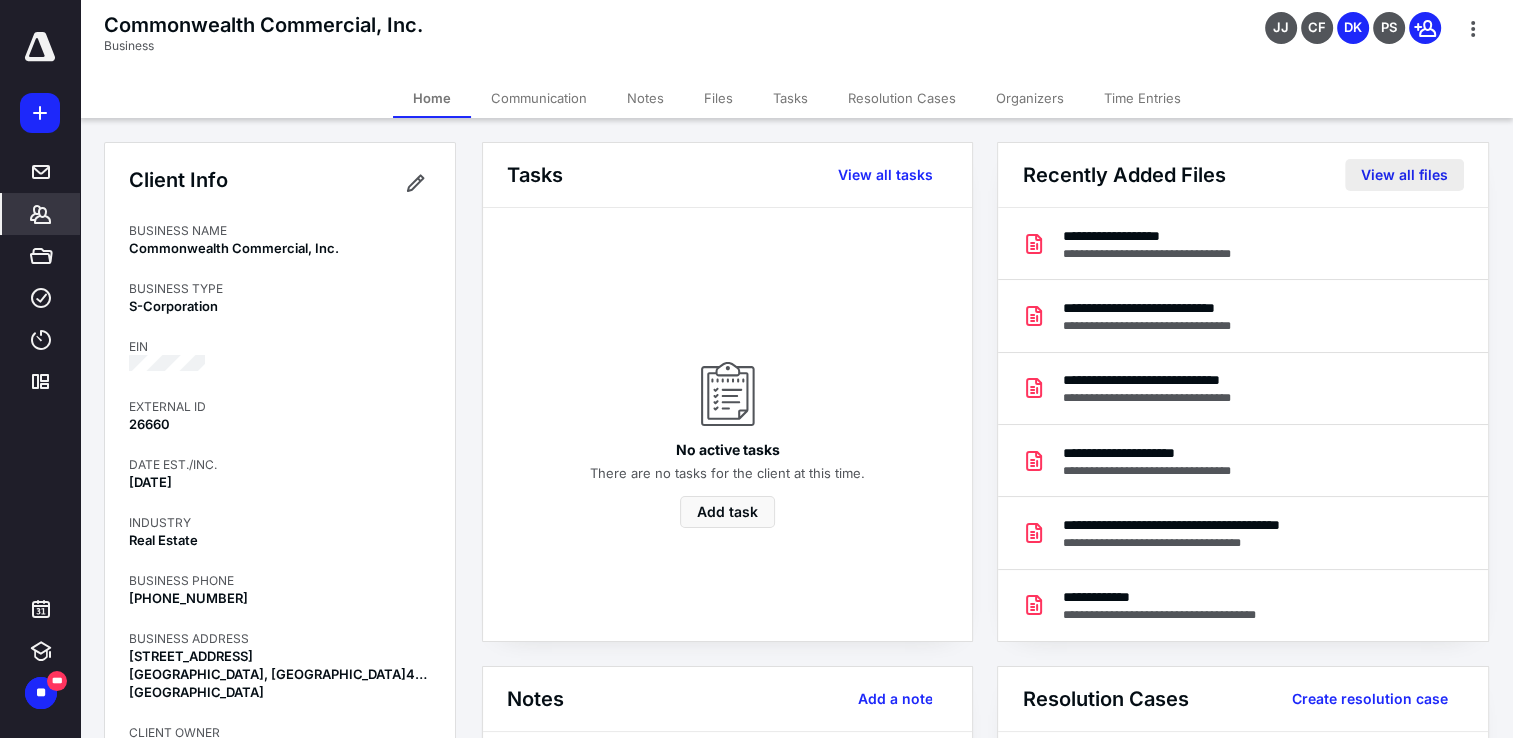 click on "View all files" at bounding box center (1404, 175) 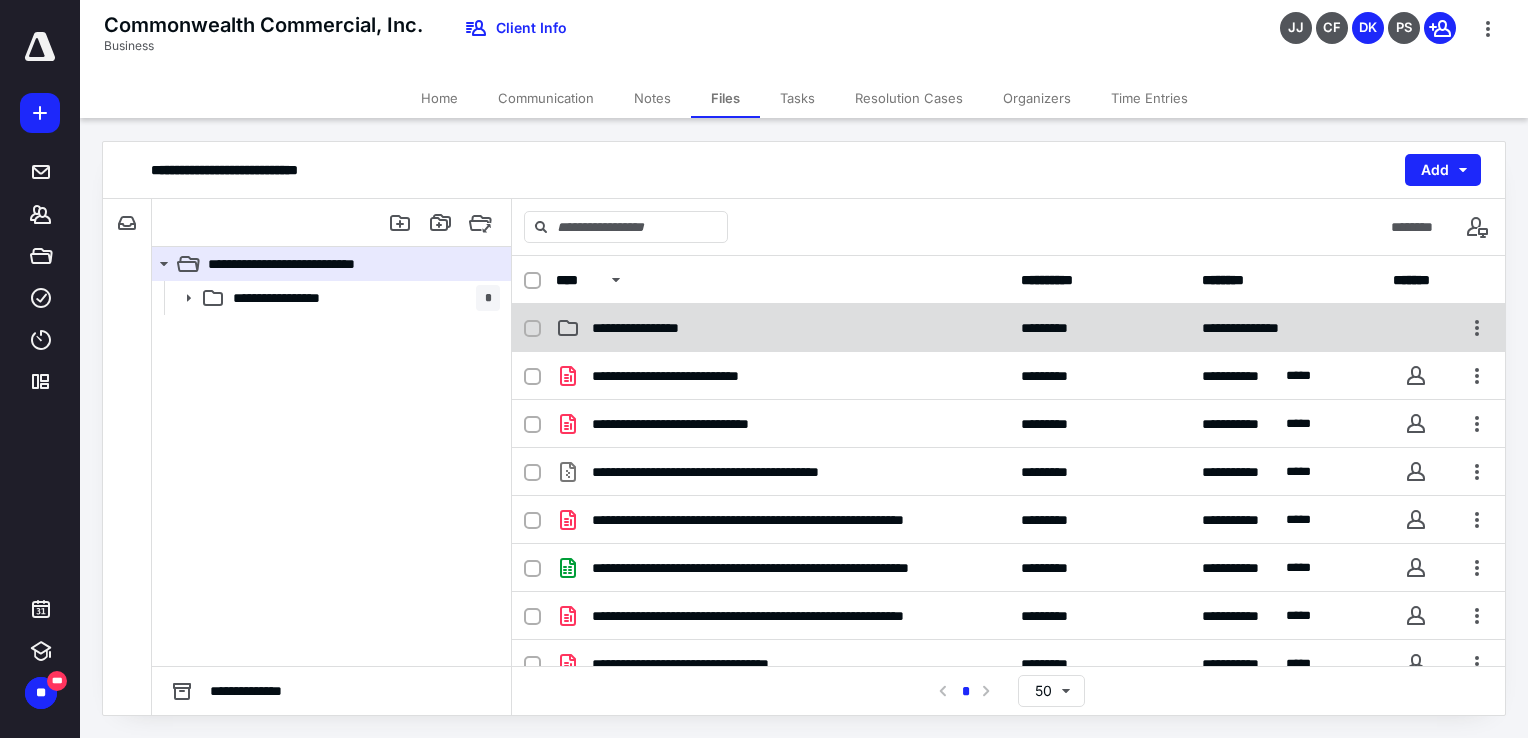 click on "**********" at bounding box center (654, 328) 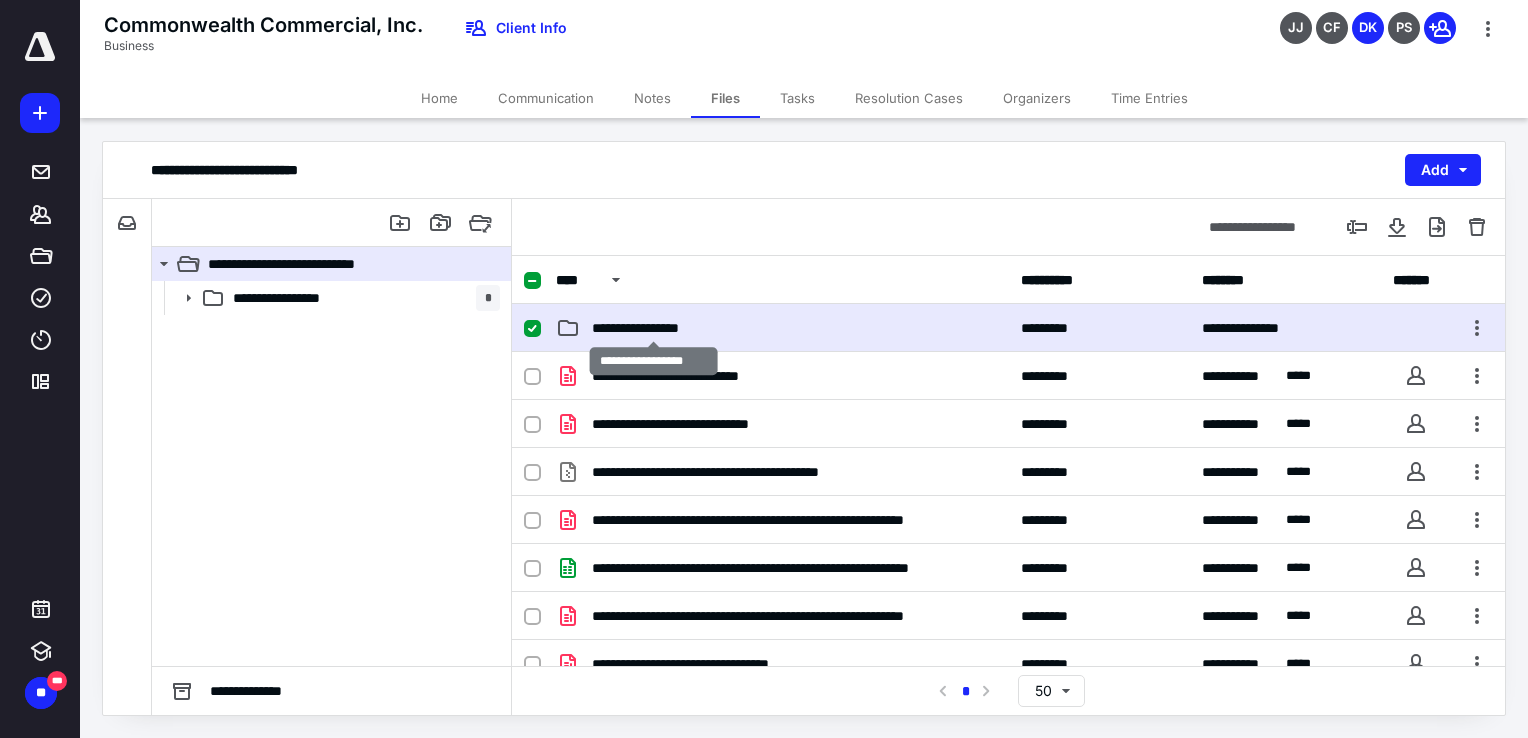 click on "**********" at bounding box center (654, 328) 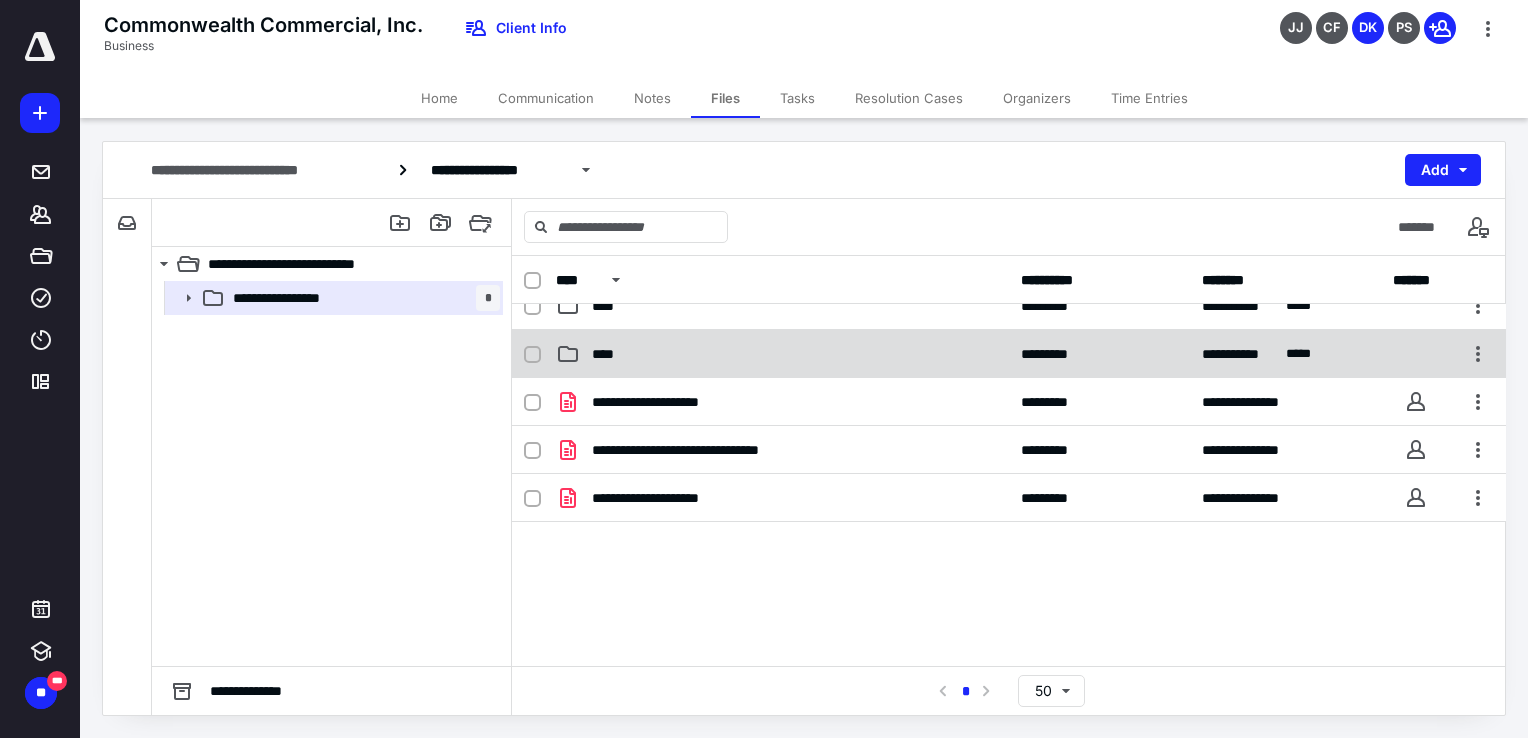 scroll, scrollTop: 32, scrollLeft: 0, axis: vertical 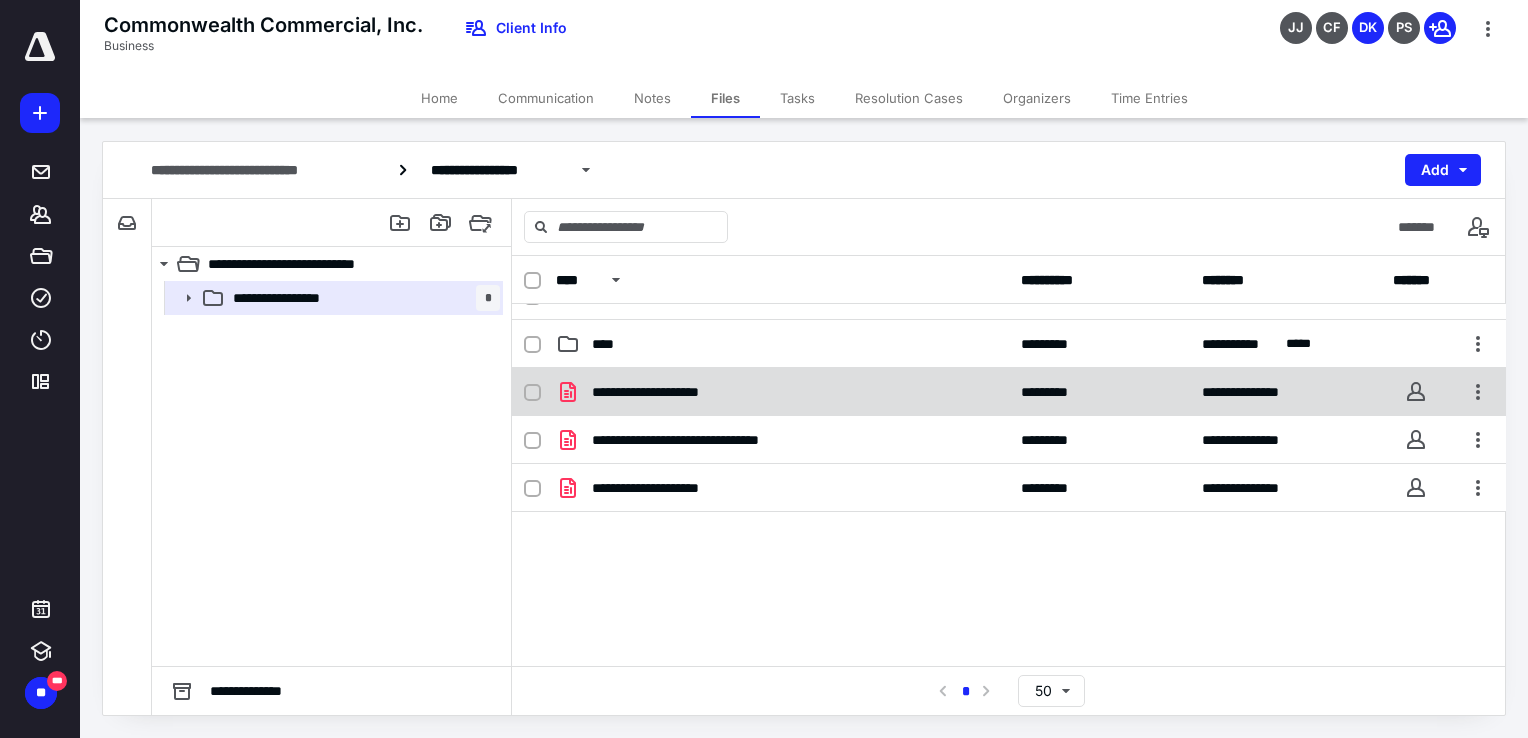 click on "**********" at bounding box center [668, 392] 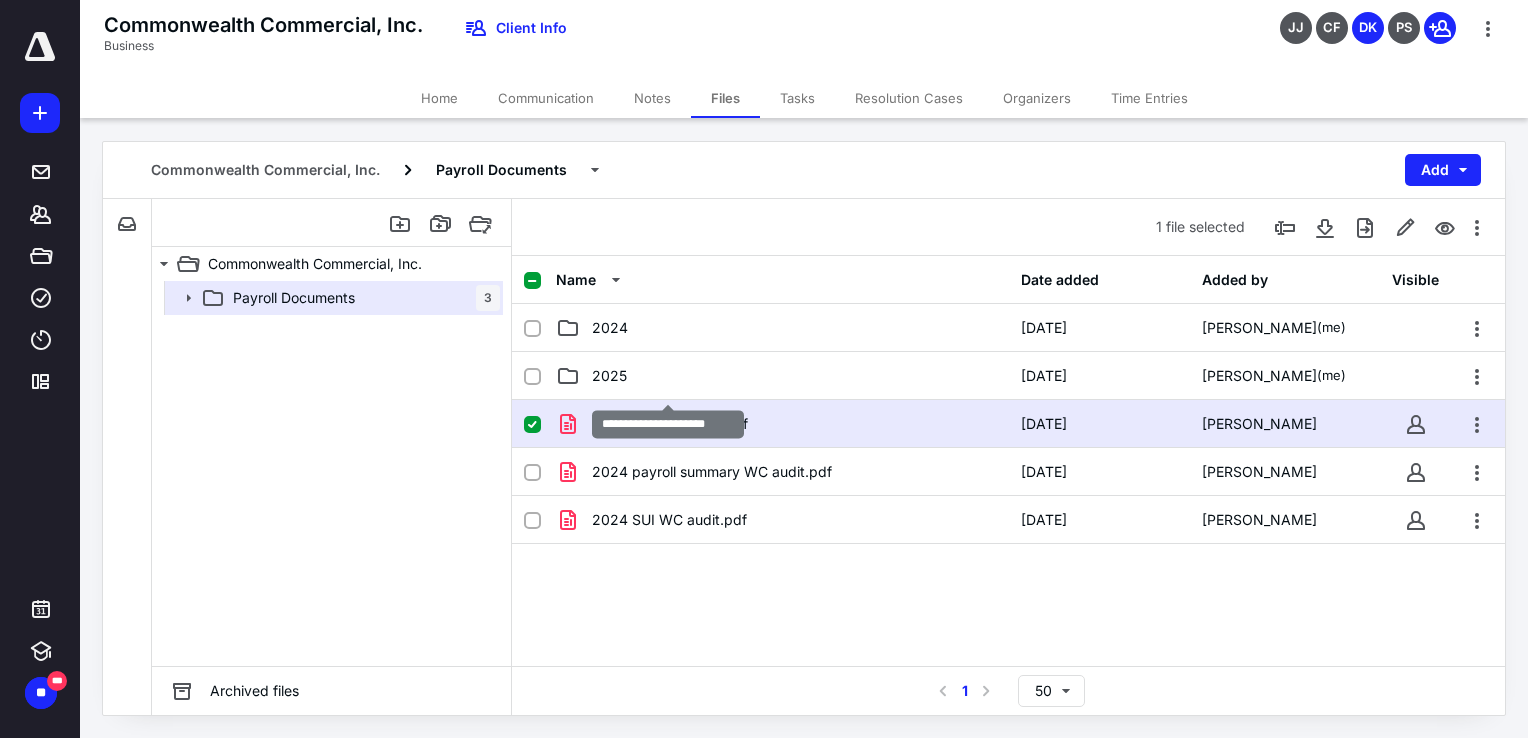 scroll, scrollTop: 32, scrollLeft: 0, axis: vertical 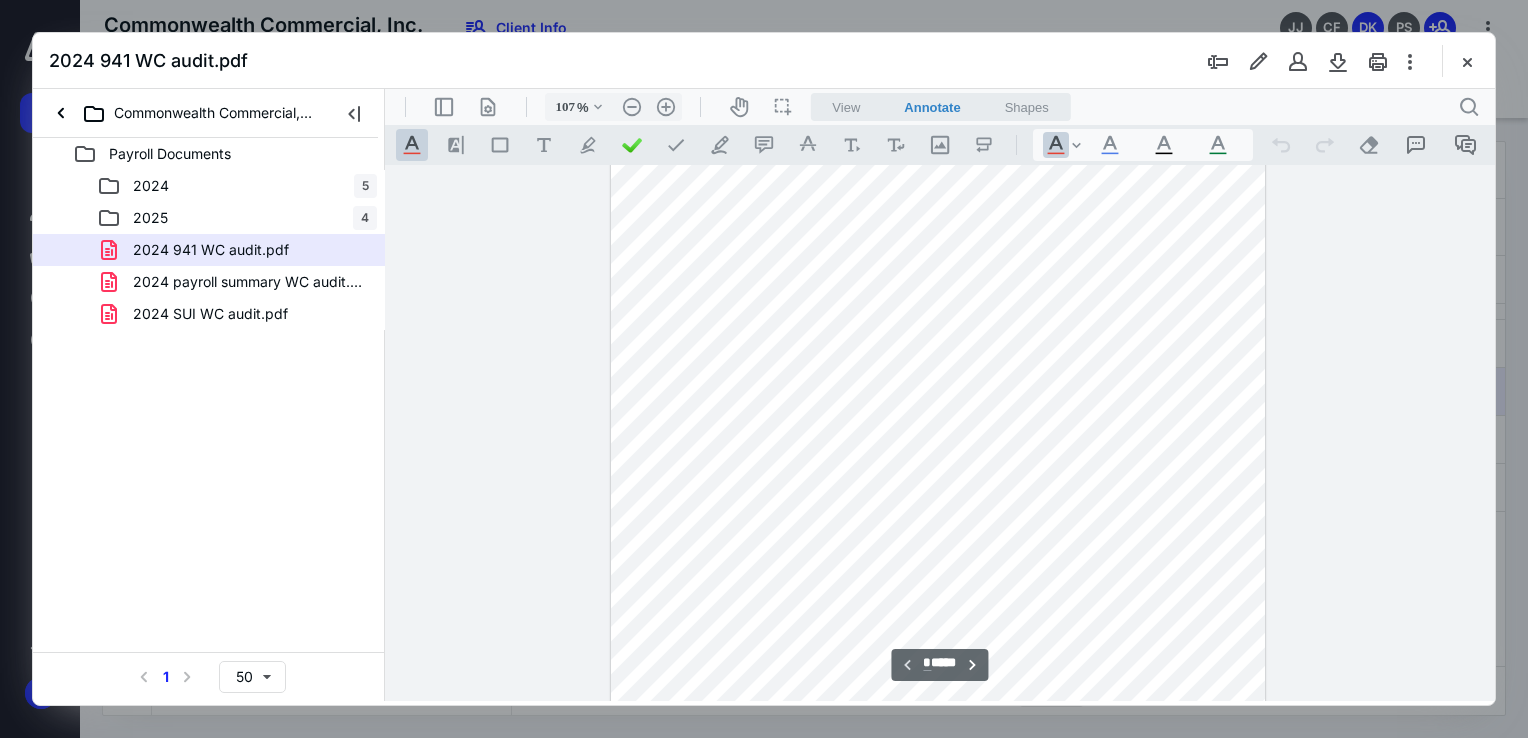 type on "132" 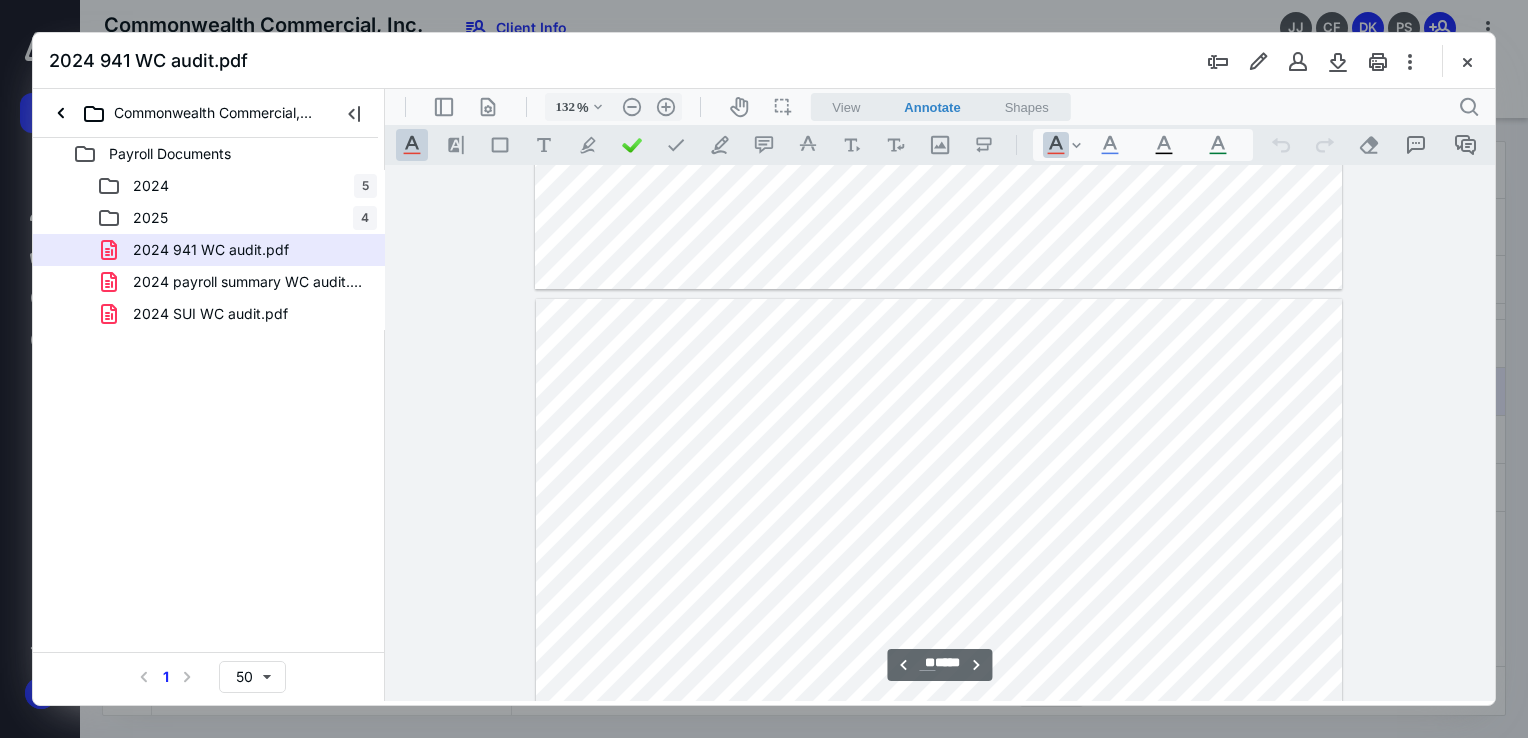 scroll, scrollTop: 9600, scrollLeft: 0, axis: vertical 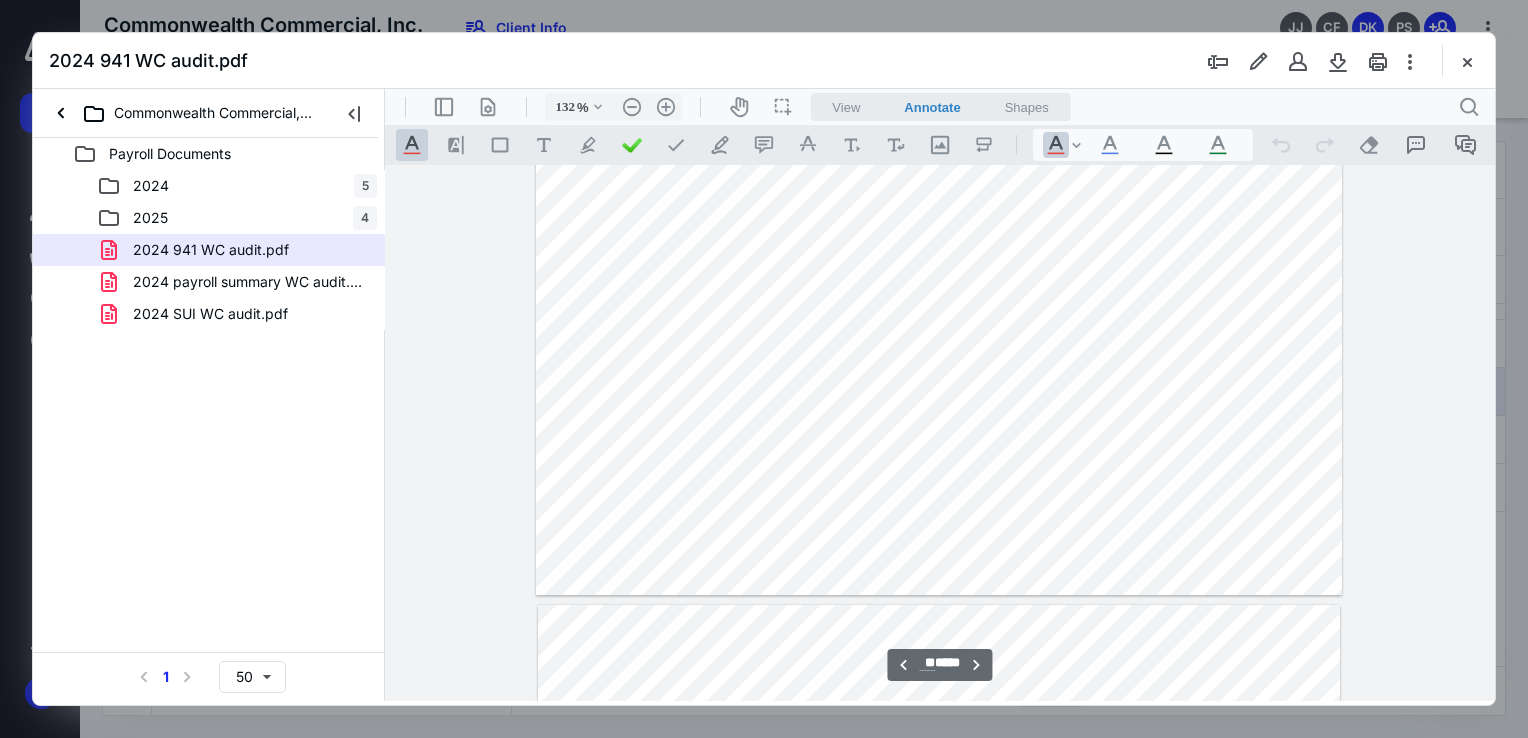 type on "**" 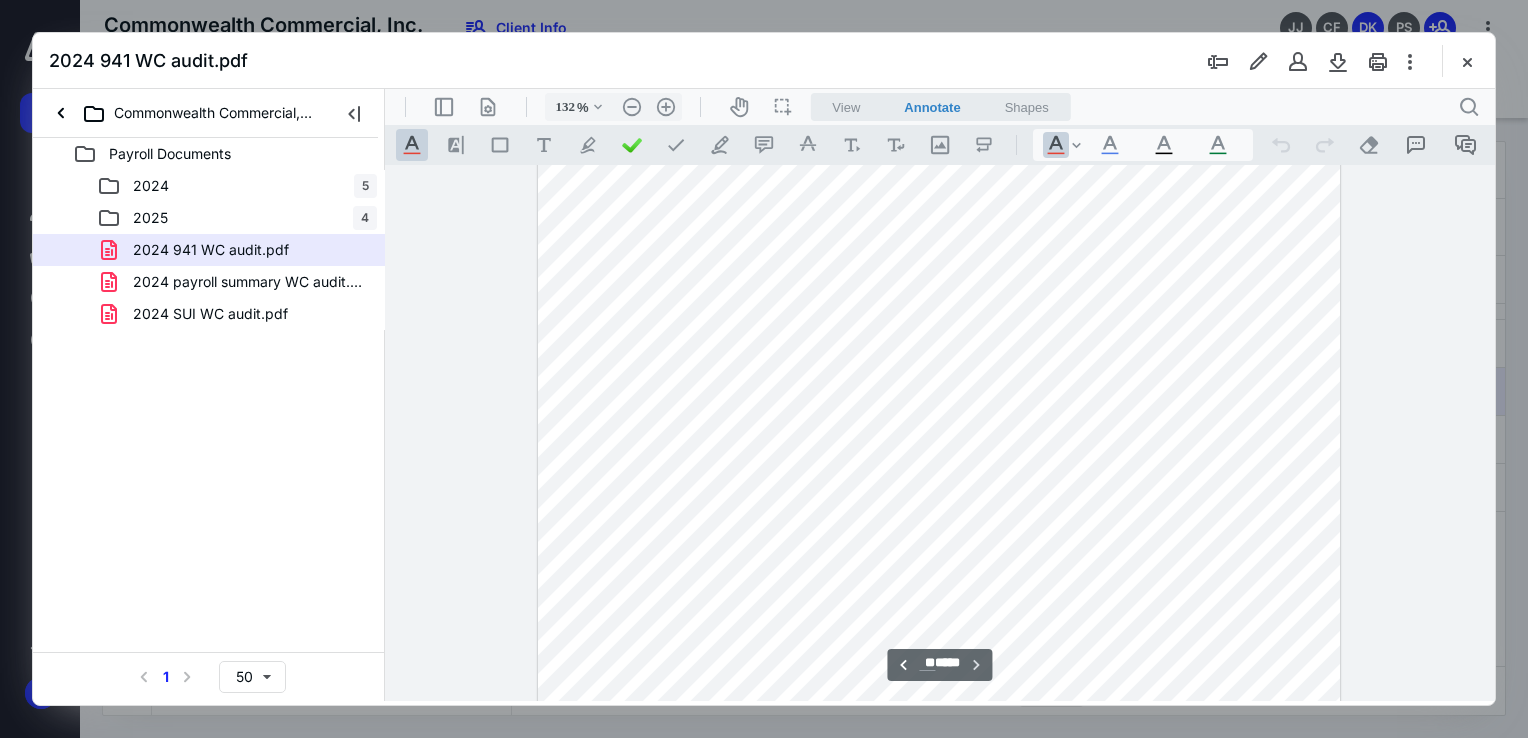scroll, scrollTop: 12157, scrollLeft: 0, axis: vertical 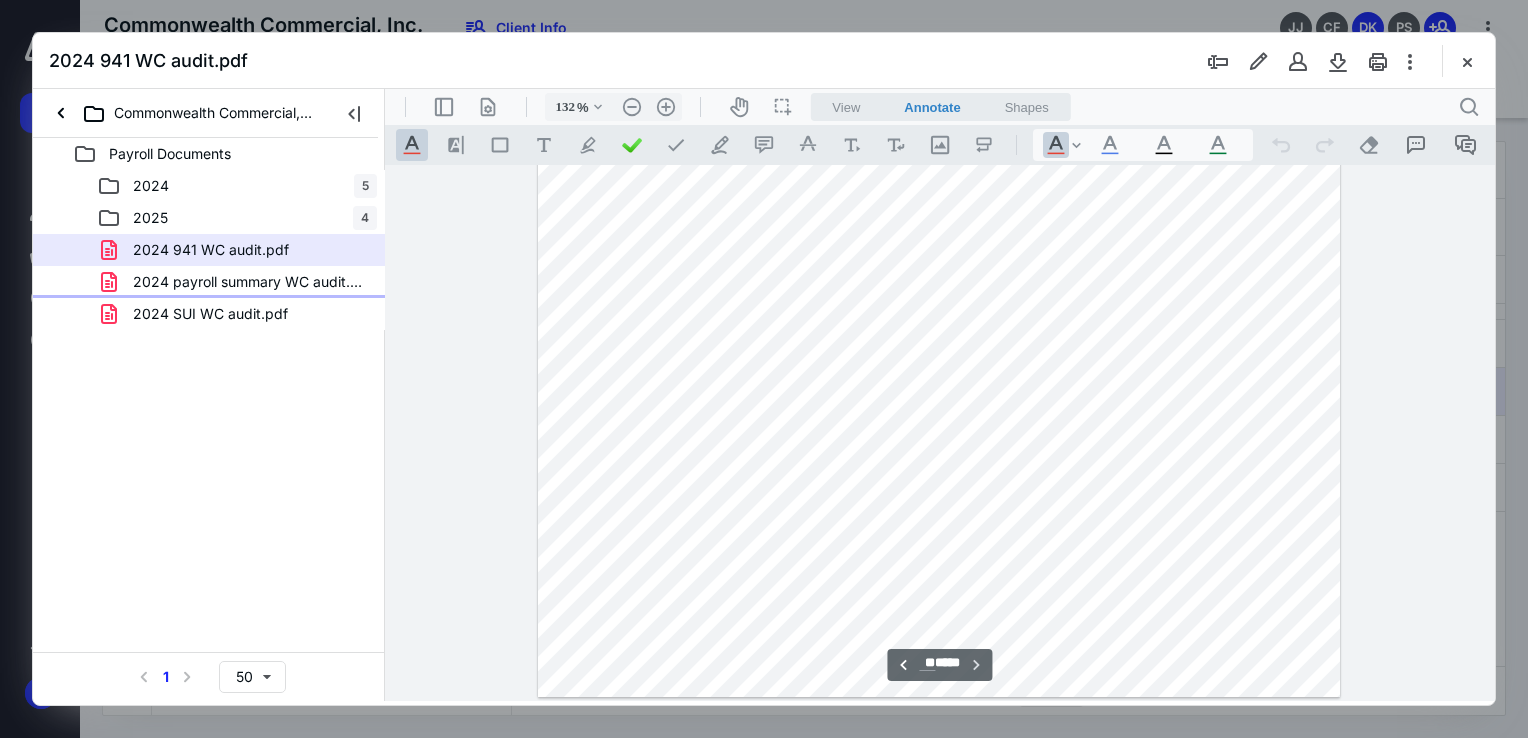 click on "2024 SUI WC audit.pdf" at bounding box center (210, 314) 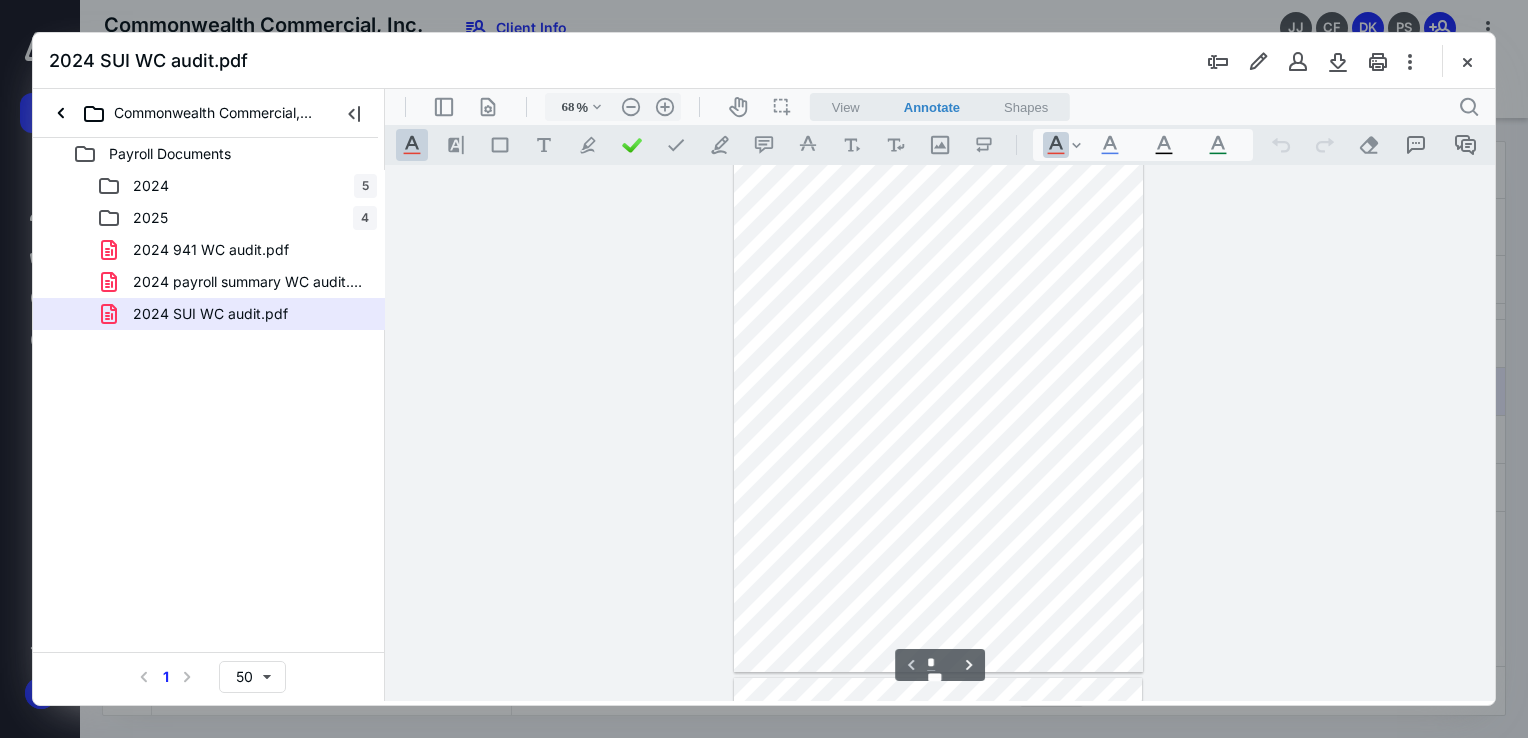 scroll, scrollTop: 0, scrollLeft: 0, axis: both 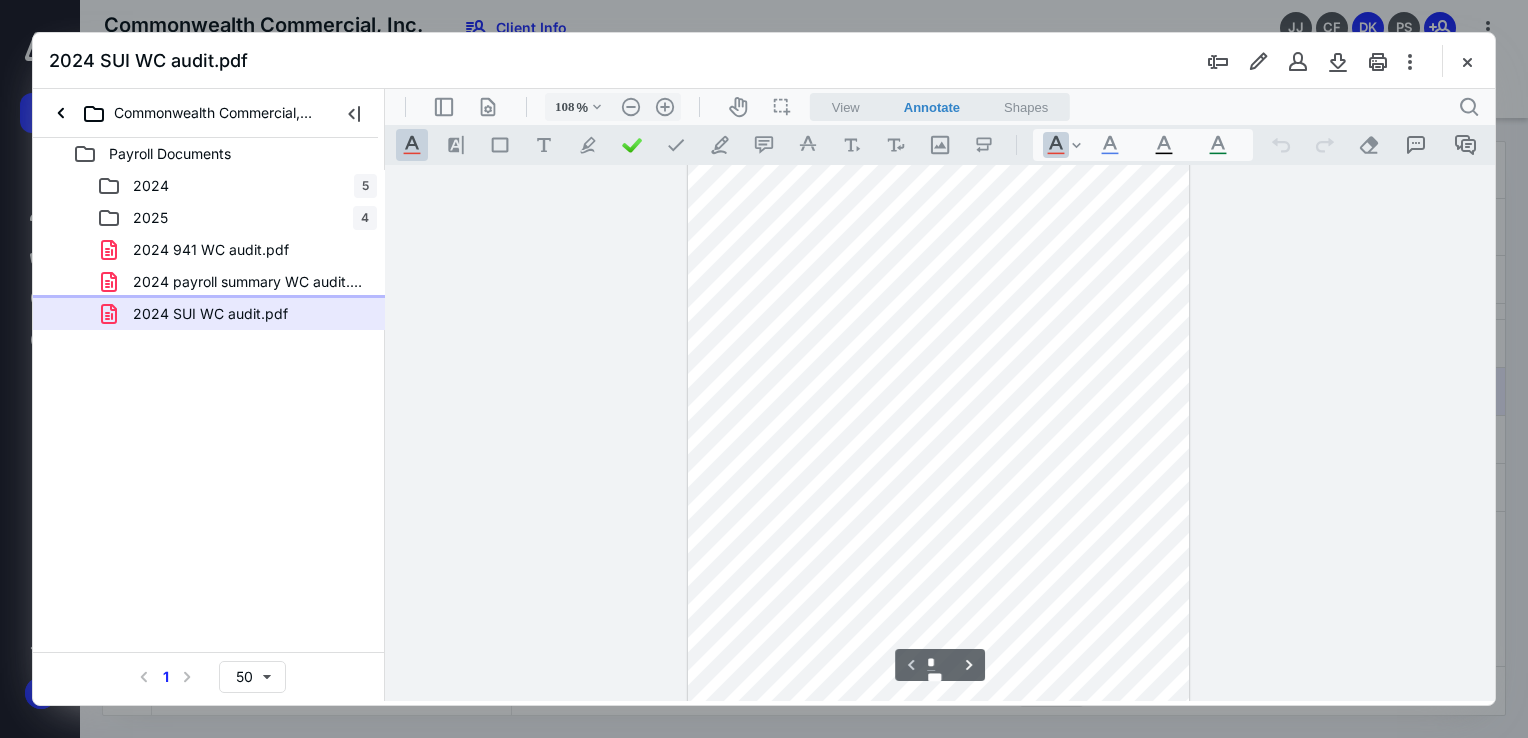type on "133" 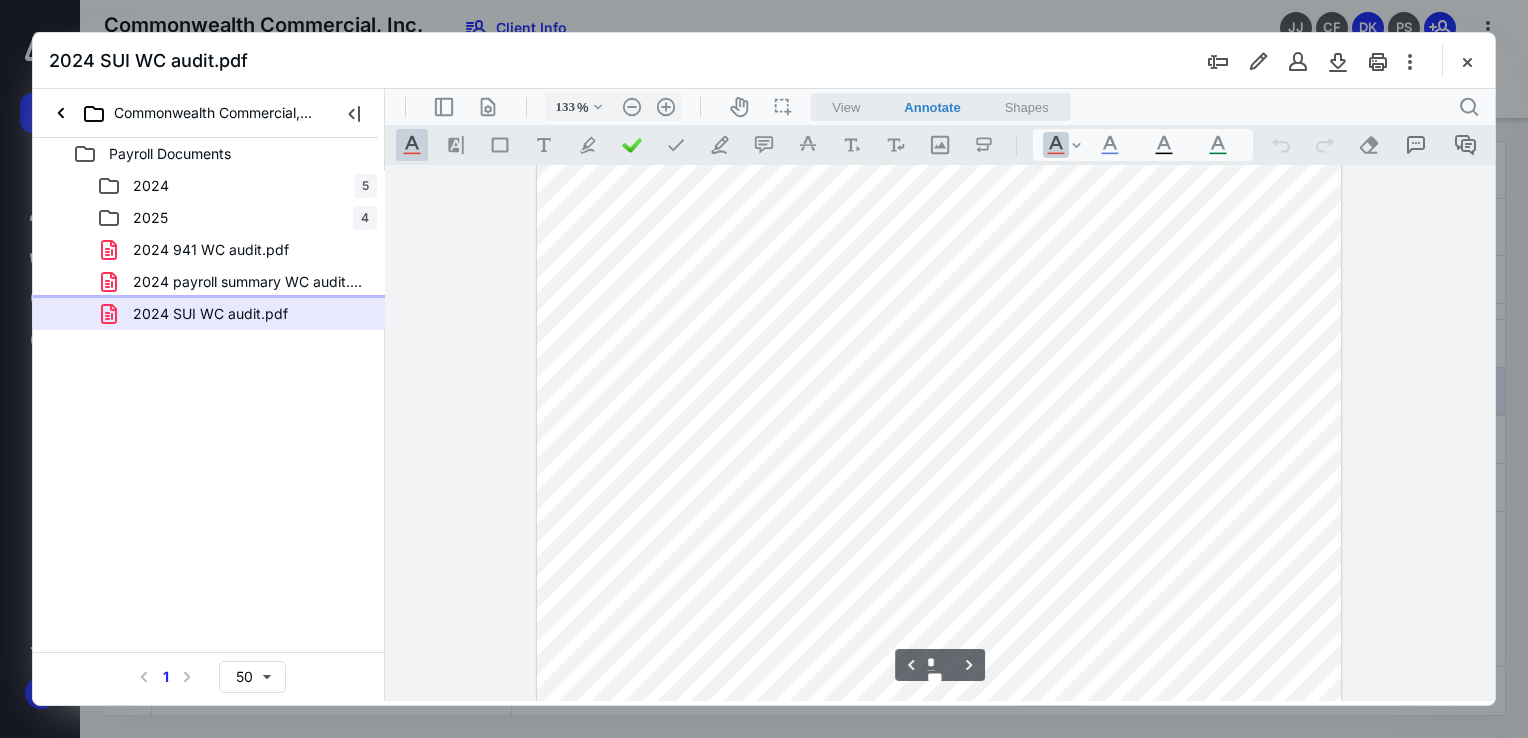 scroll, scrollTop: 2281, scrollLeft: 0, axis: vertical 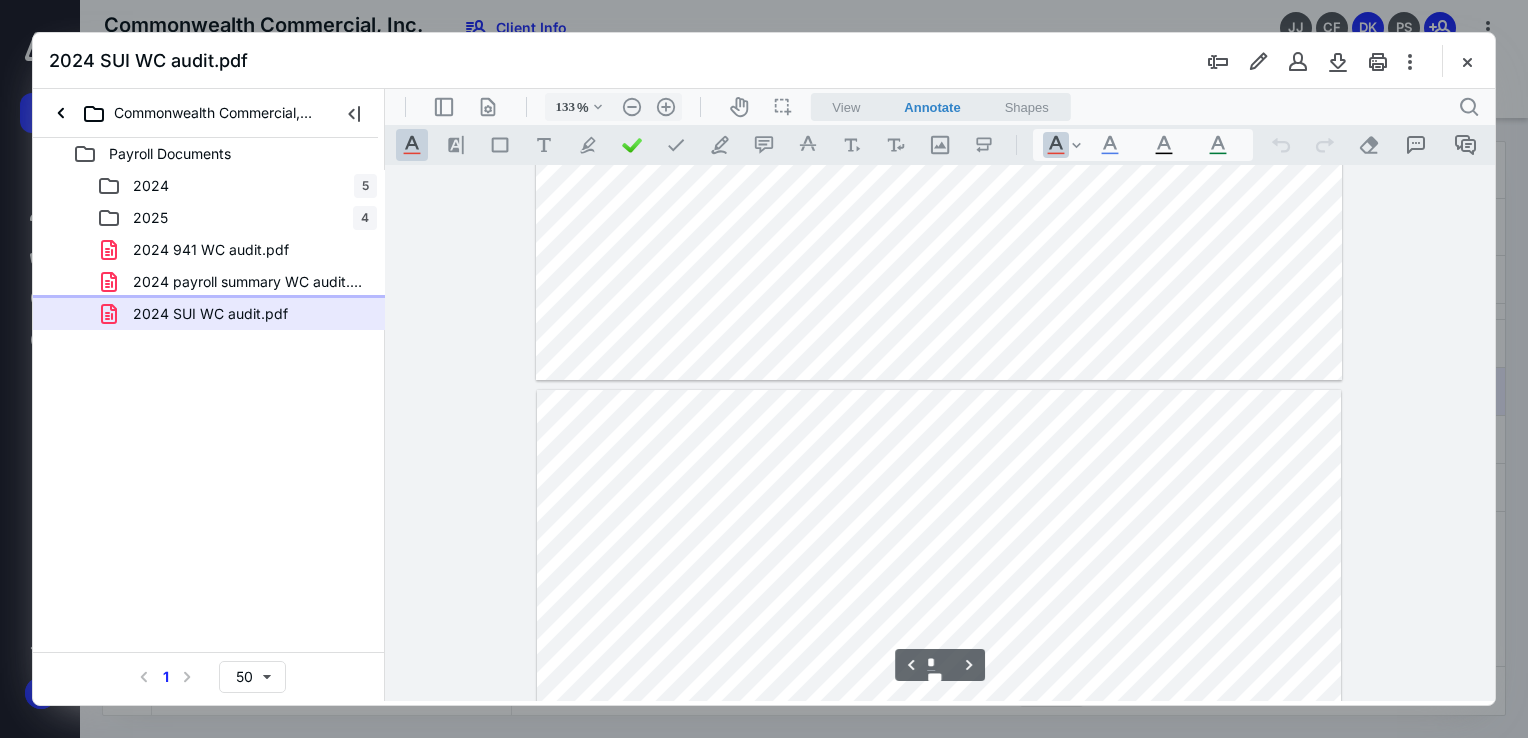 type on "*" 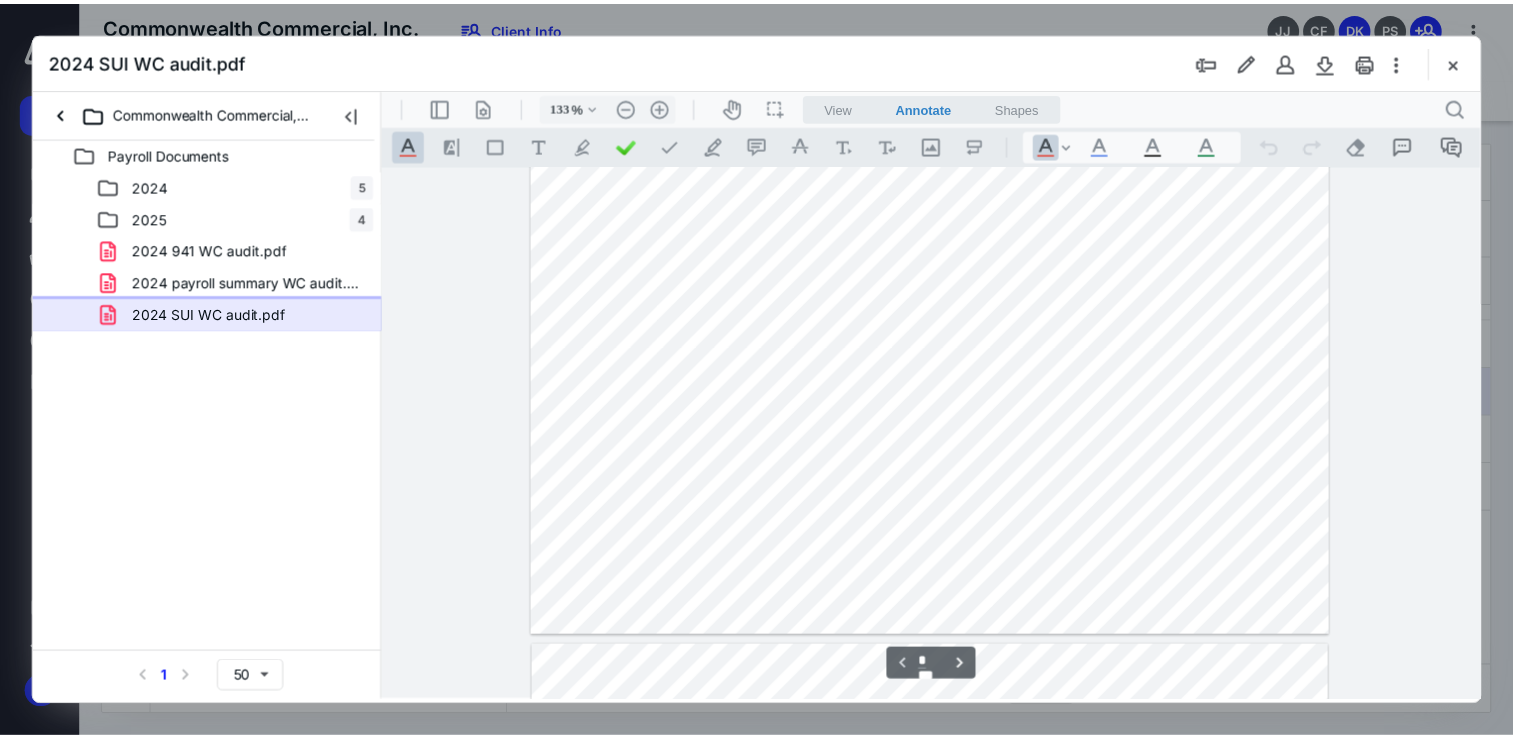scroll, scrollTop: 0, scrollLeft: 0, axis: both 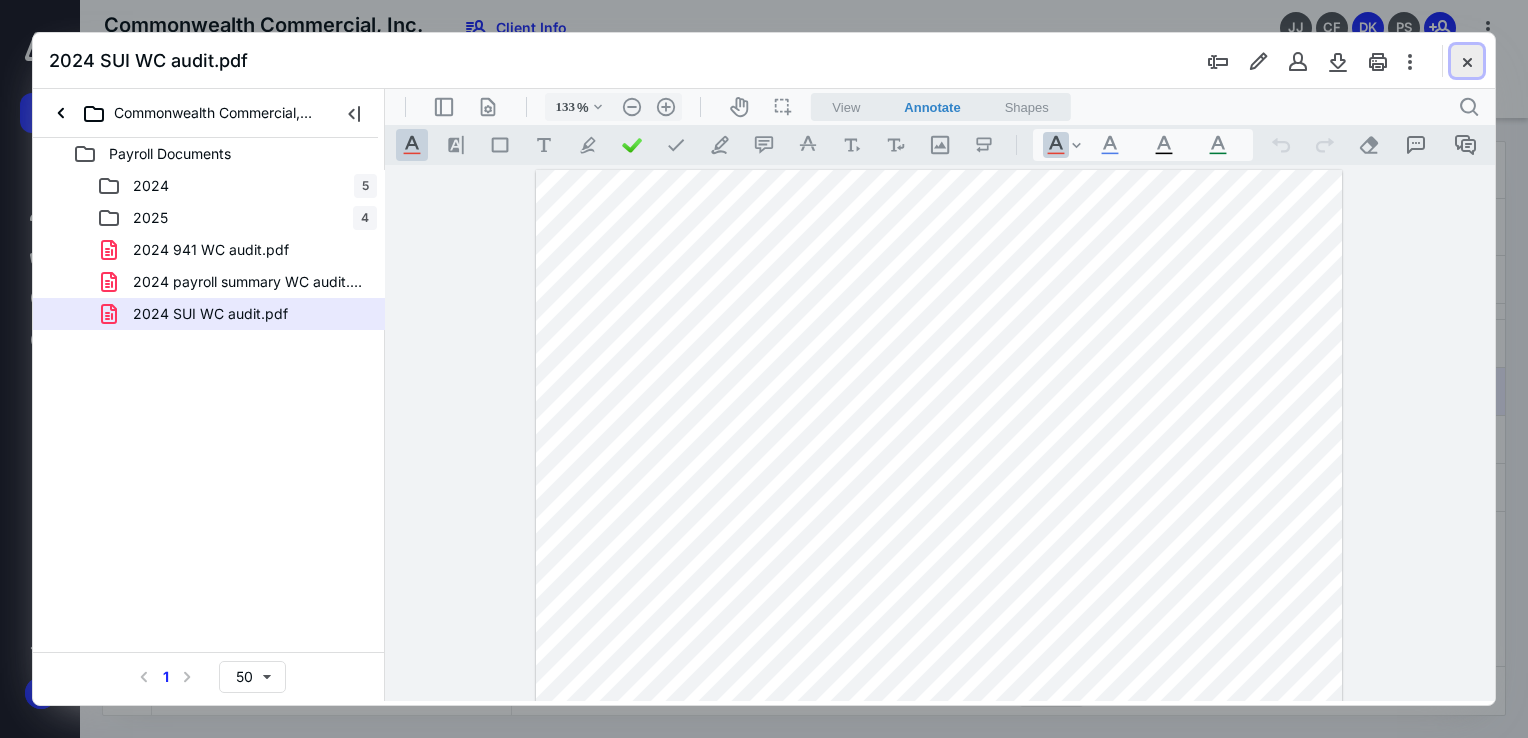 click at bounding box center (1467, 61) 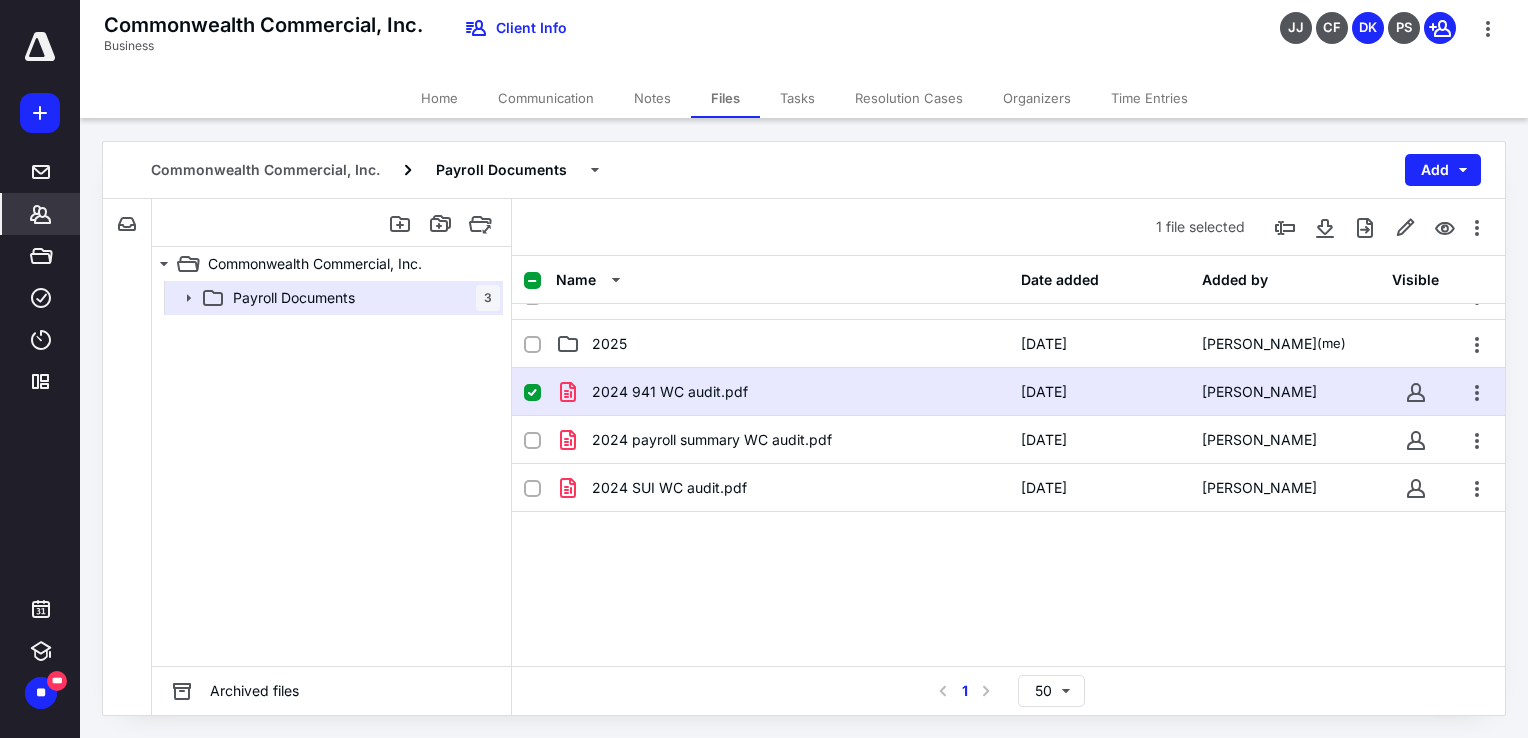 click 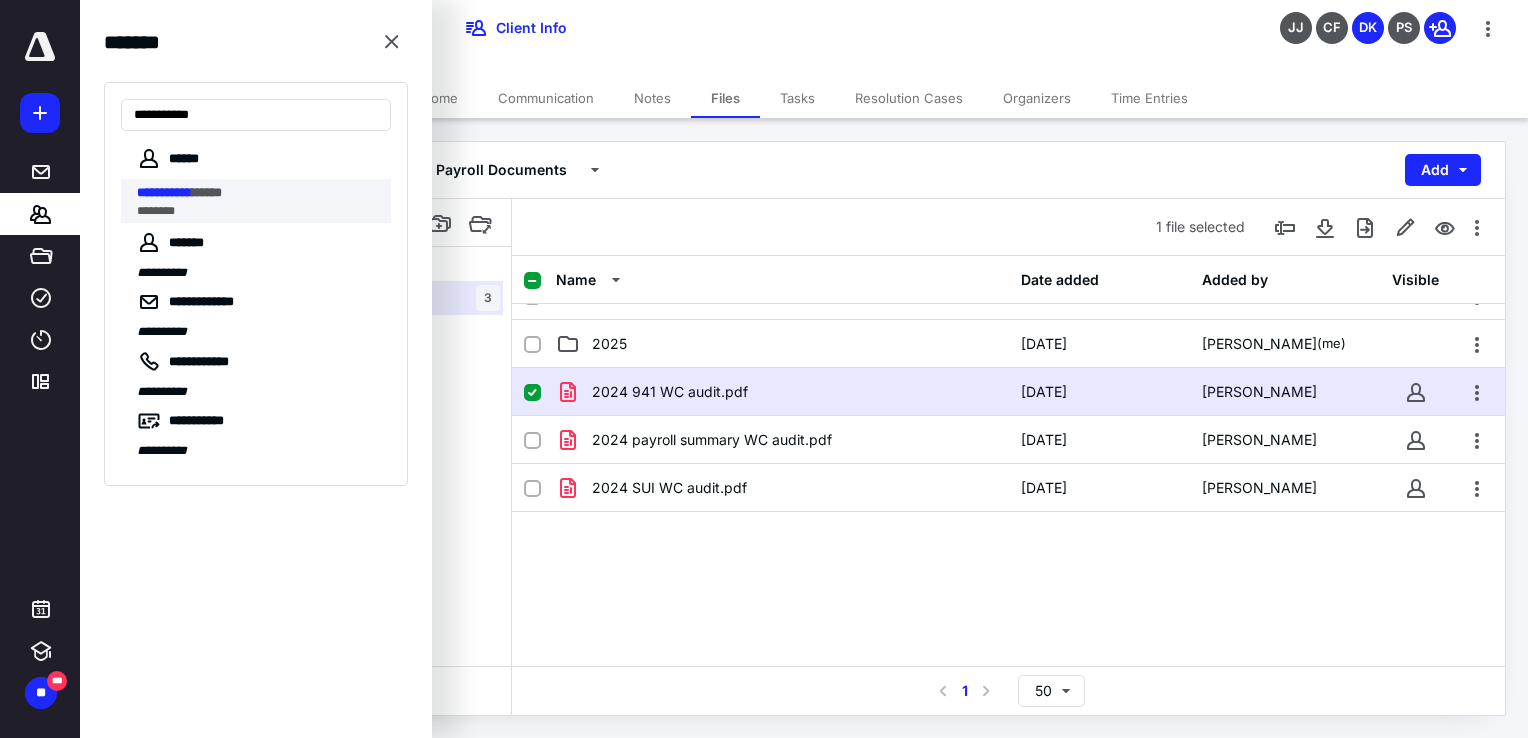 type on "**********" 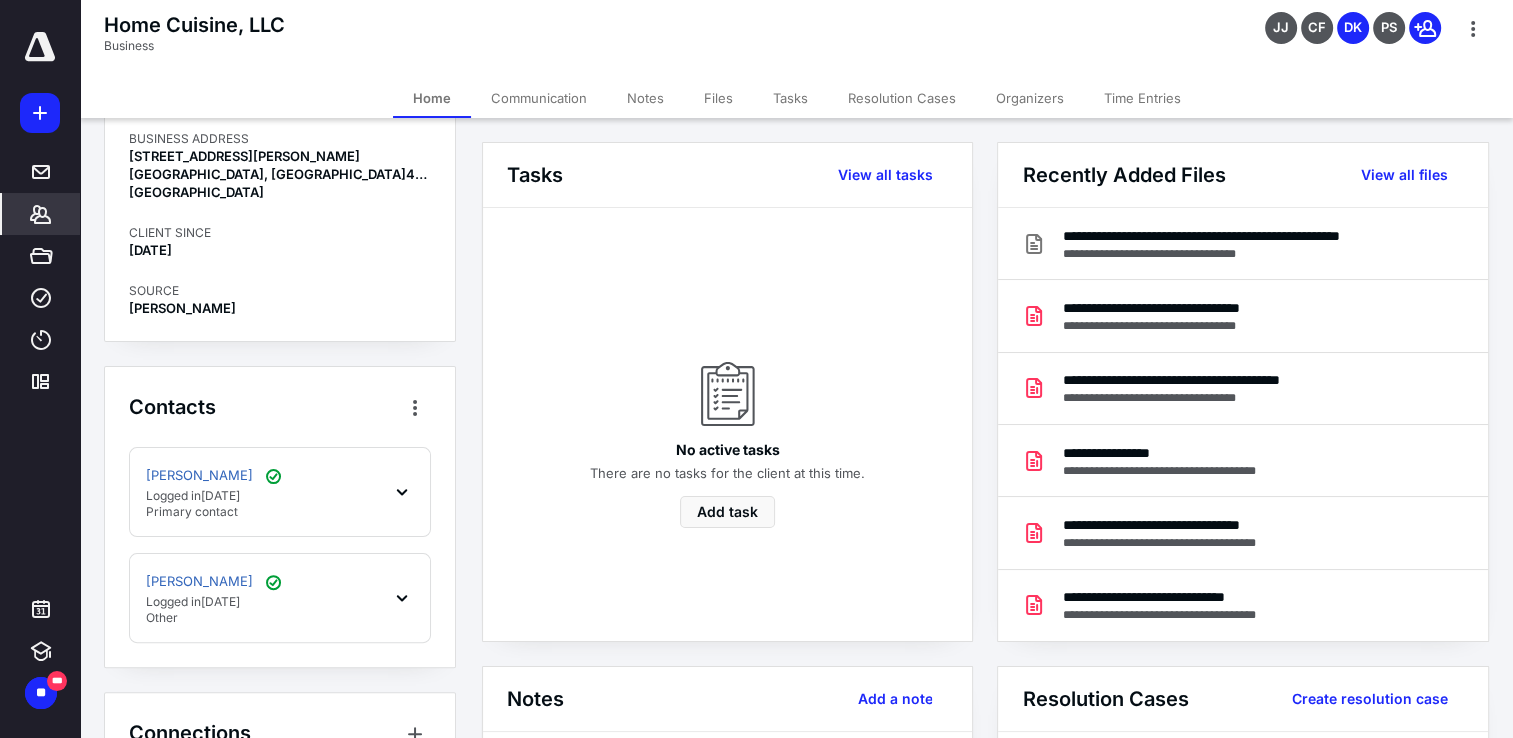 click 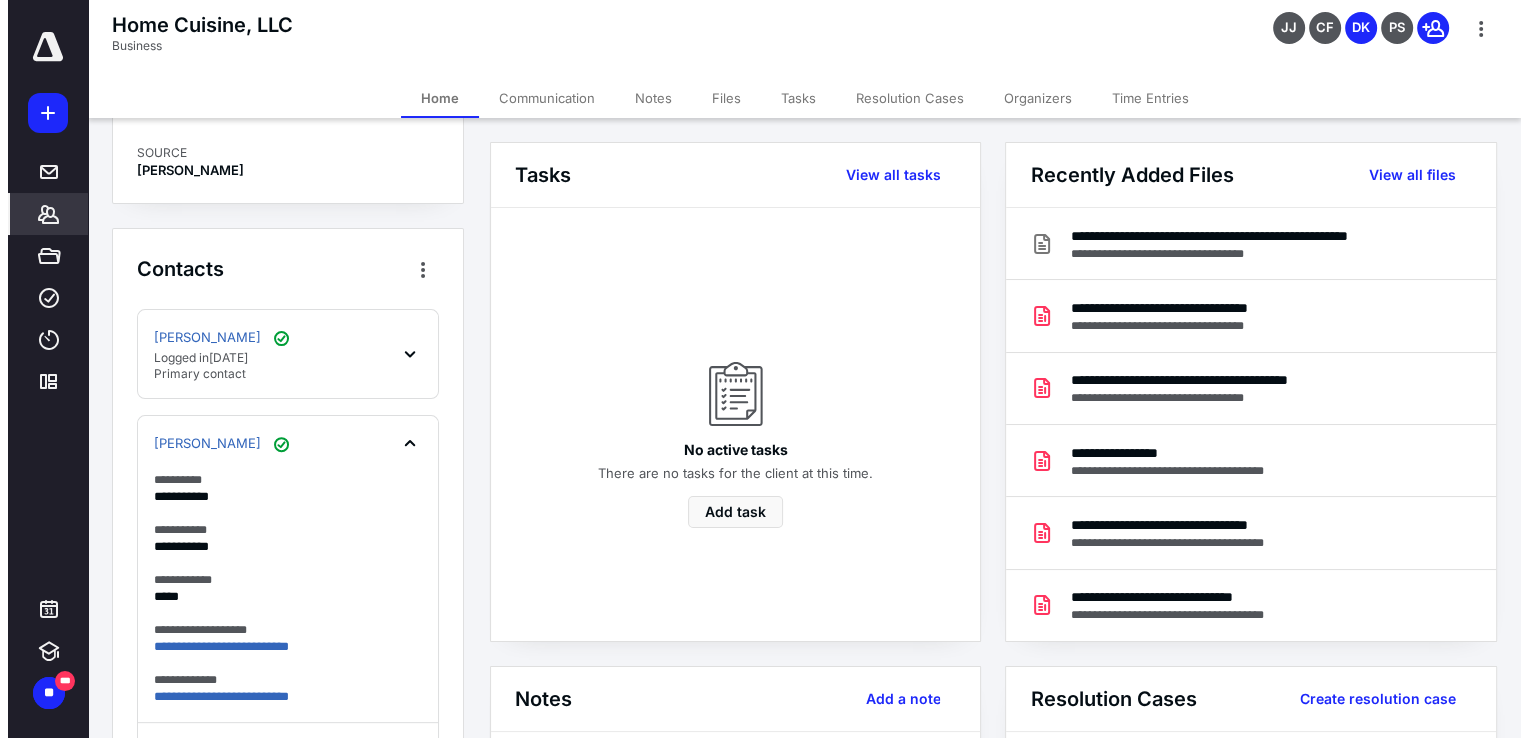 scroll, scrollTop: 522, scrollLeft: 0, axis: vertical 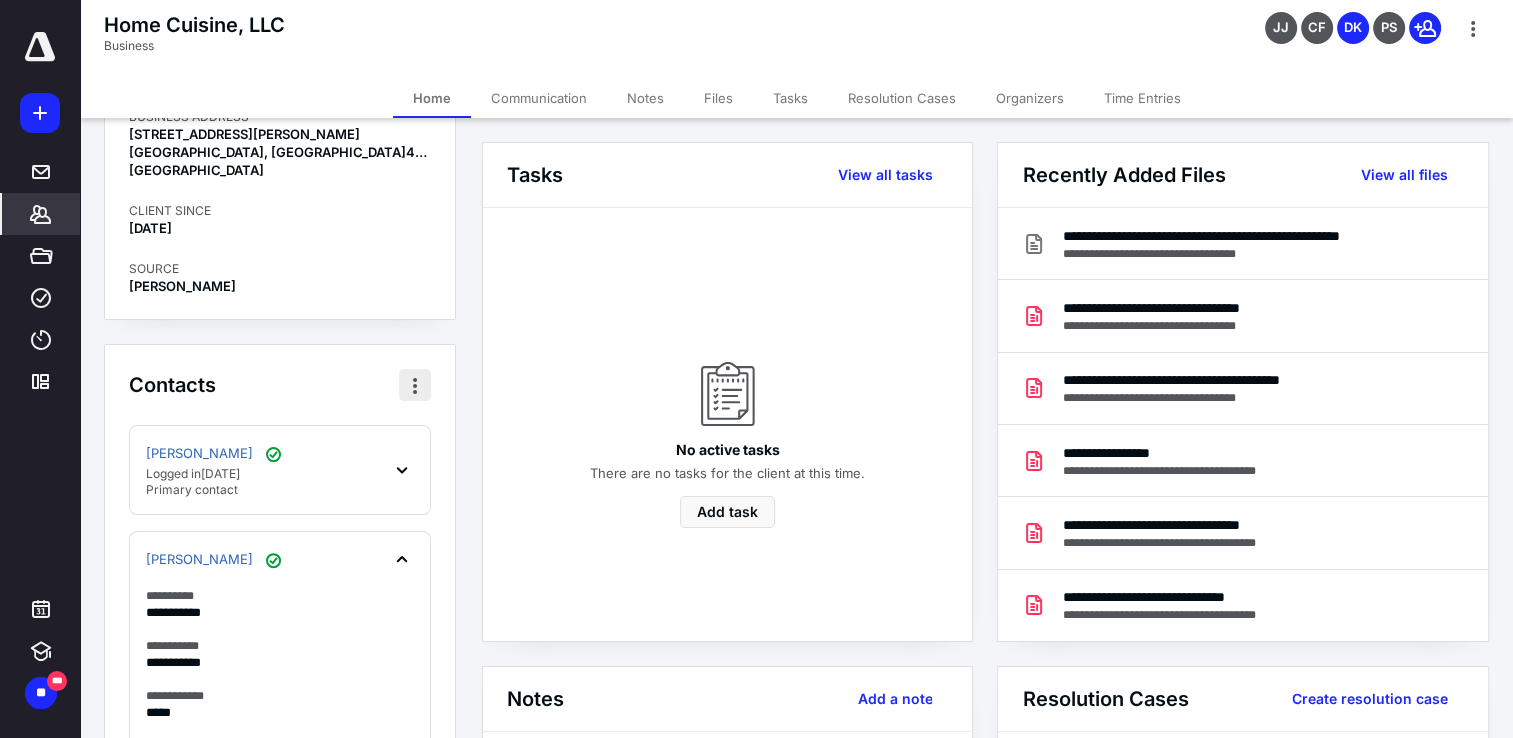 click at bounding box center [415, 385] 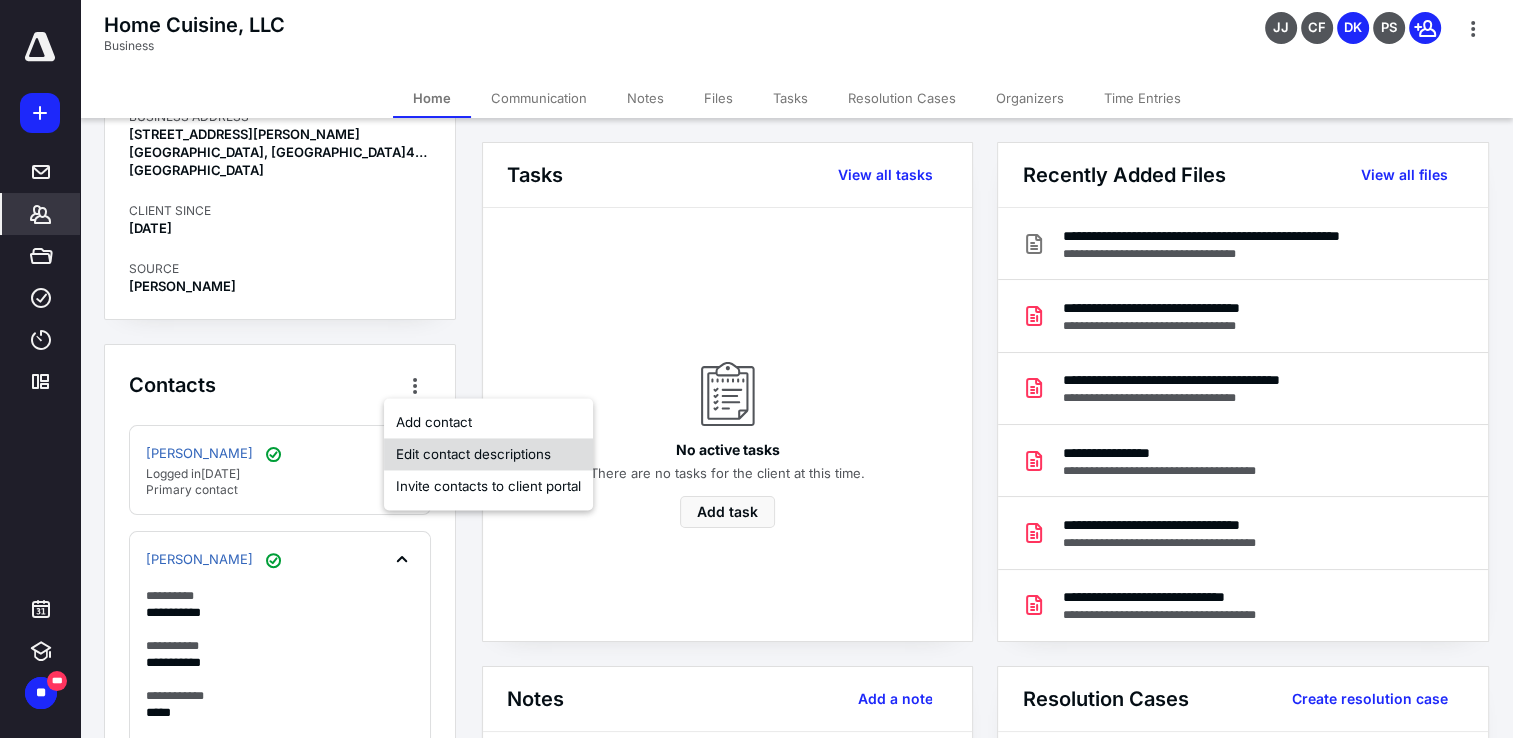 click on "Edit contact descriptions" at bounding box center [488, 454] 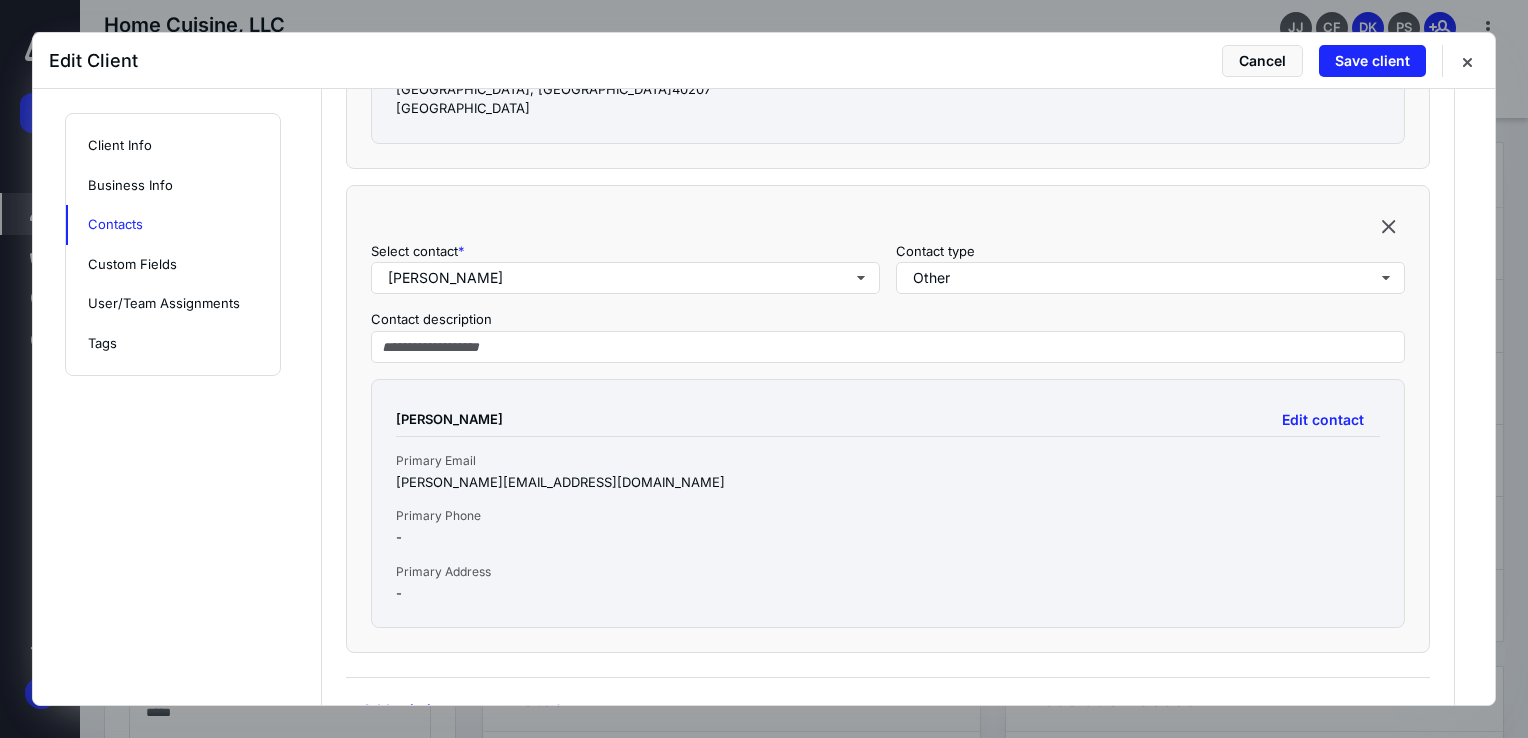 scroll, scrollTop: 1862, scrollLeft: 0, axis: vertical 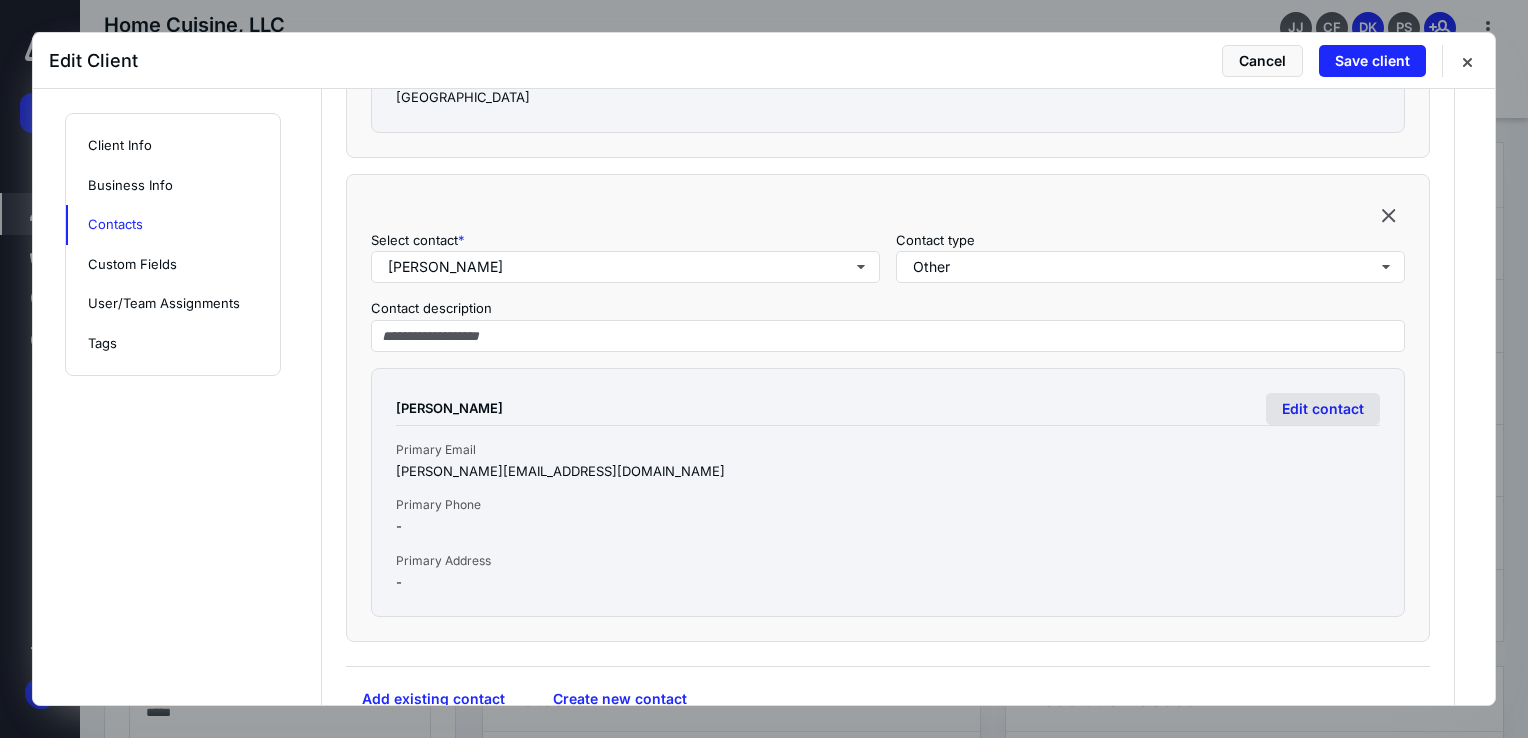 click on "Edit contact" at bounding box center [1323, 409] 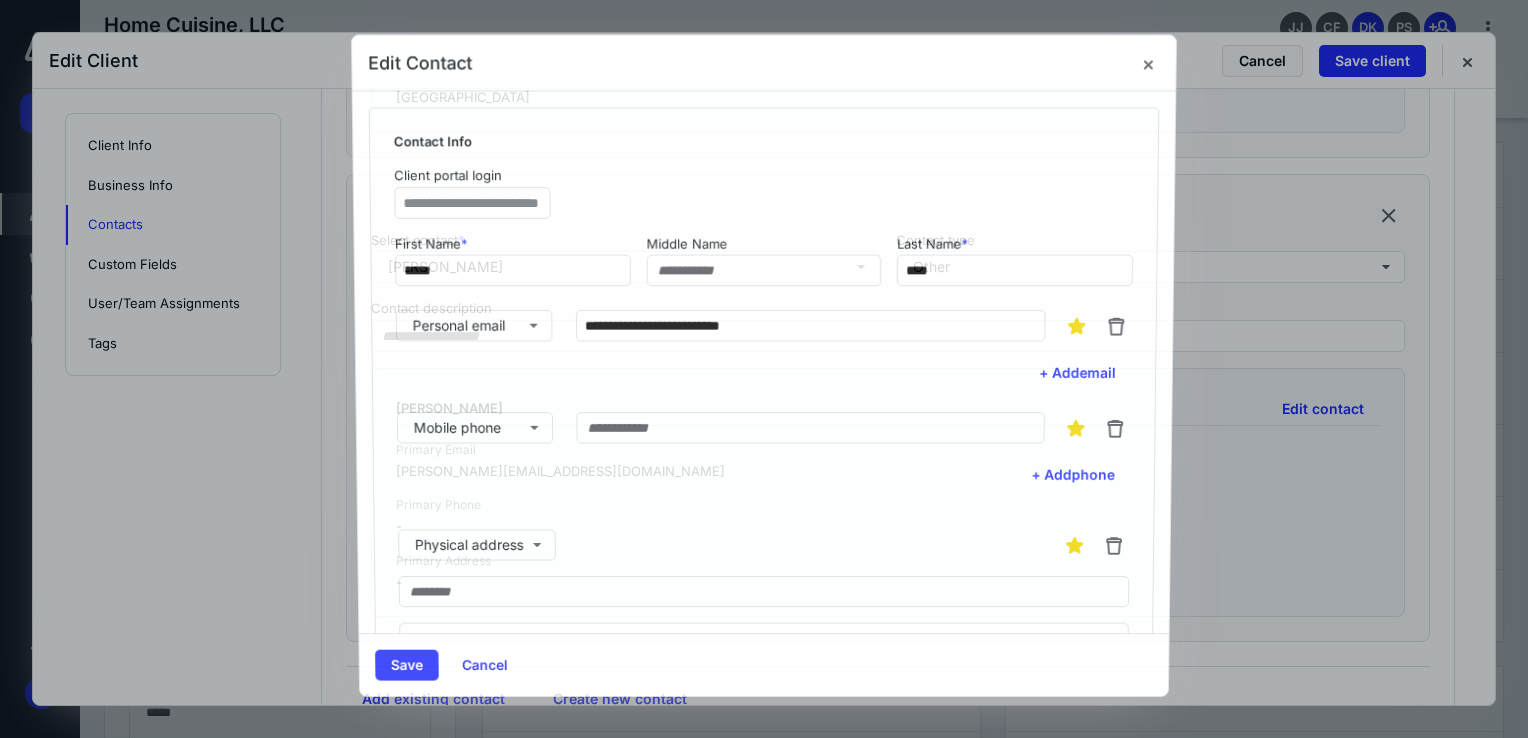 type on "*****" 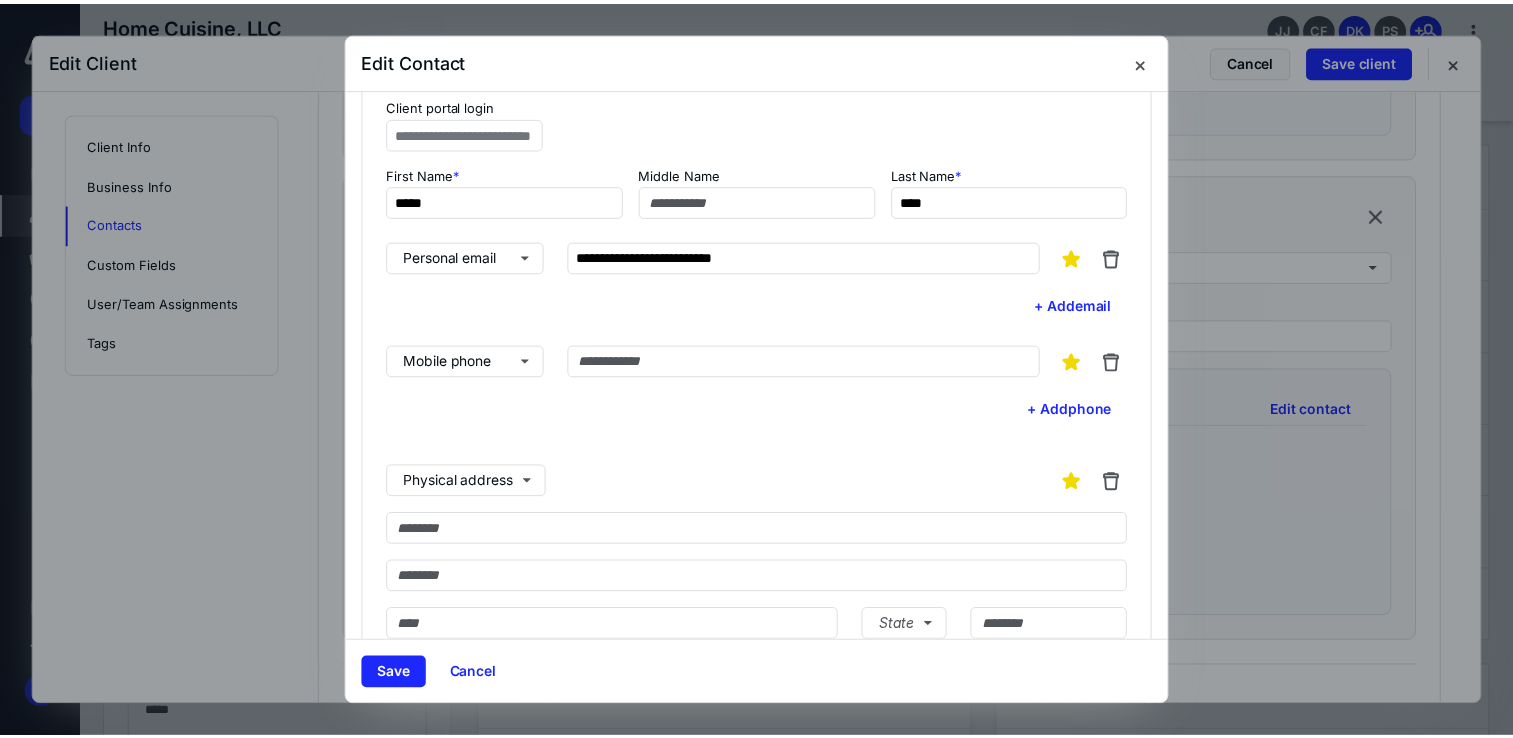 scroll, scrollTop: 100, scrollLeft: 0, axis: vertical 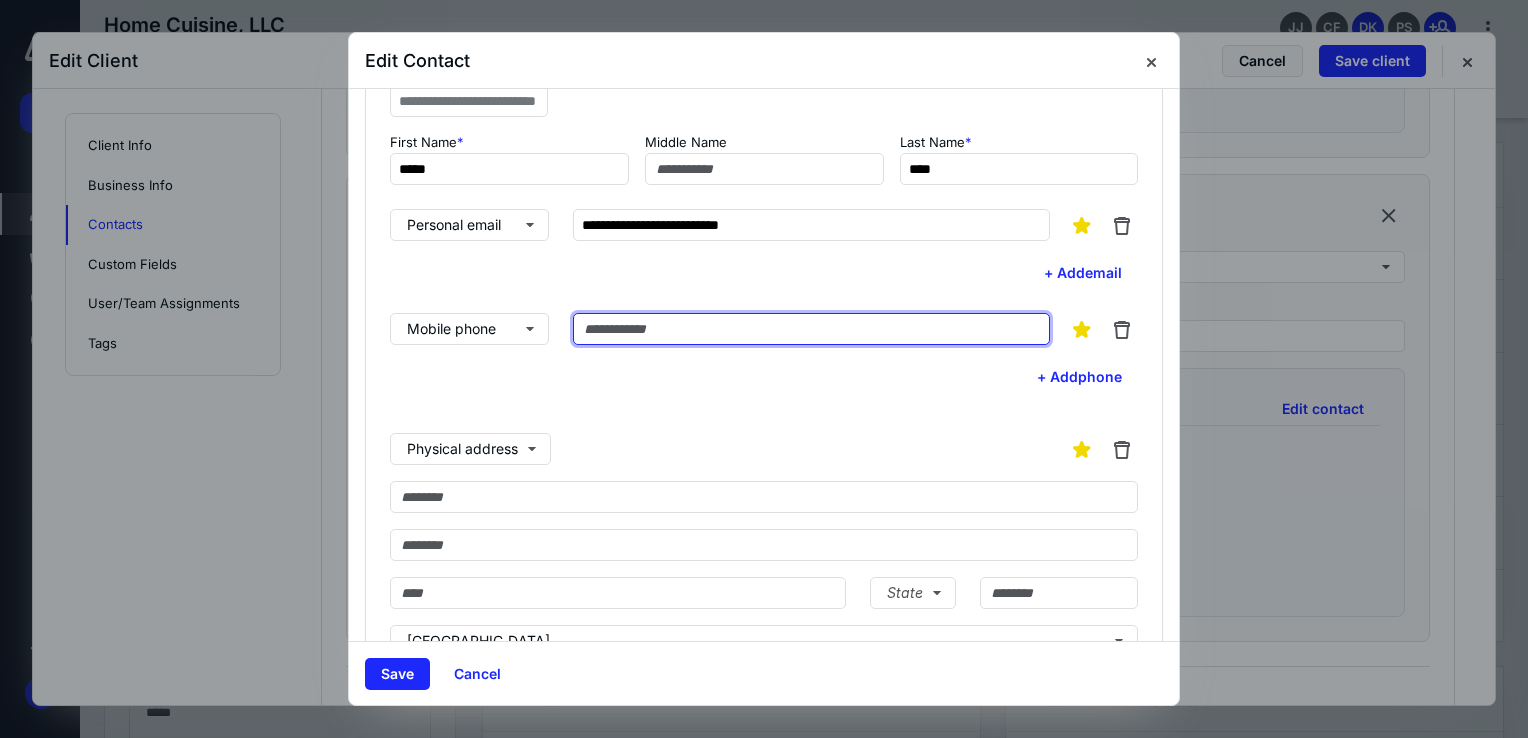 click at bounding box center (811, 329) 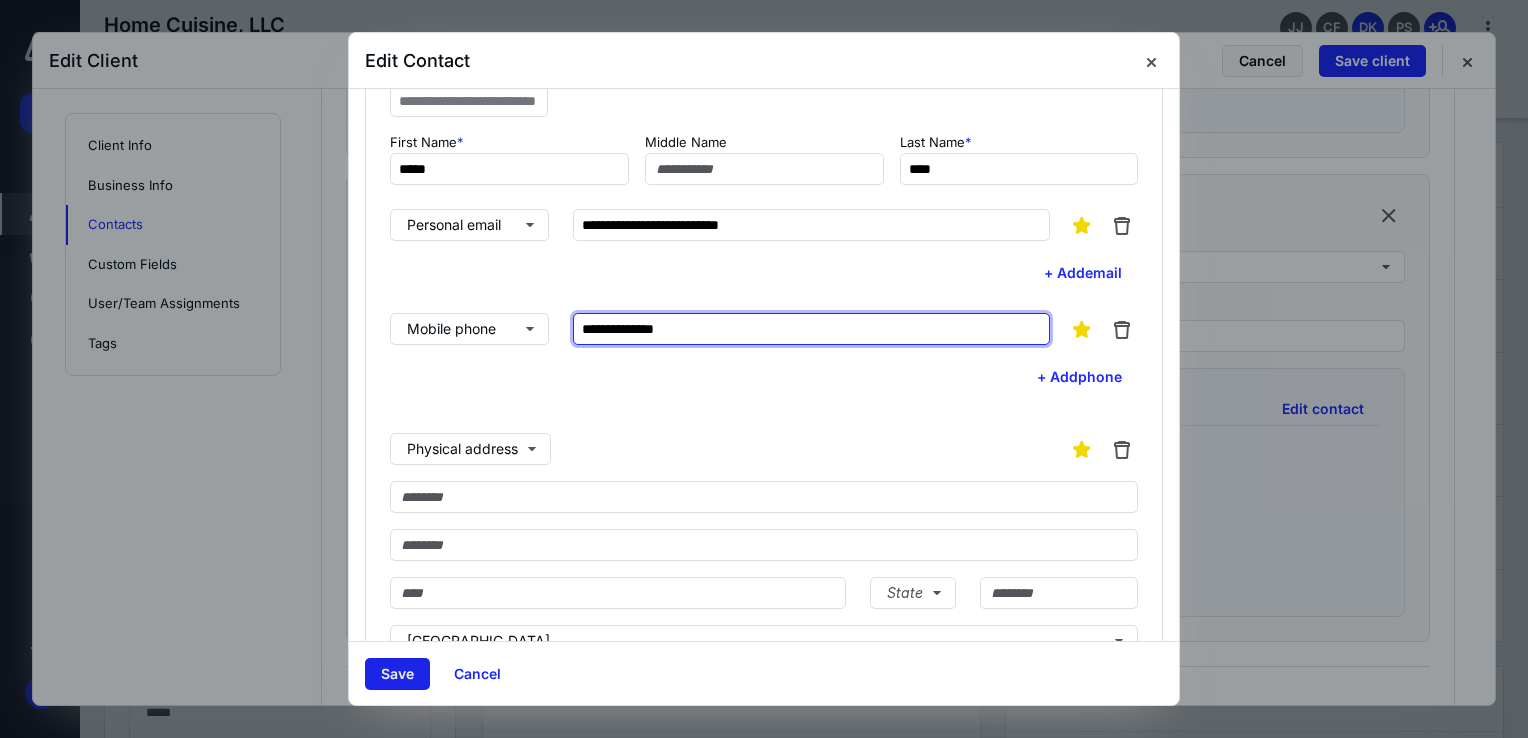 type on "**********" 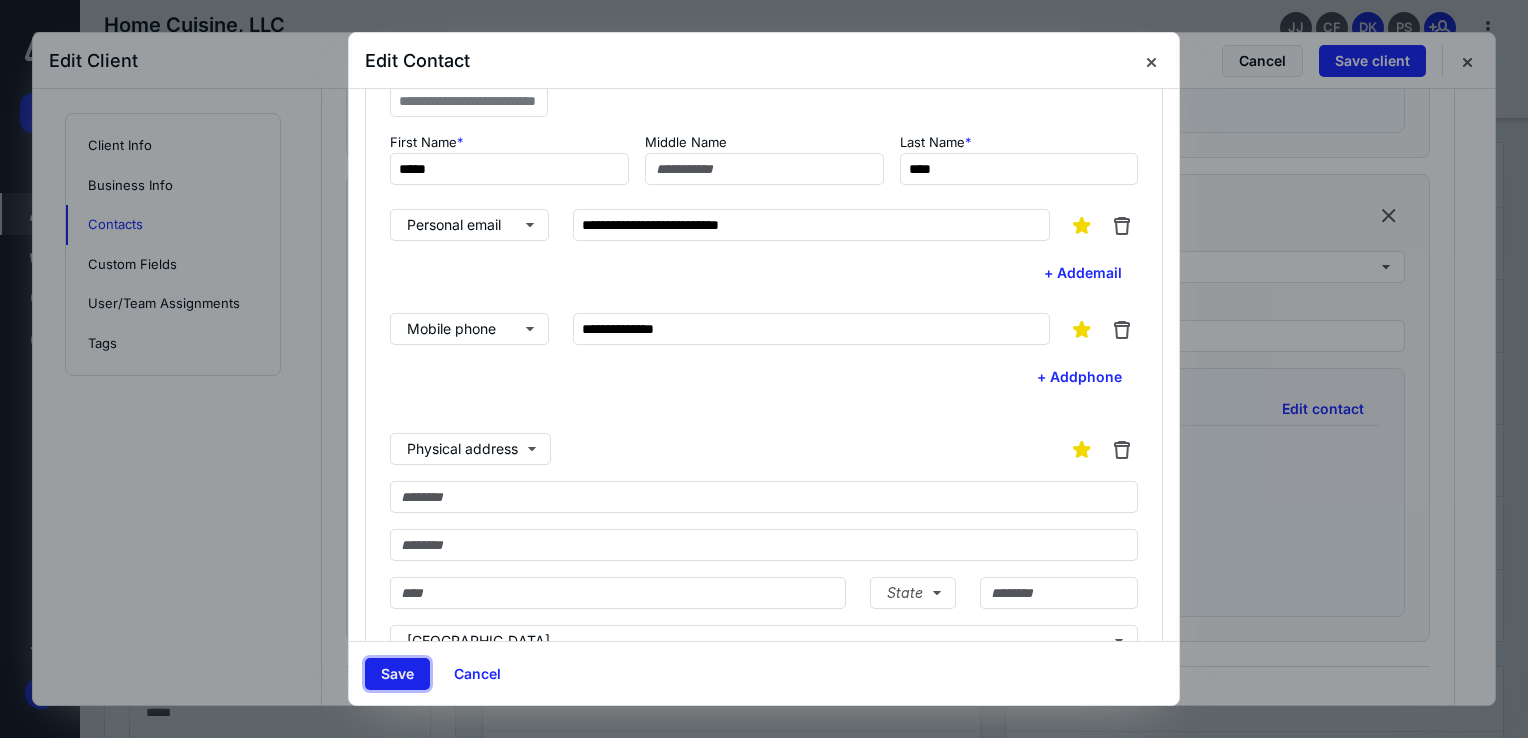 click on "Save" at bounding box center (397, 674) 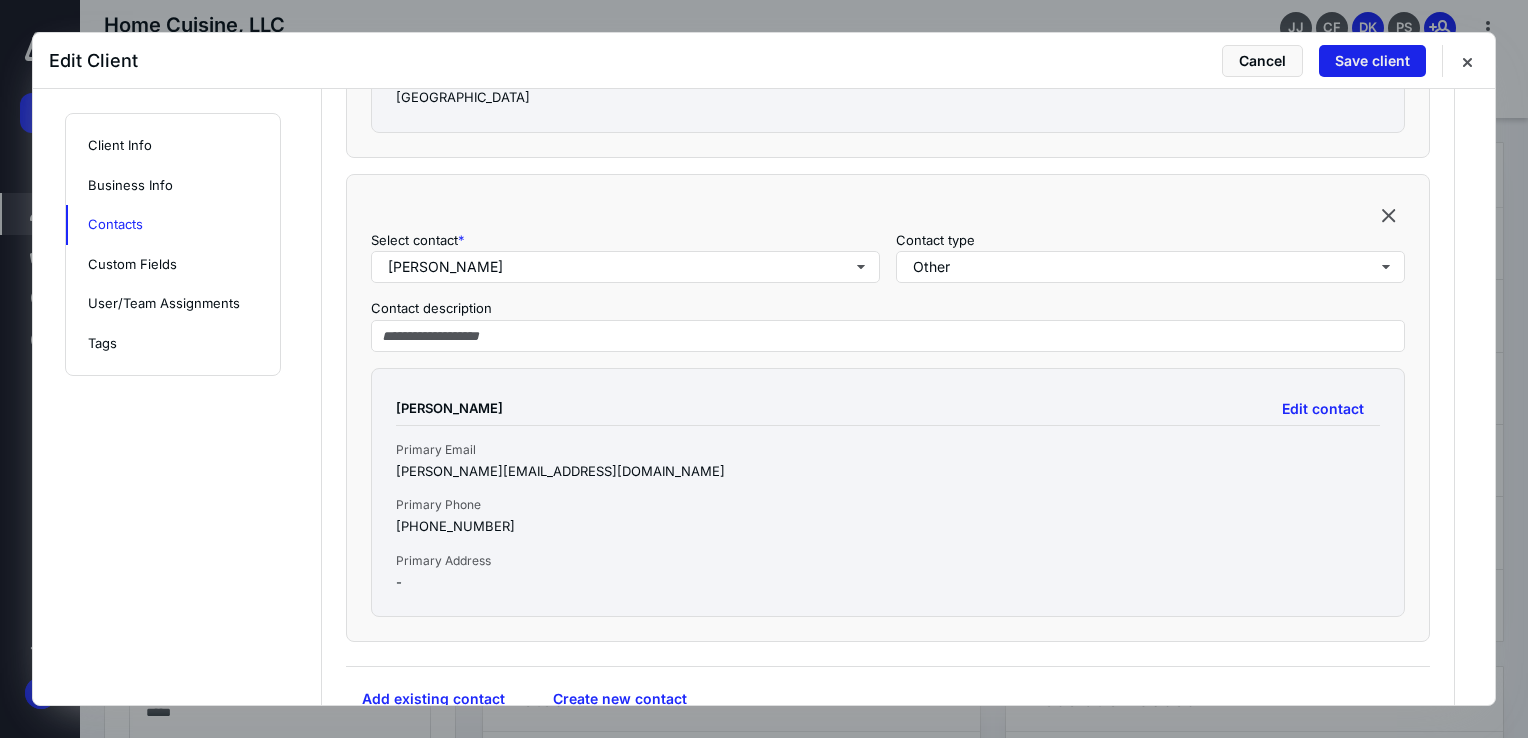 click on "Save client" at bounding box center [1372, 61] 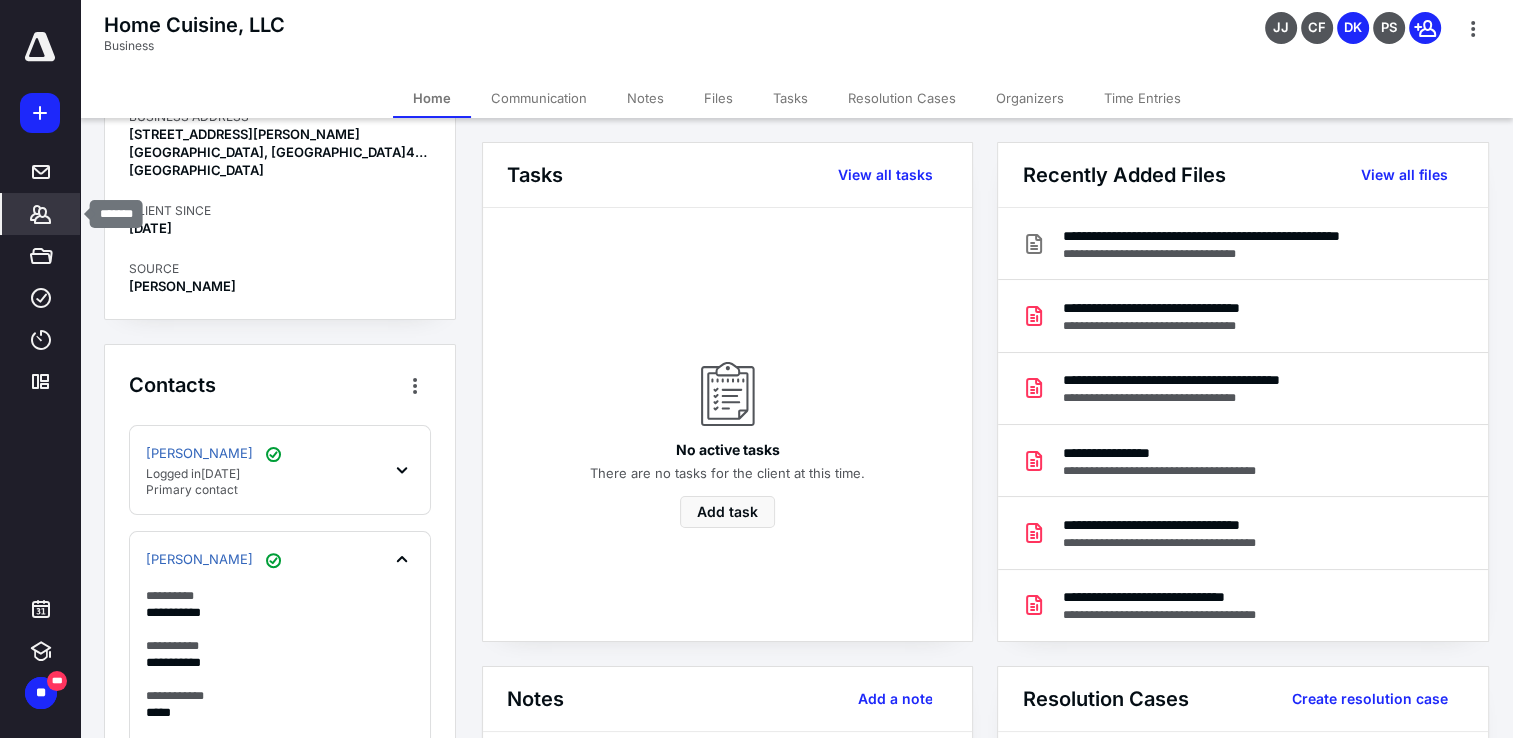 click on "*******" at bounding box center (41, 214) 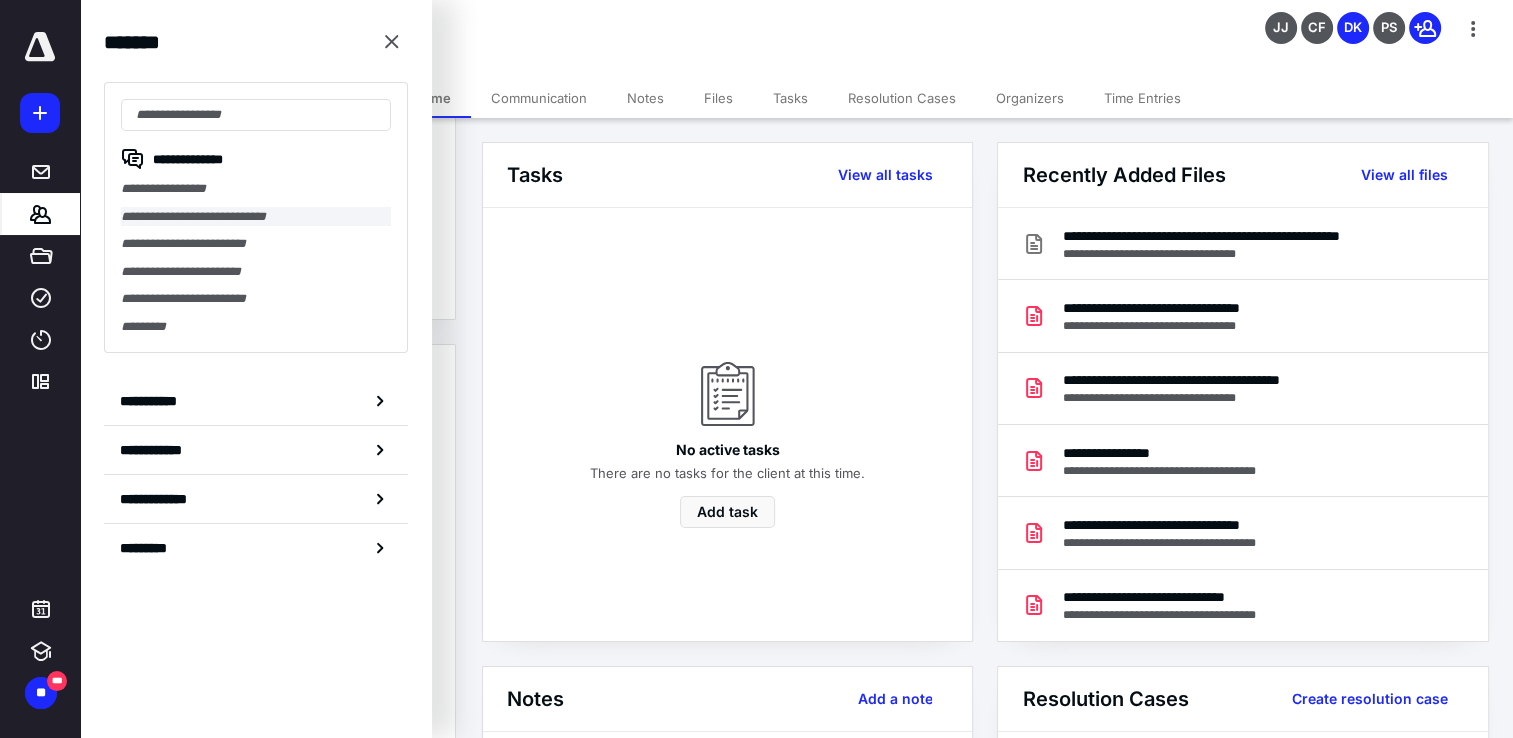 click on "**********" at bounding box center (256, 217) 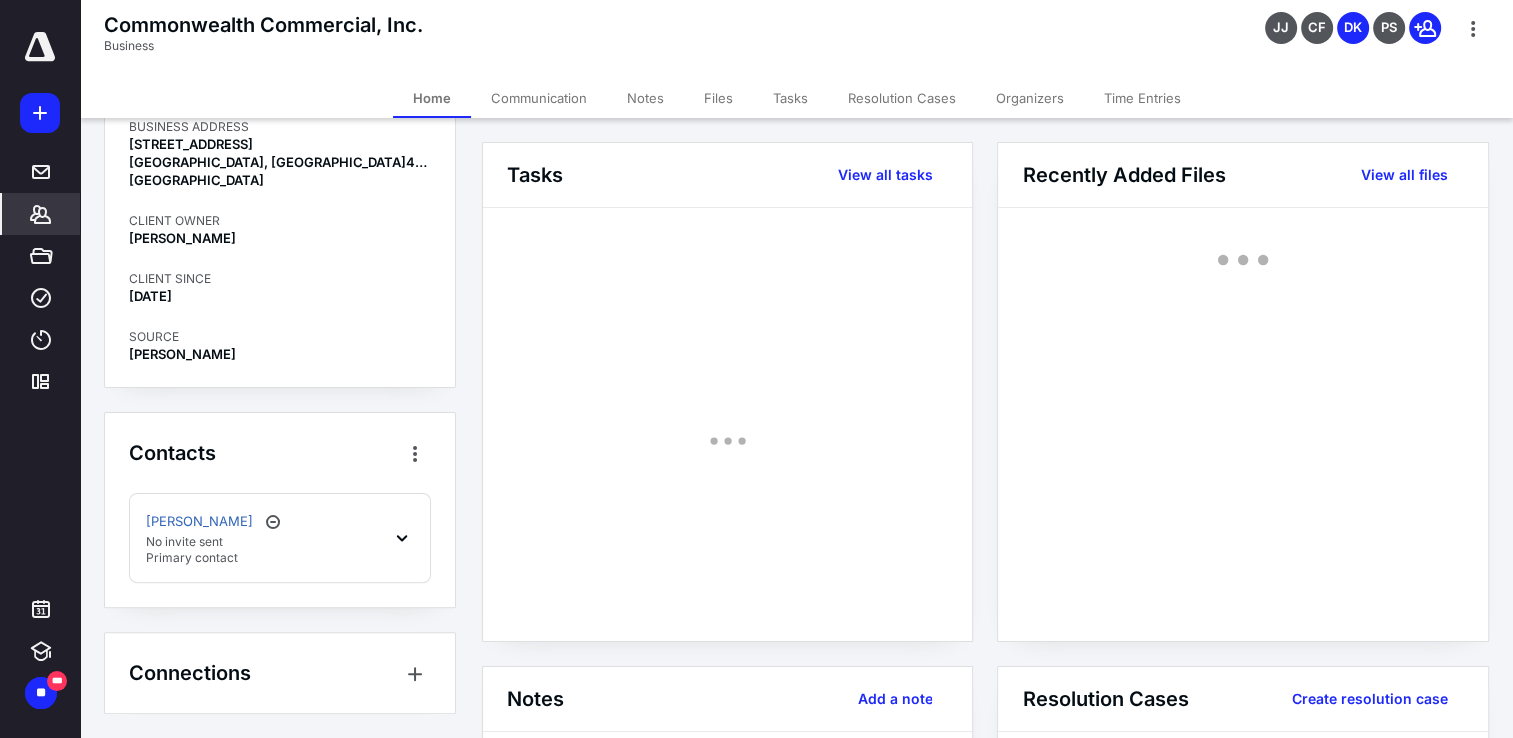 scroll, scrollTop: 508, scrollLeft: 0, axis: vertical 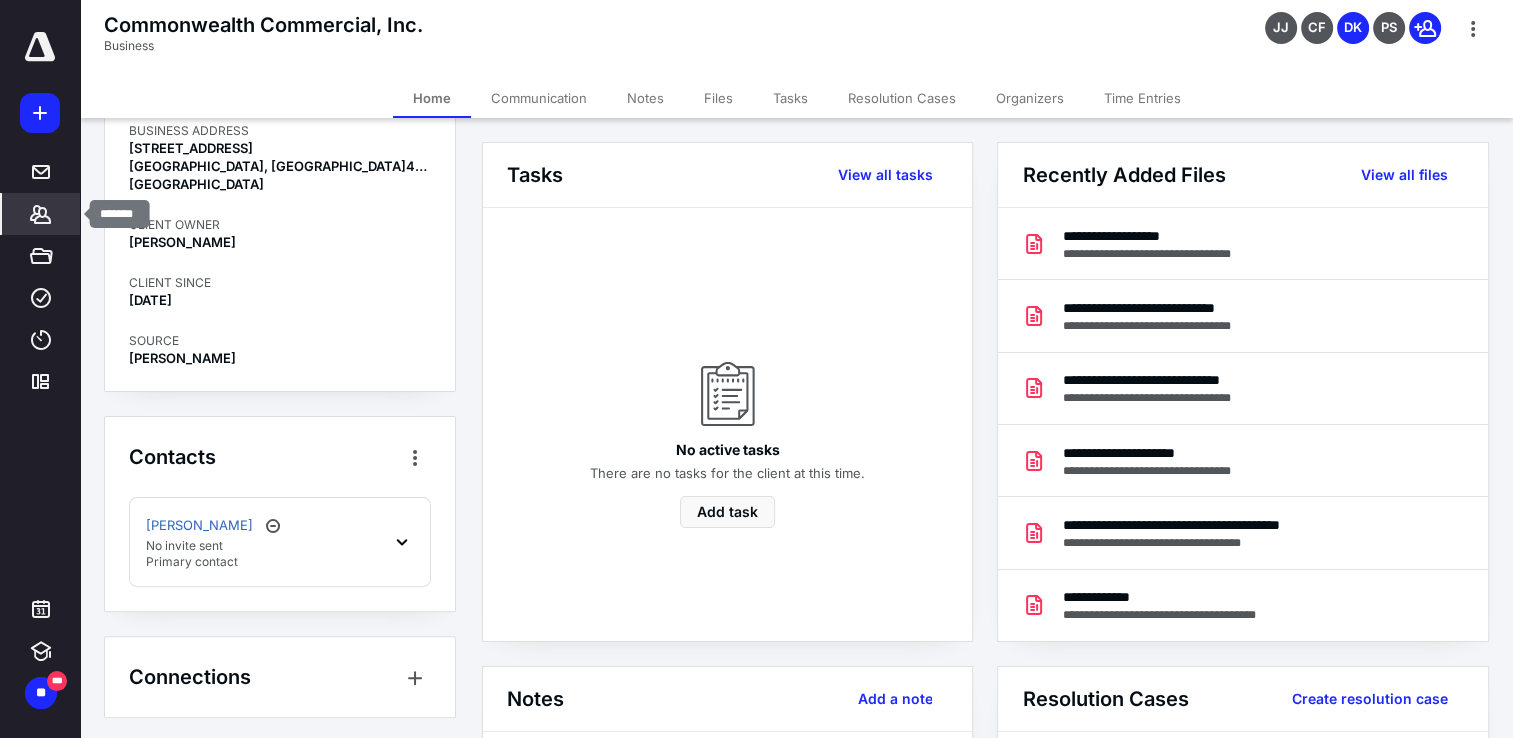 click 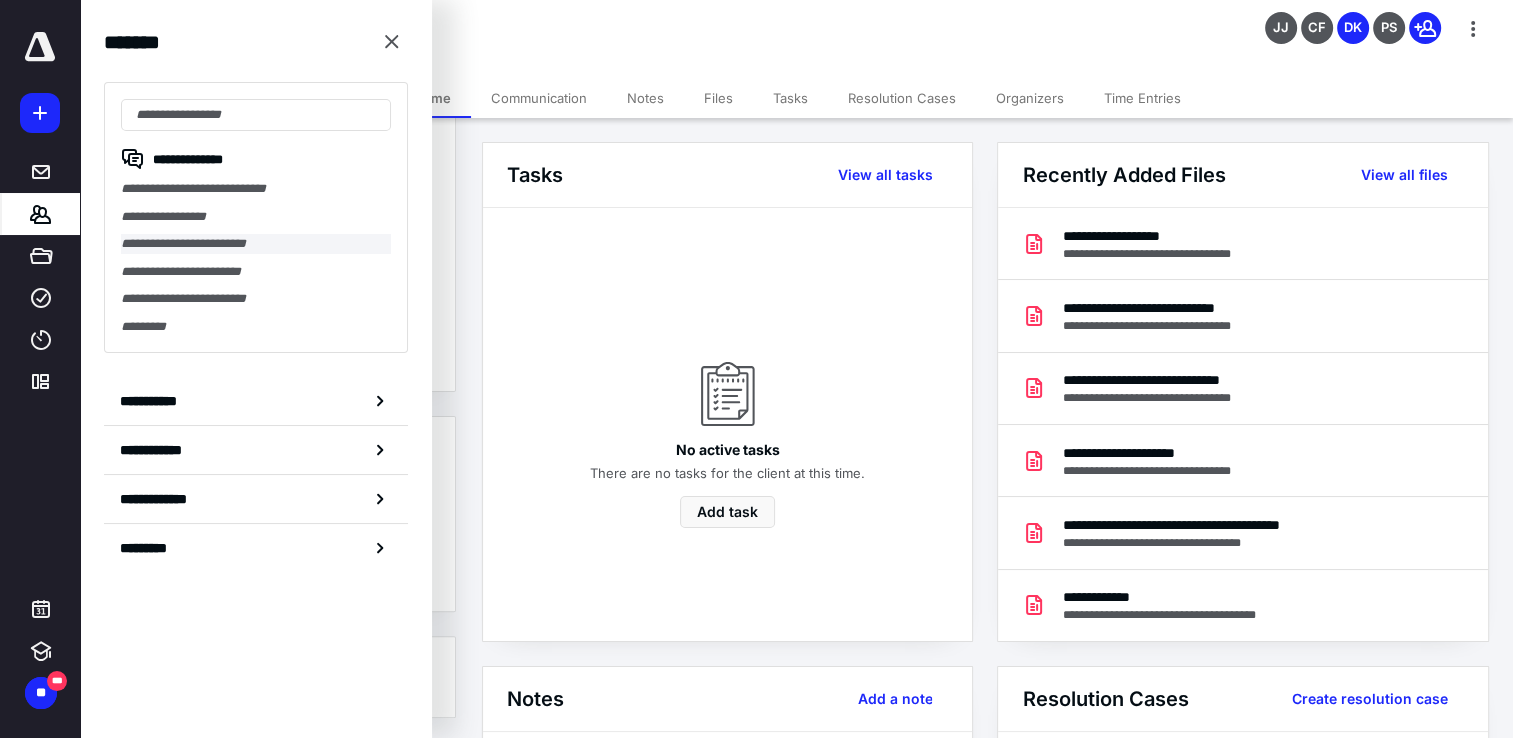 click on "**********" at bounding box center (256, 244) 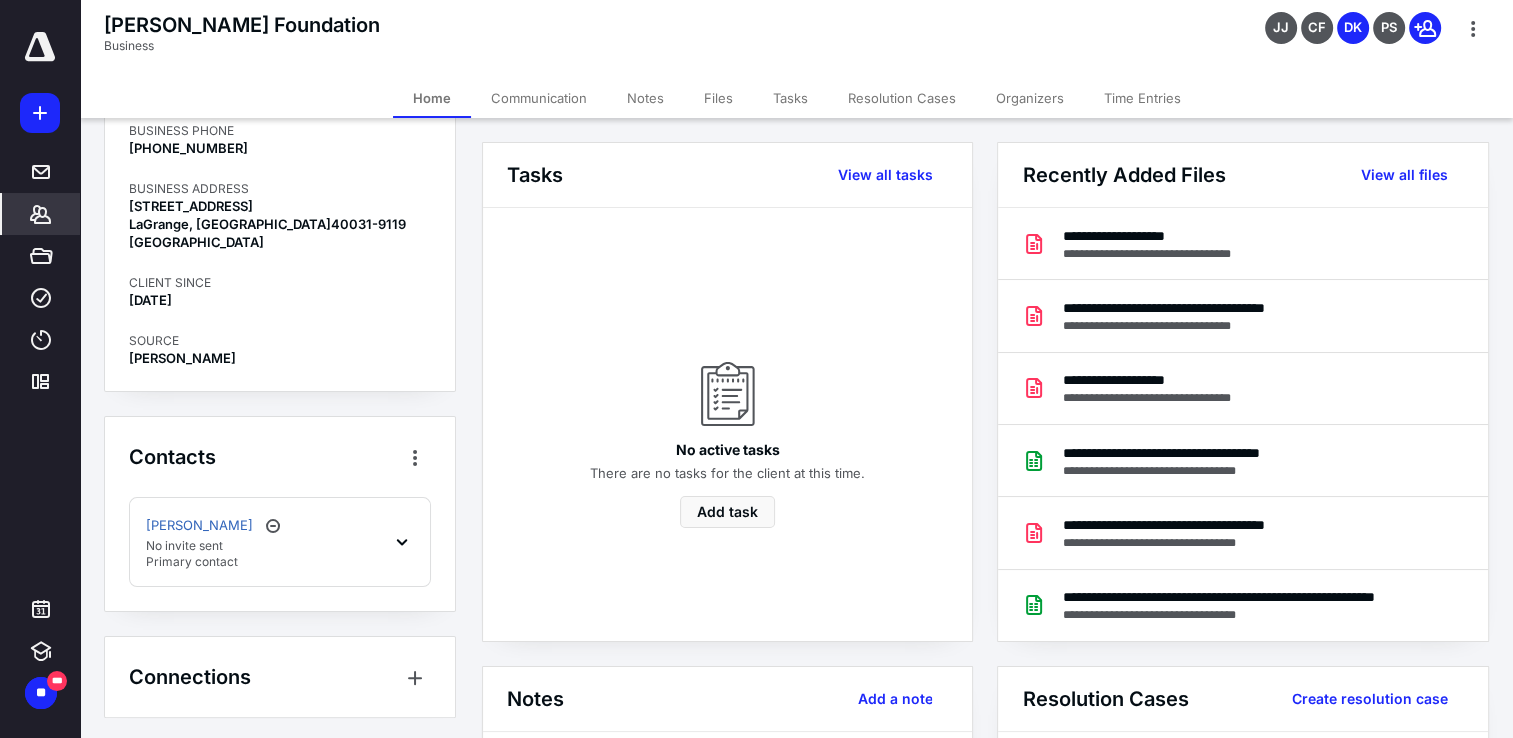 click on "*******" at bounding box center (41, 214) 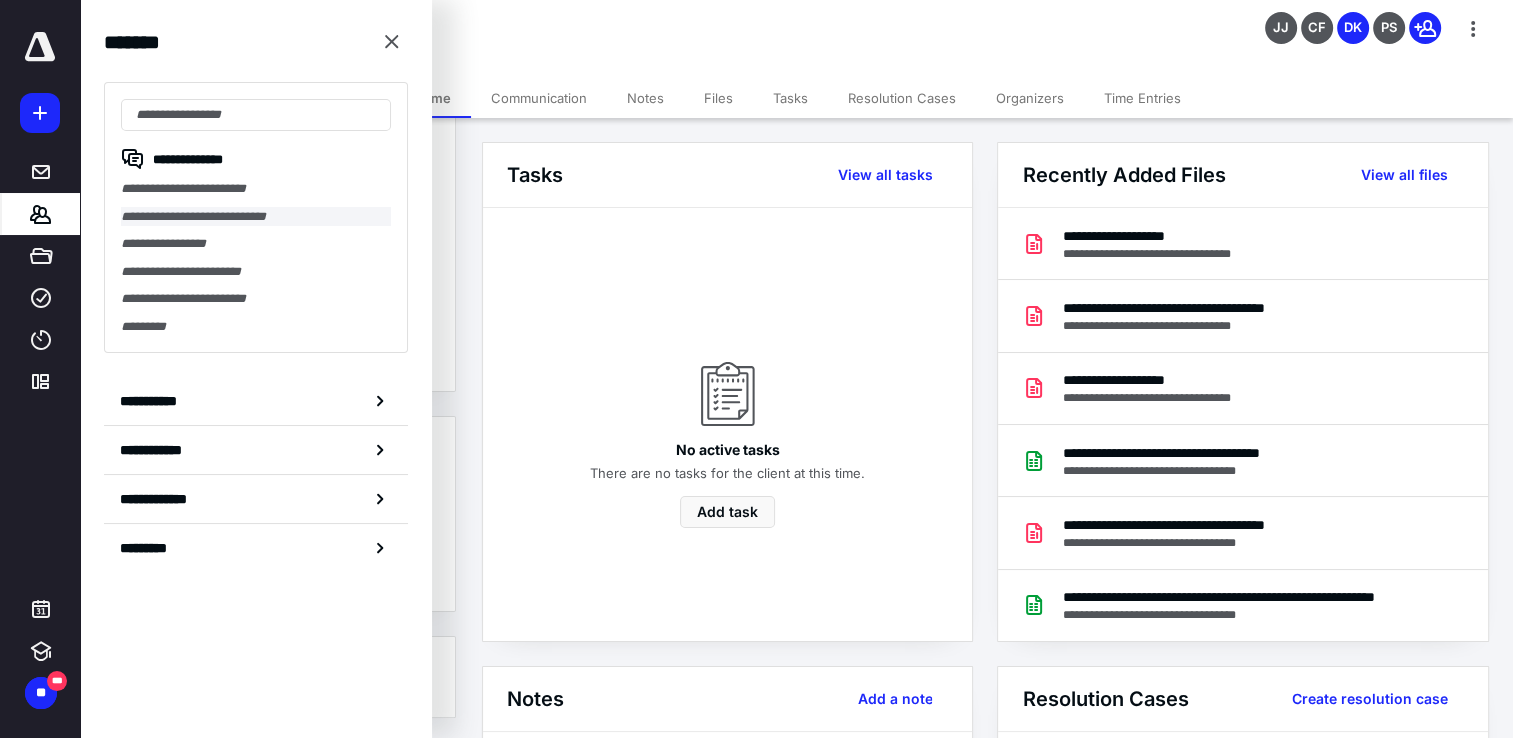 click on "**********" at bounding box center [256, 217] 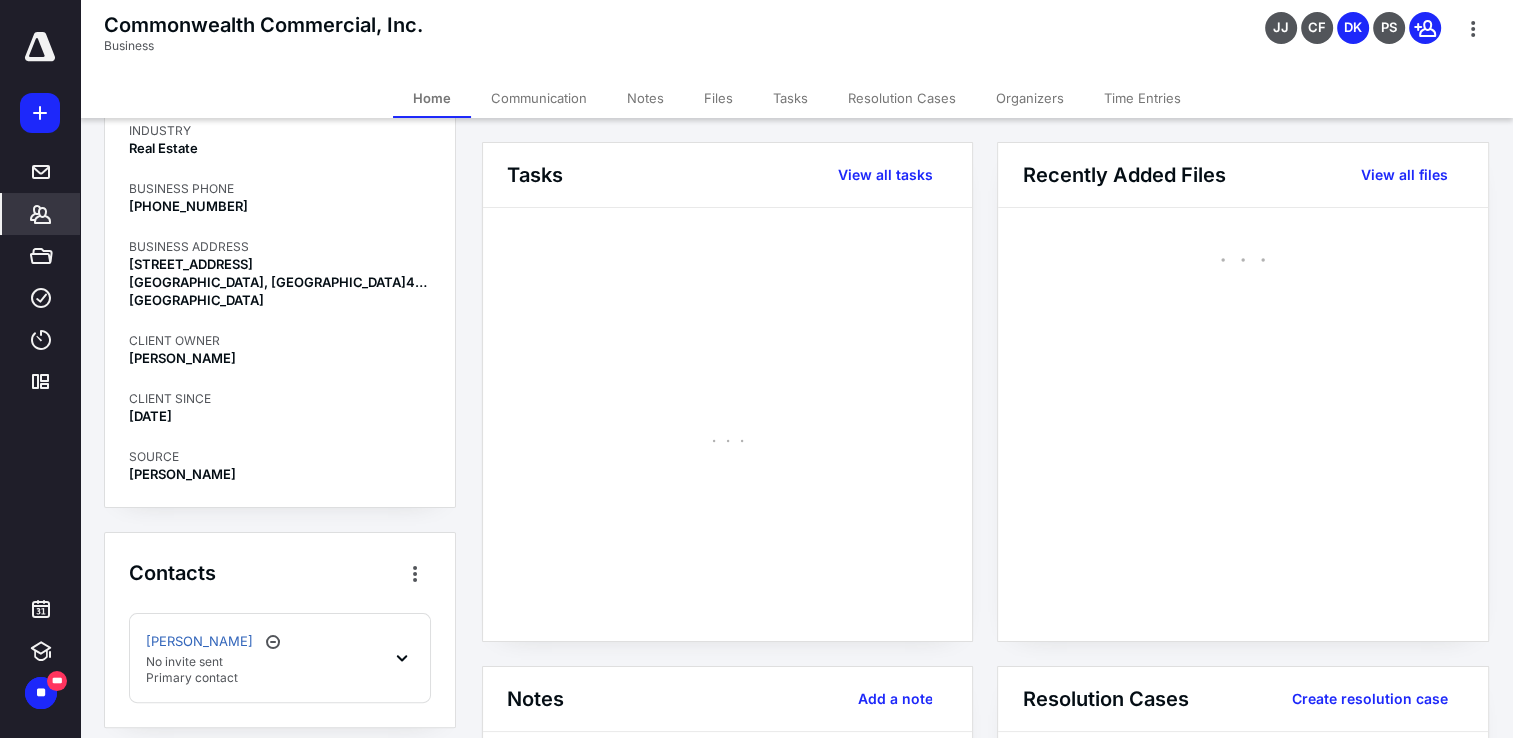 scroll, scrollTop: 508, scrollLeft: 0, axis: vertical 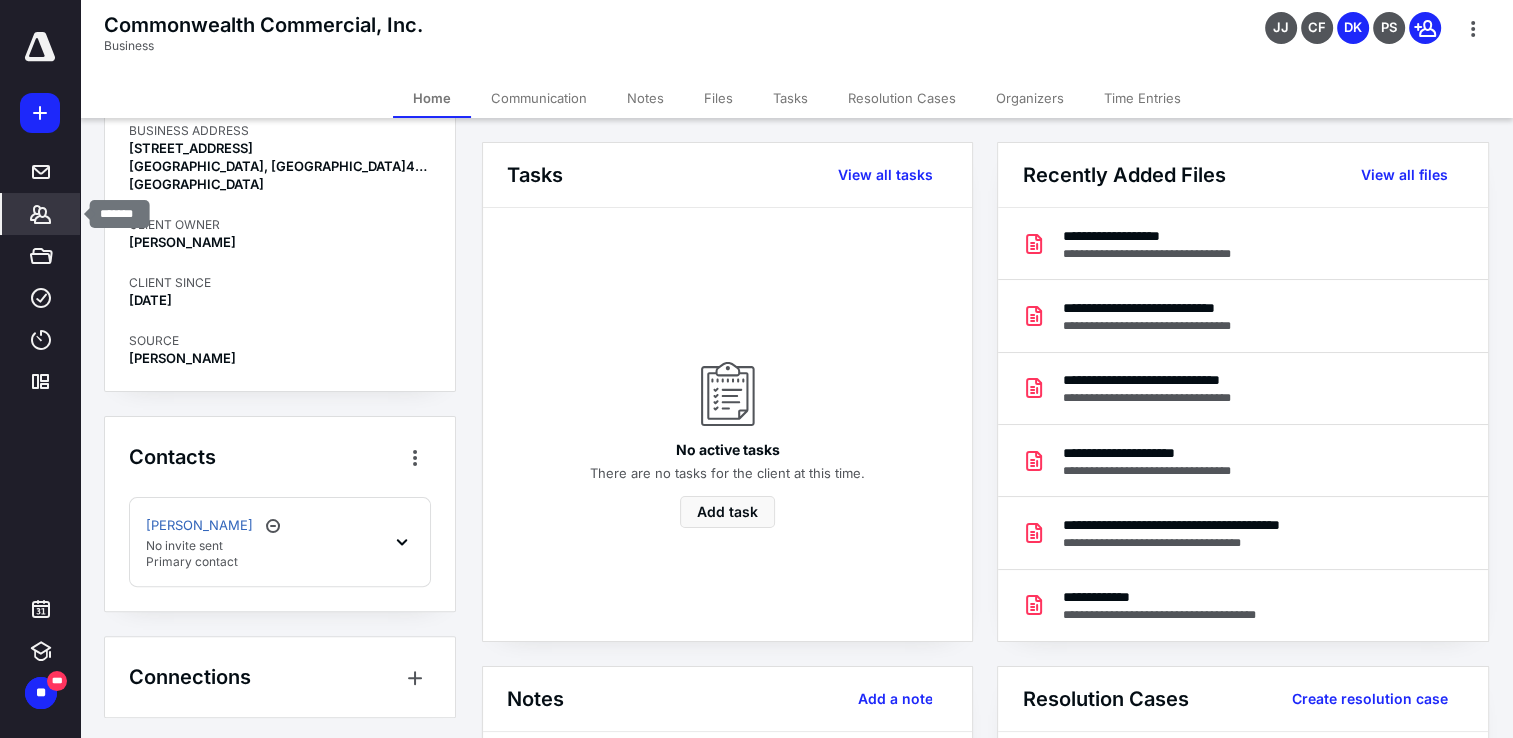 click on "*******" at bounding box center (41, 214) 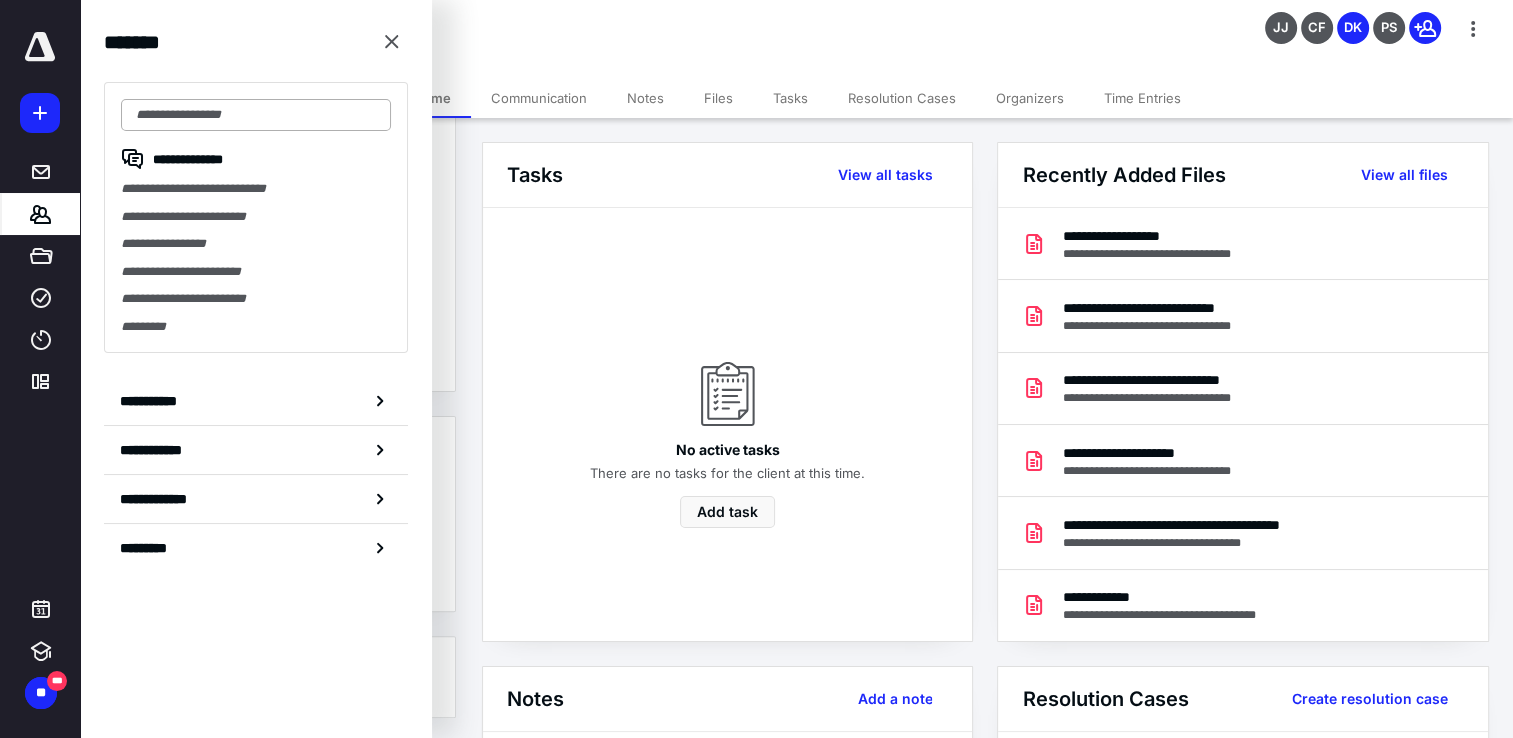 click at bounding box center [256, 115] 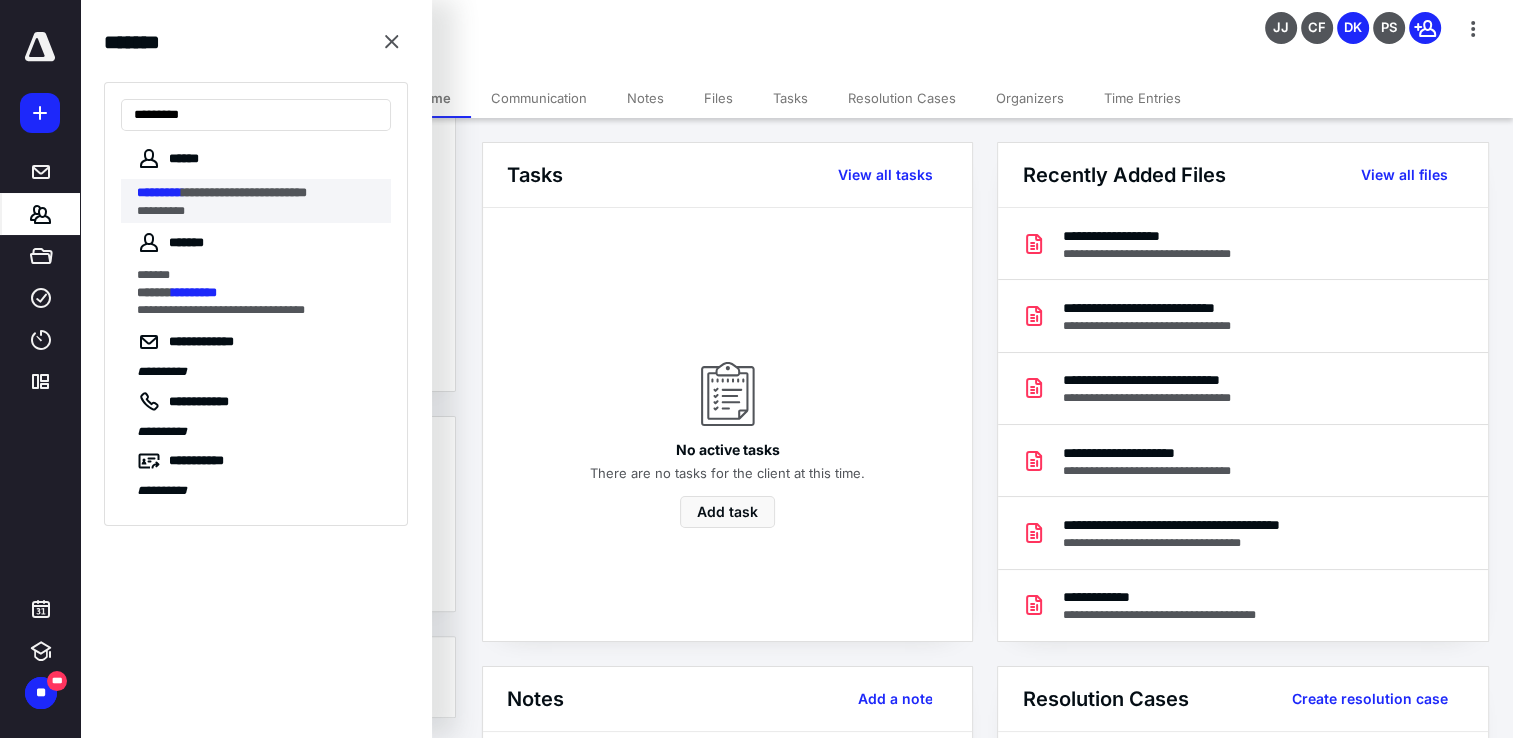 type on "*********" 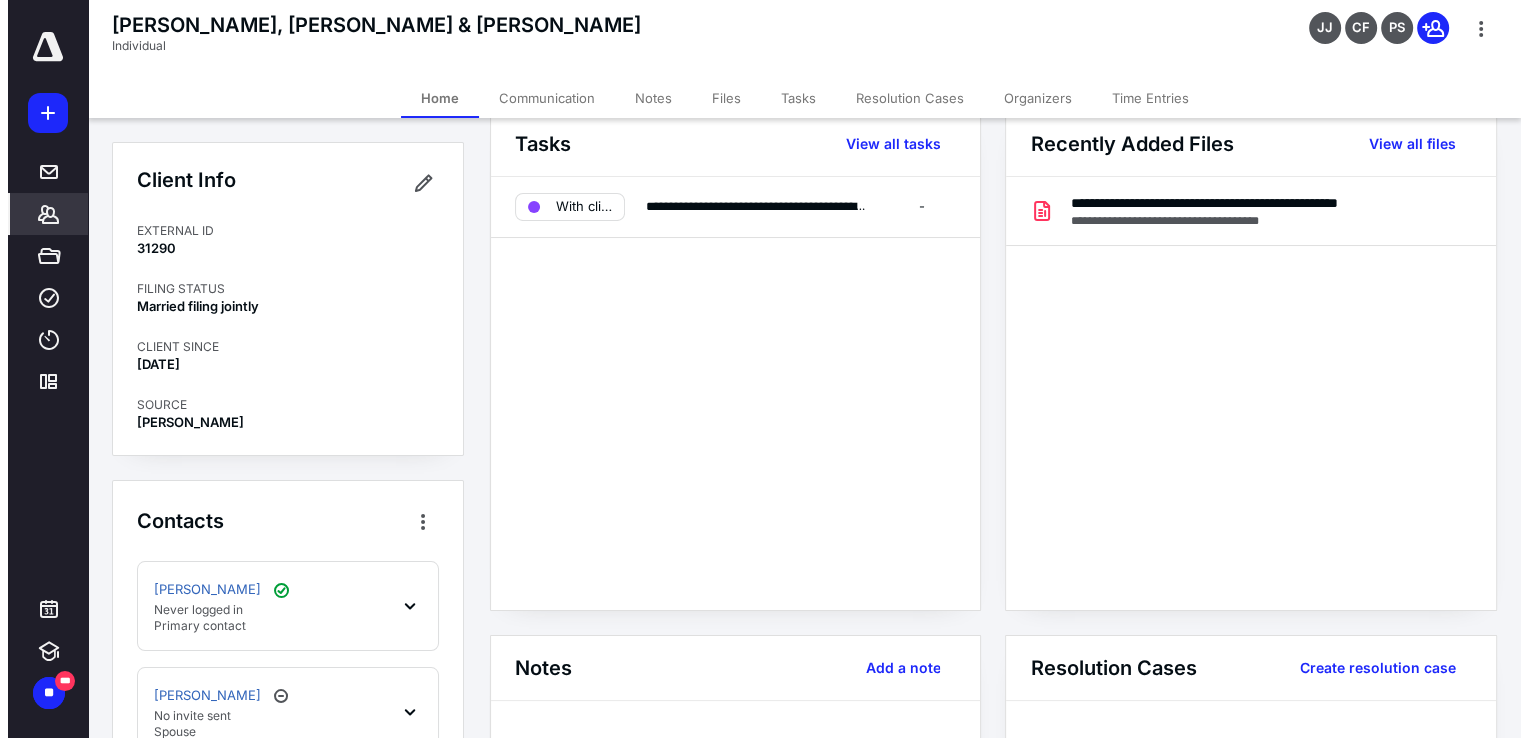 scroll, scrollTop: 0, scrollLeft: 0, axis: both 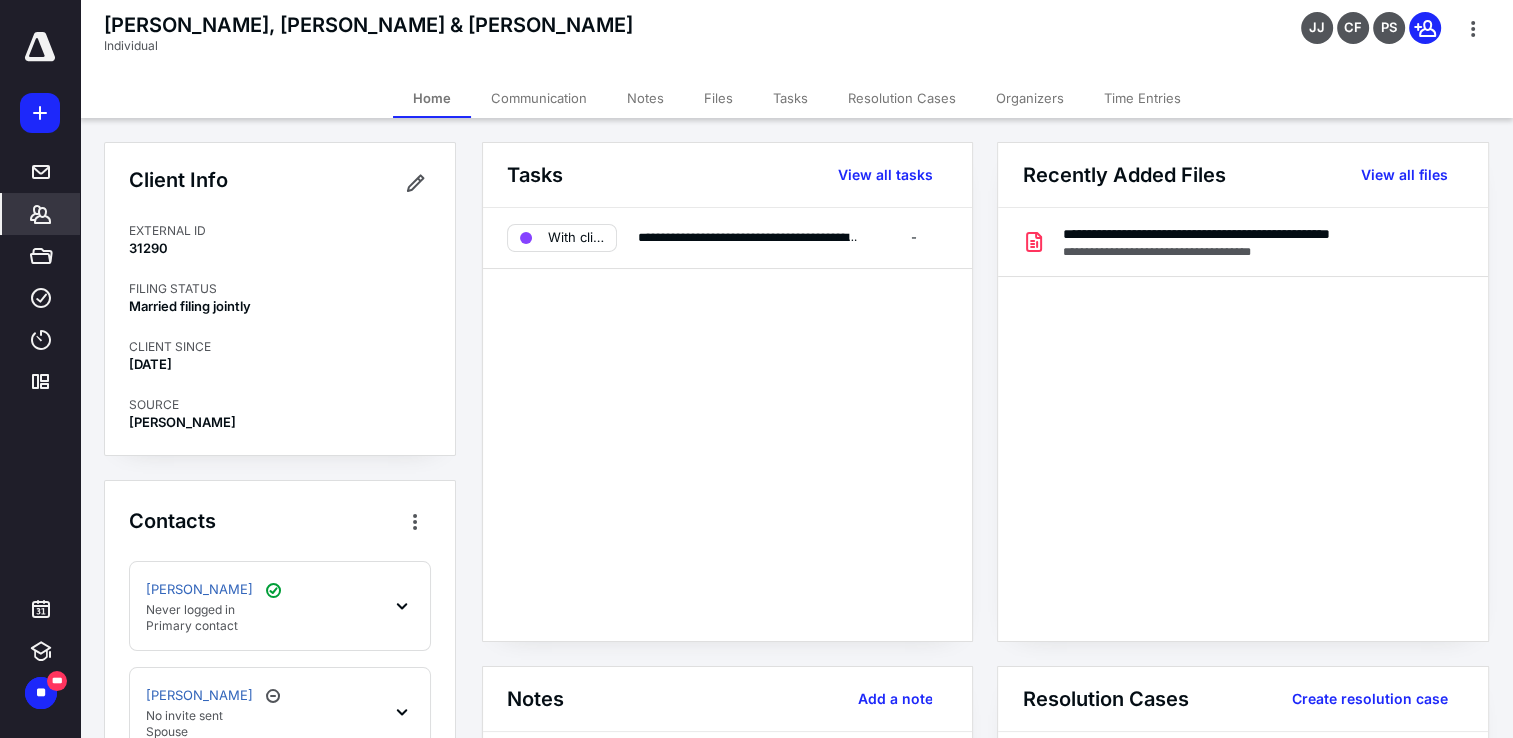 click on "Files" at bounding box center (718, 98) 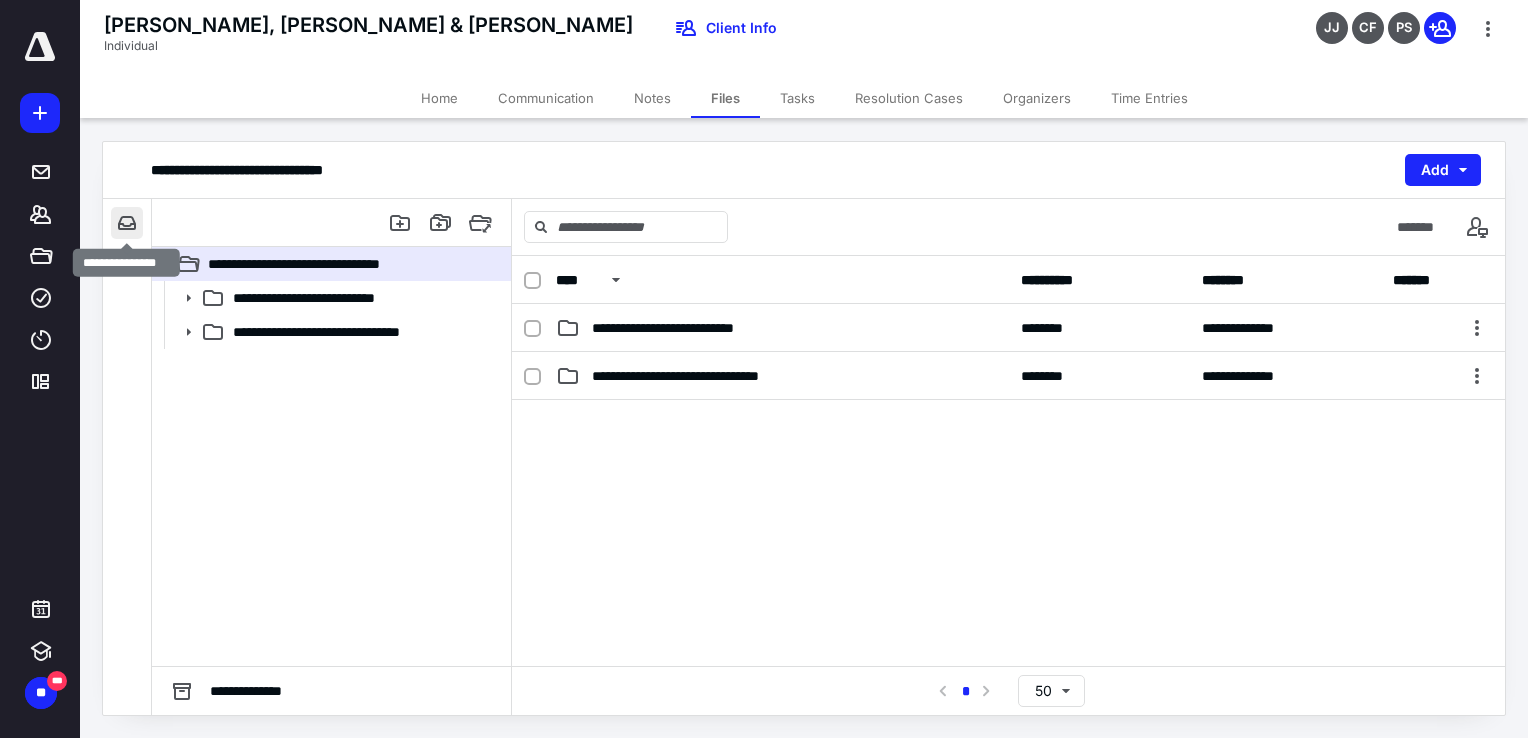 click at bounding box center [127, 223] 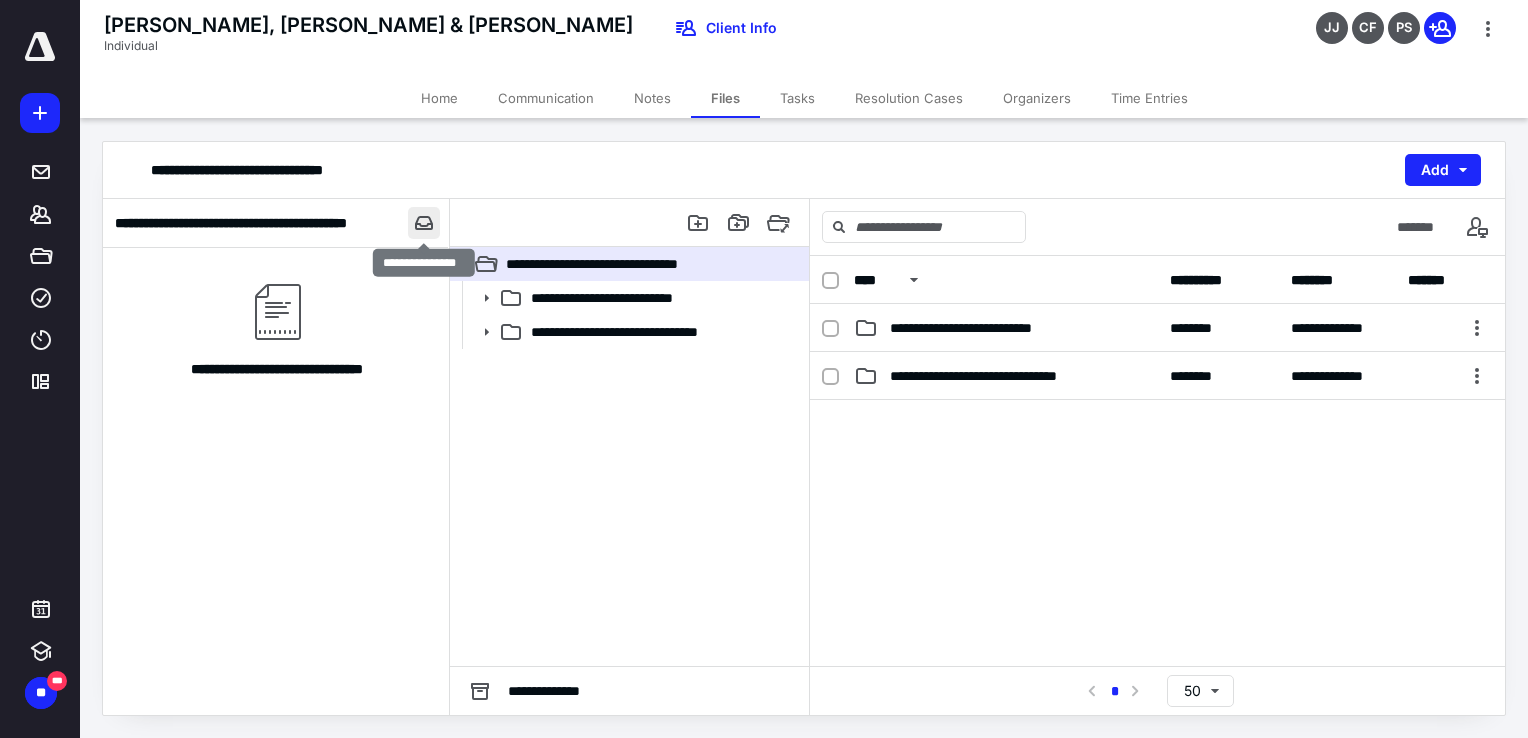 click at bounding box center [424, 223] 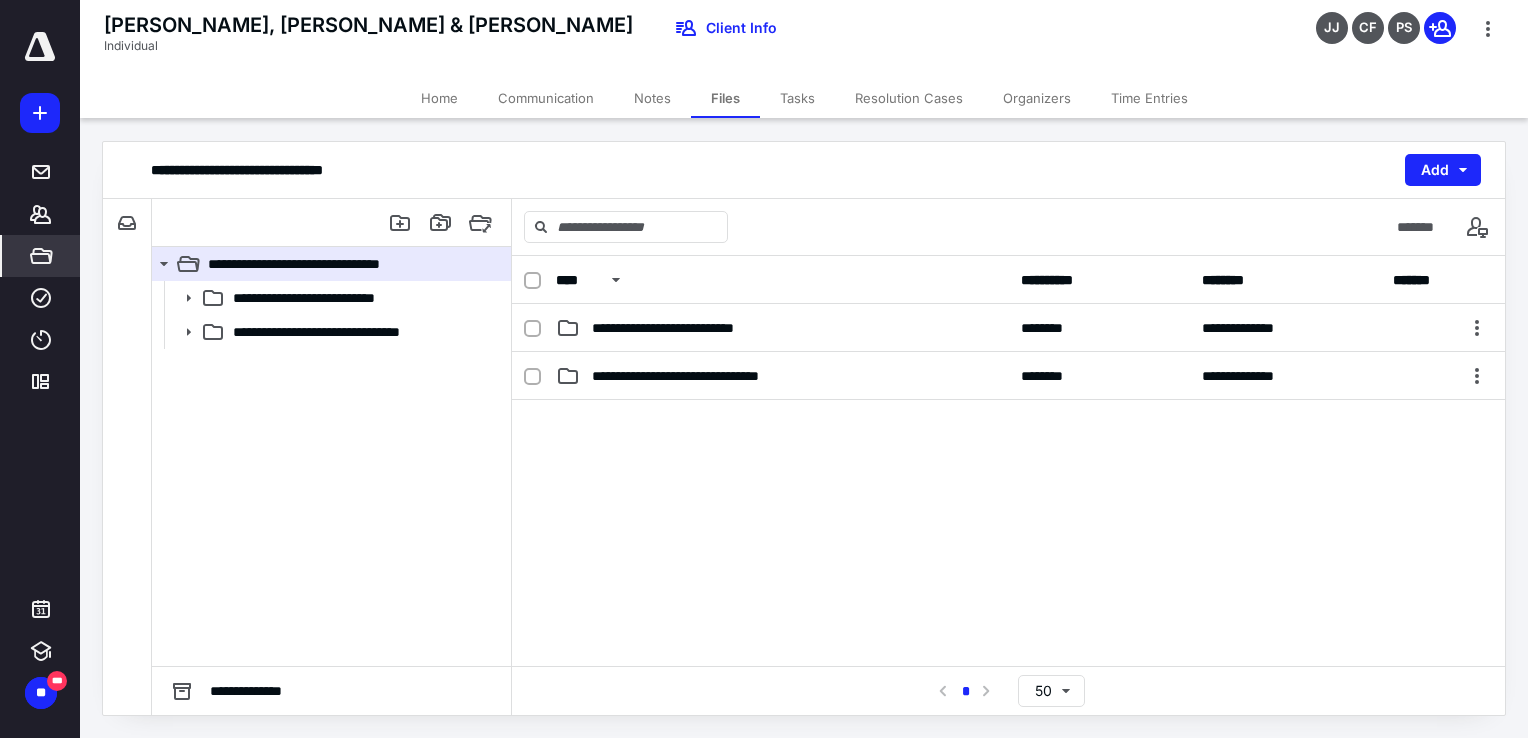 click 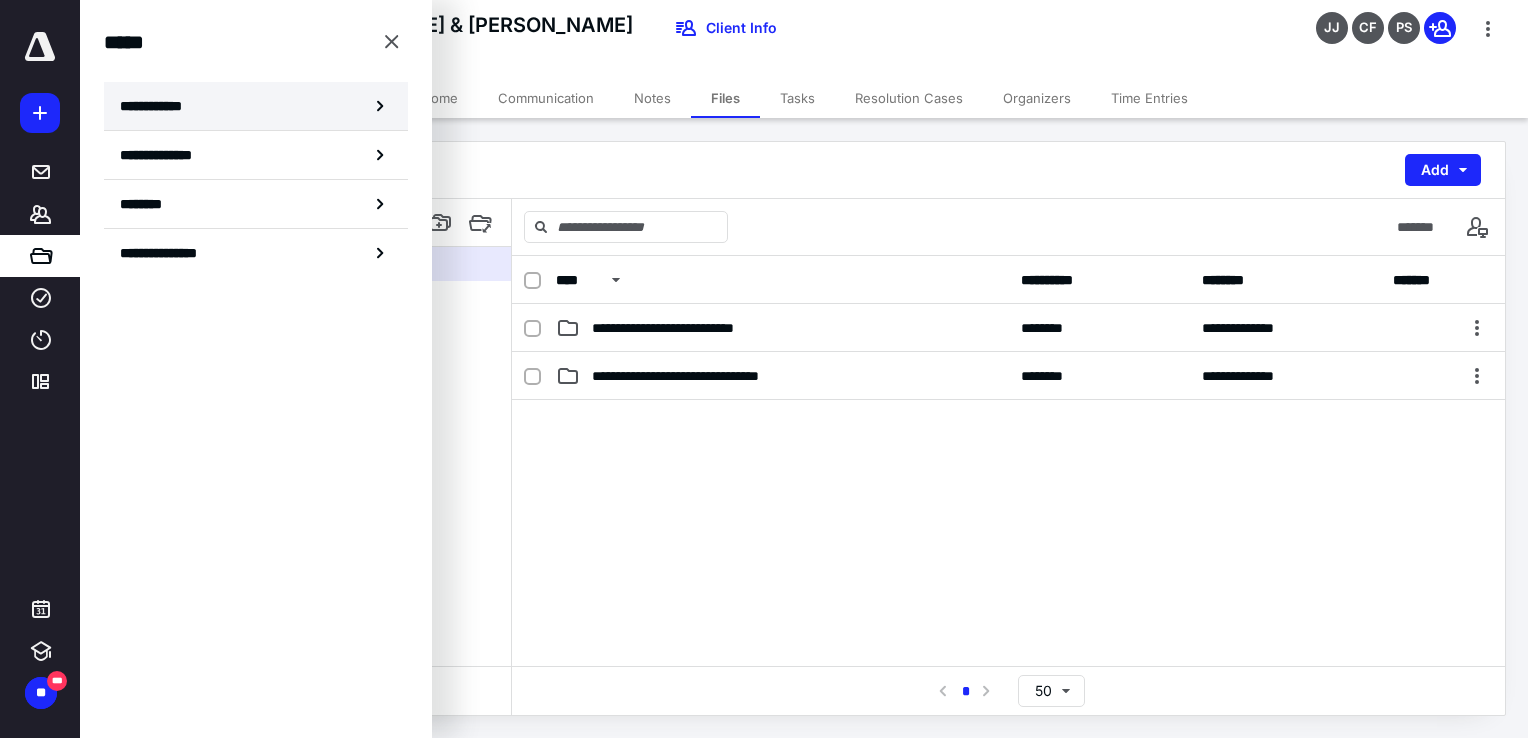 click on "**********" at bounding box center [157, 106] 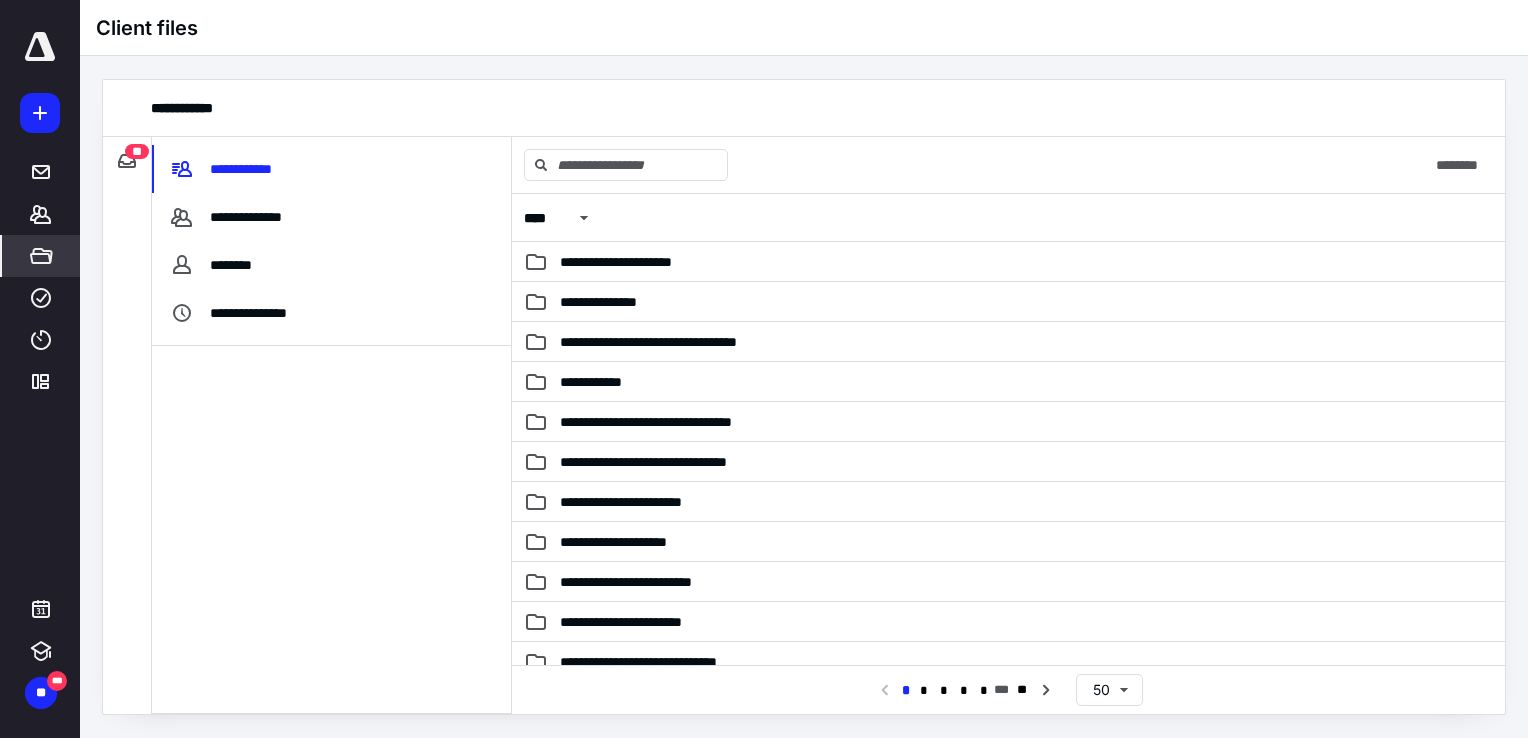 click on "**" at bounding box center [137, 151] 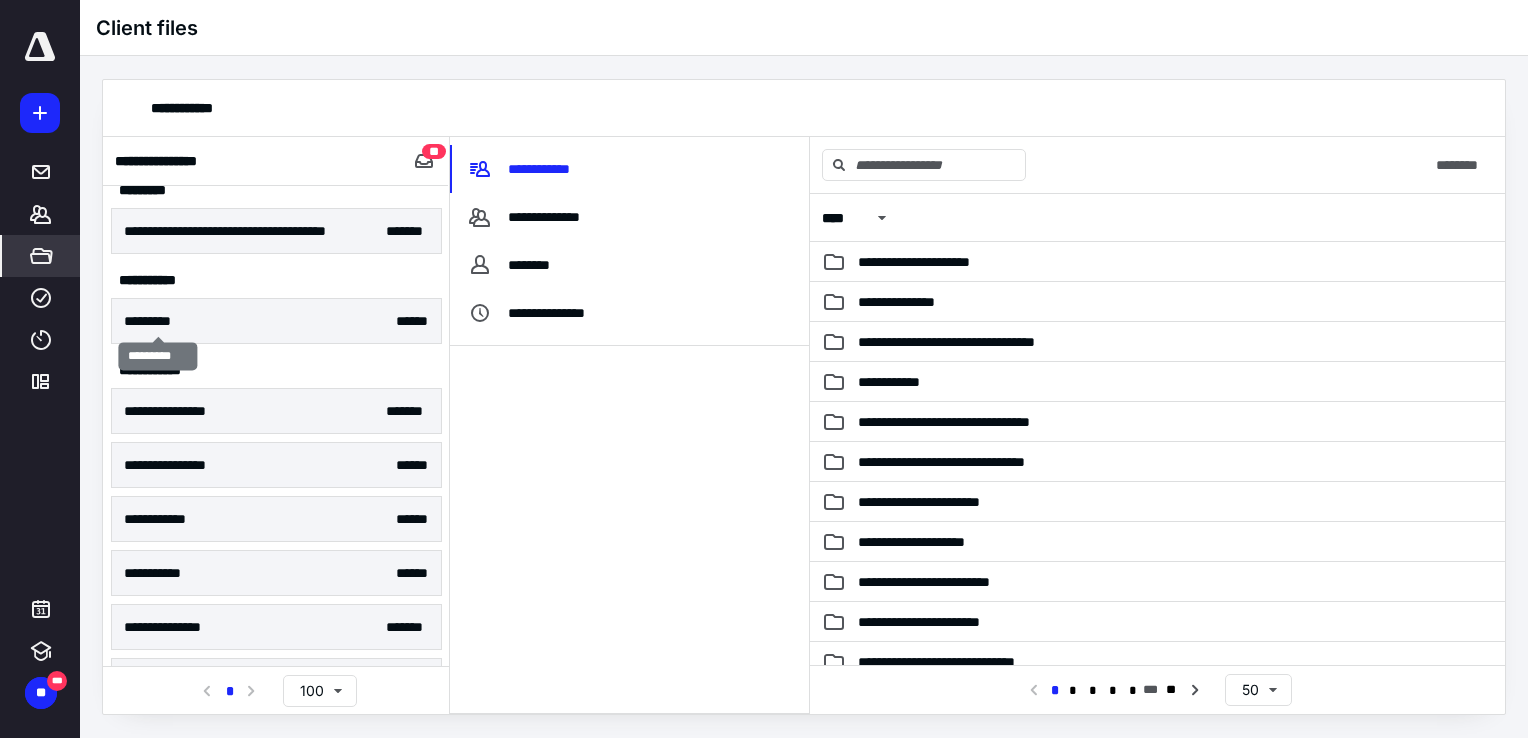 scroll, scrollTop: 0, scrollLeft: 0, axis: both 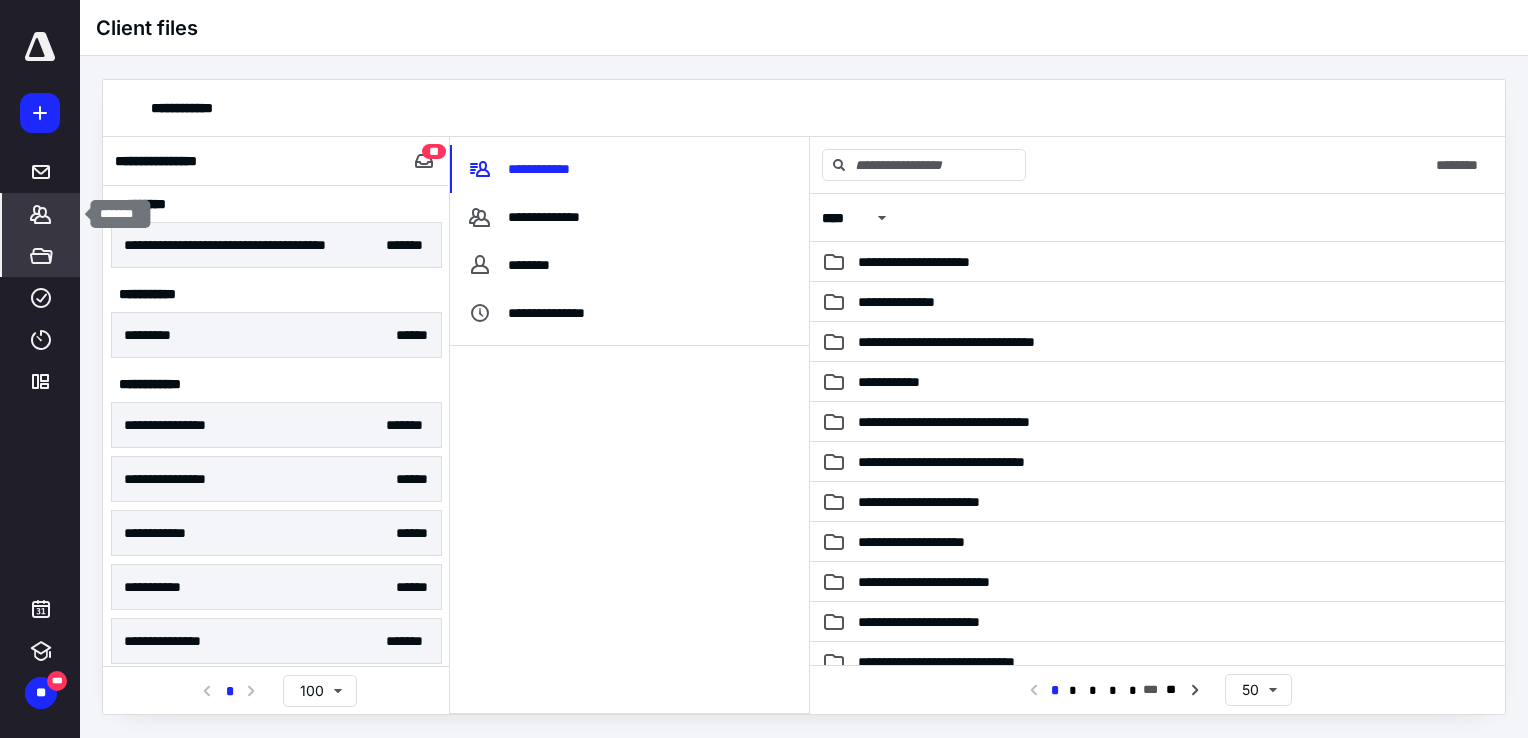 click 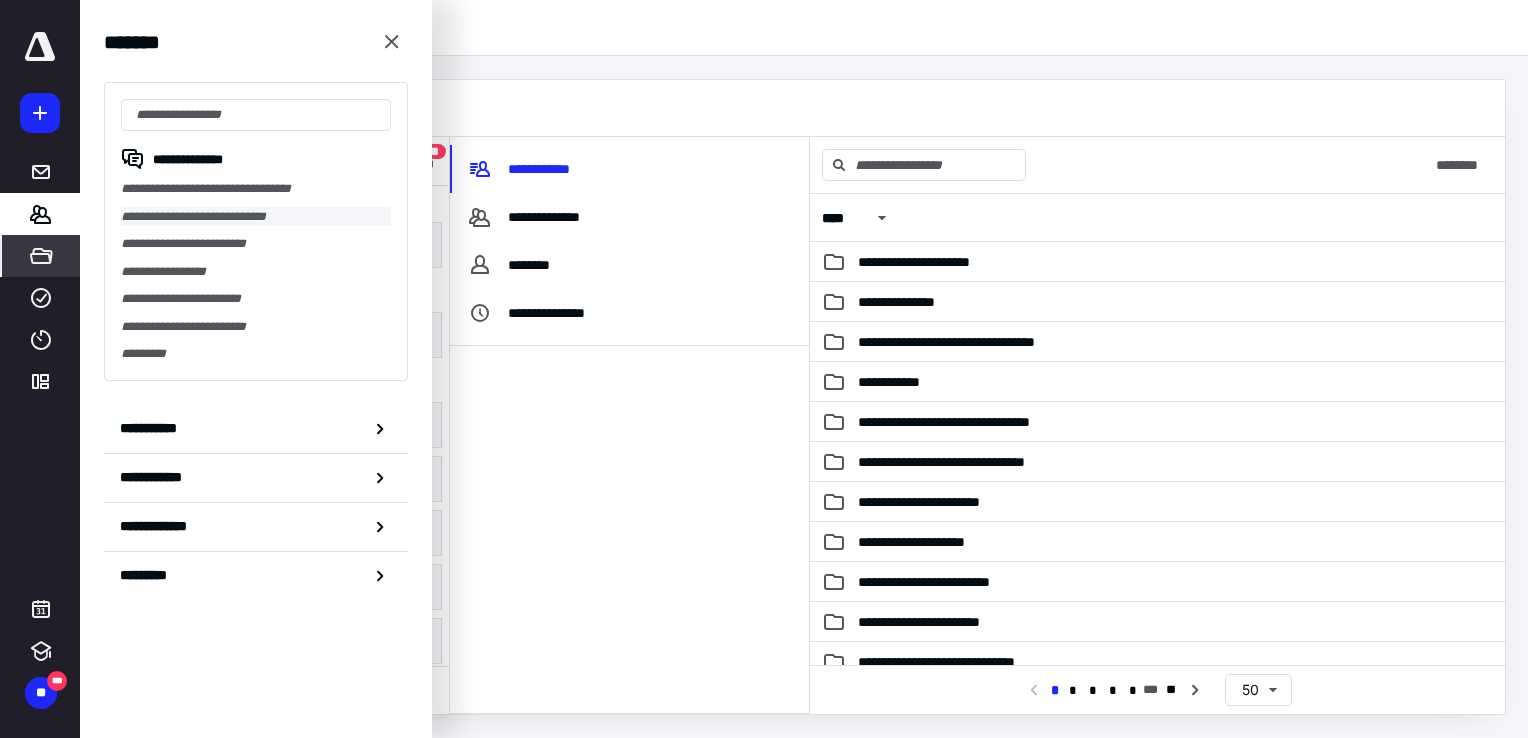 click on "**********" at bounding box center (256, 217) 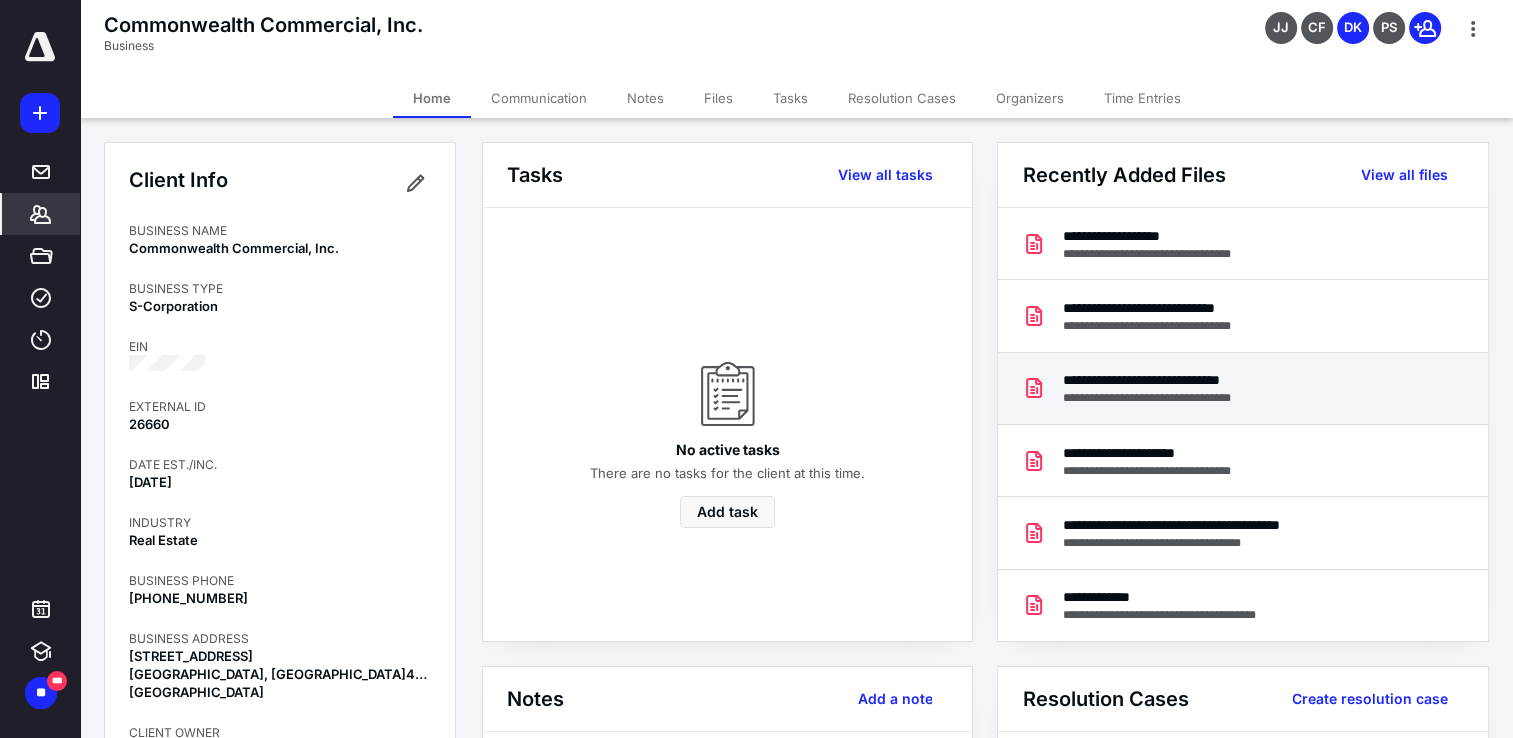 click on "**********" at bounding box center (1179, 380) 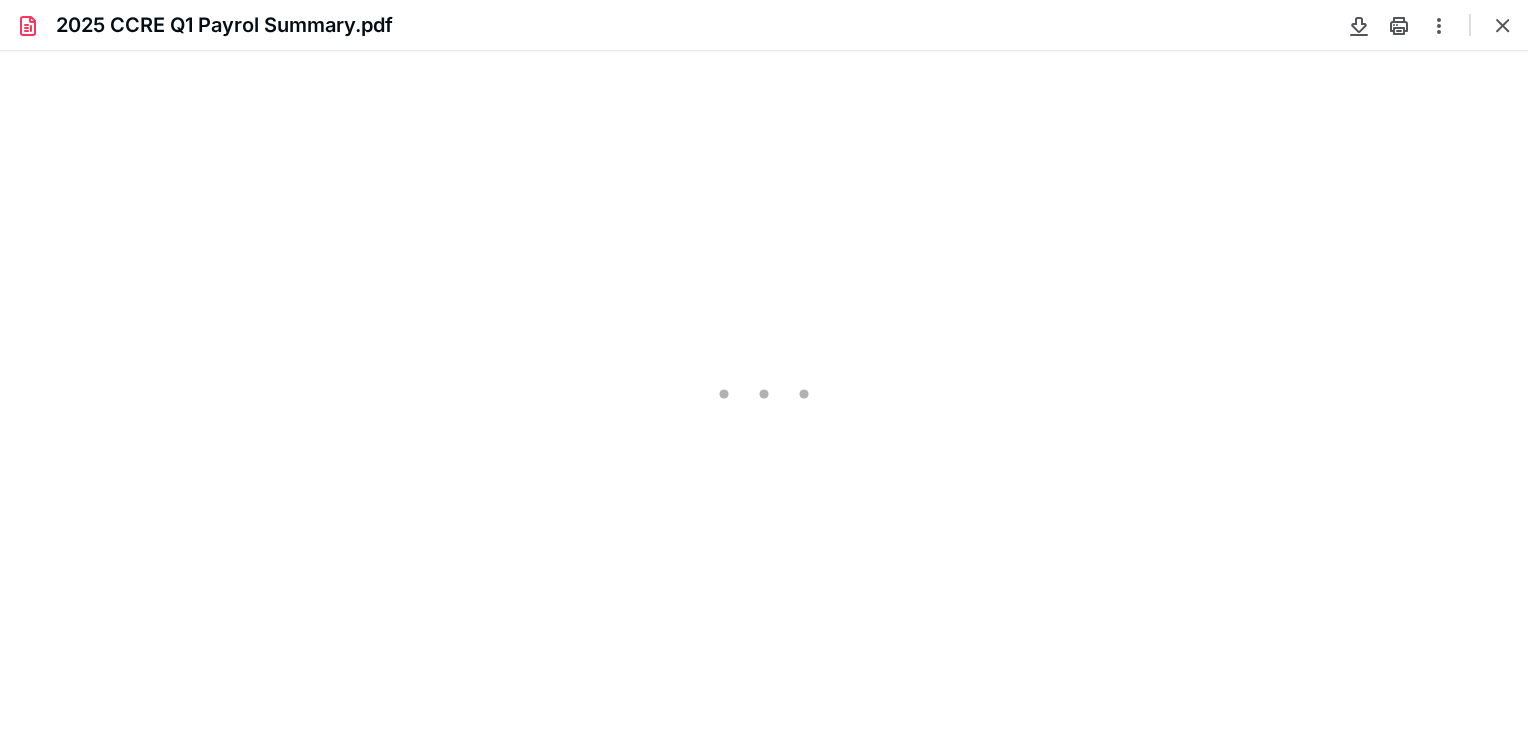 scroll, scrollTop: 0, scrollLeft: 0, axis: both 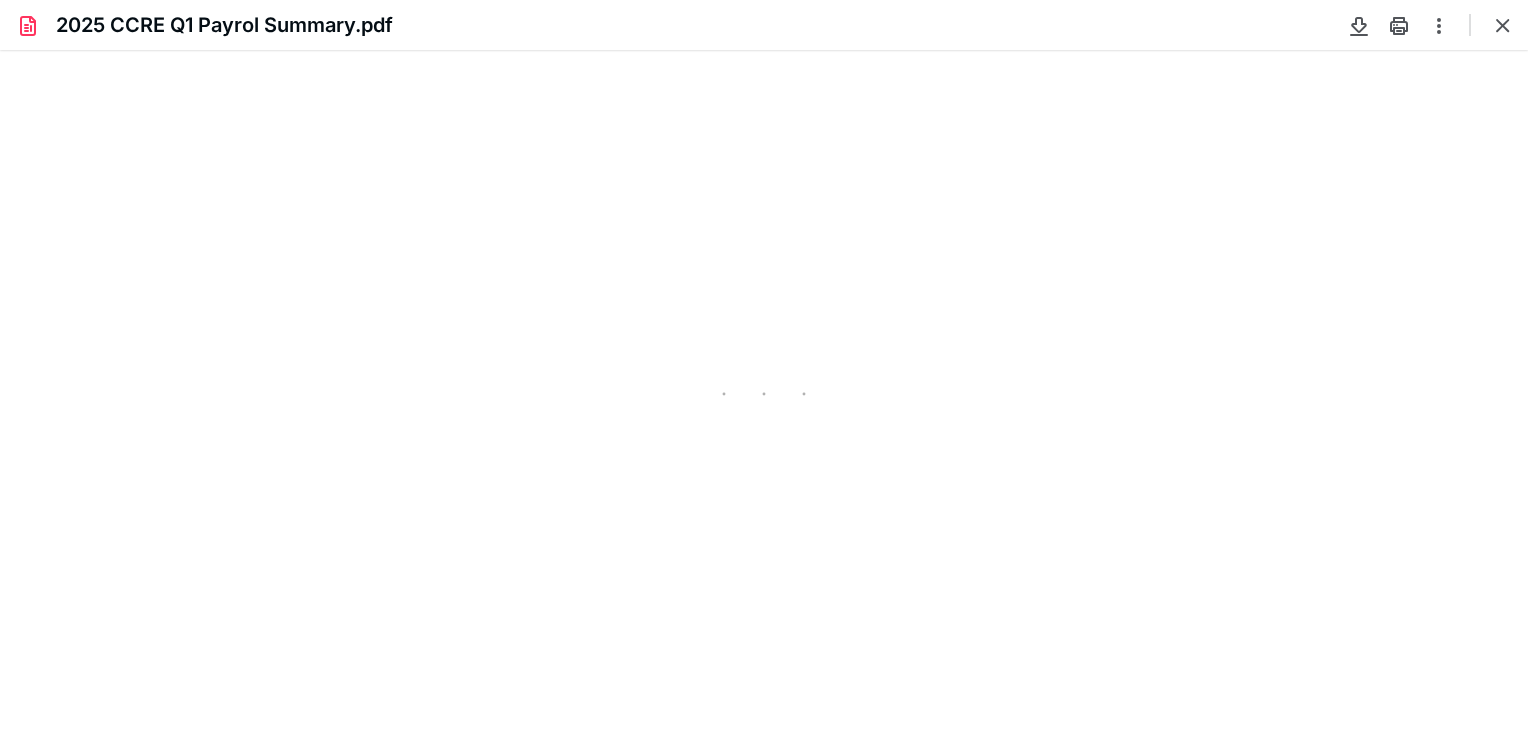 type on "82" 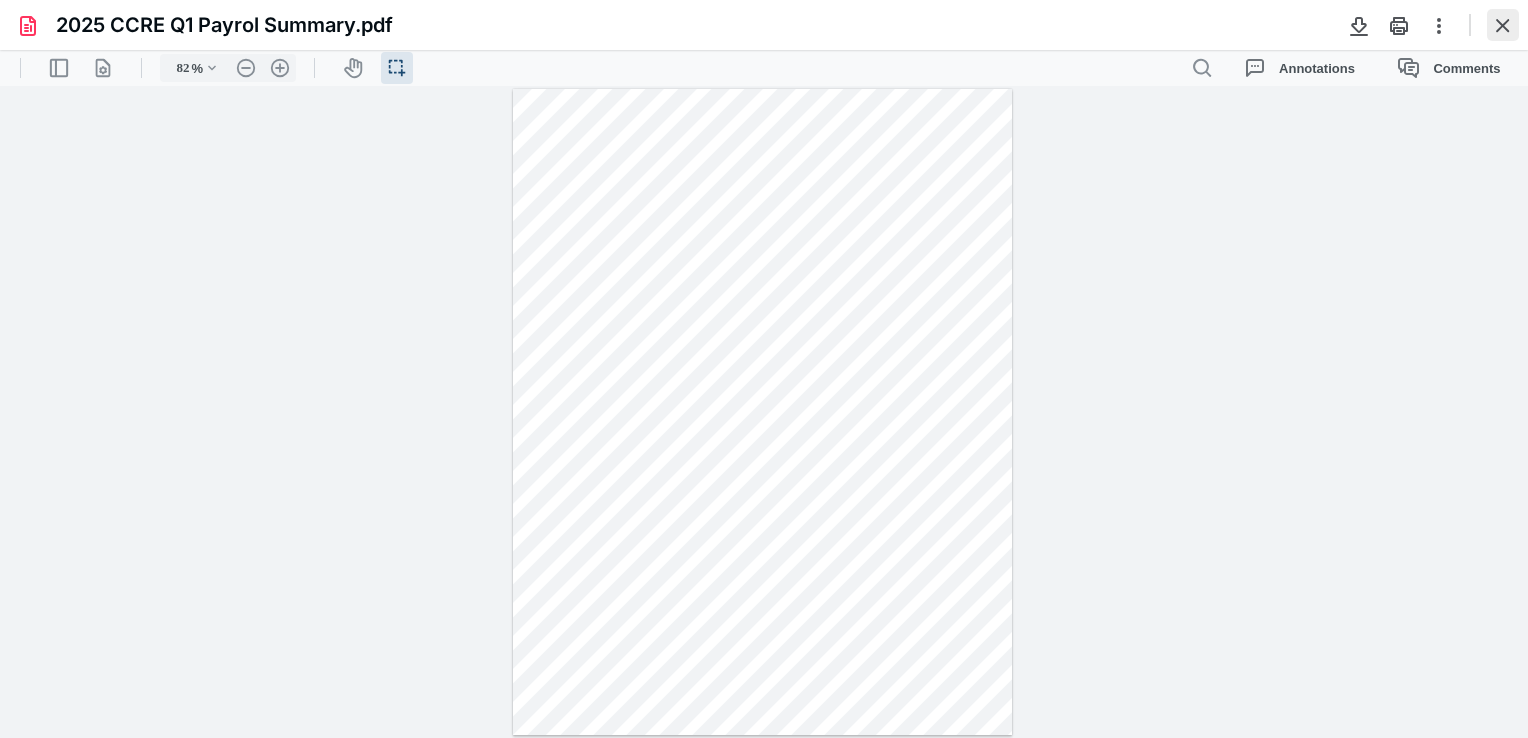 click at bounding box center (1503, 25) 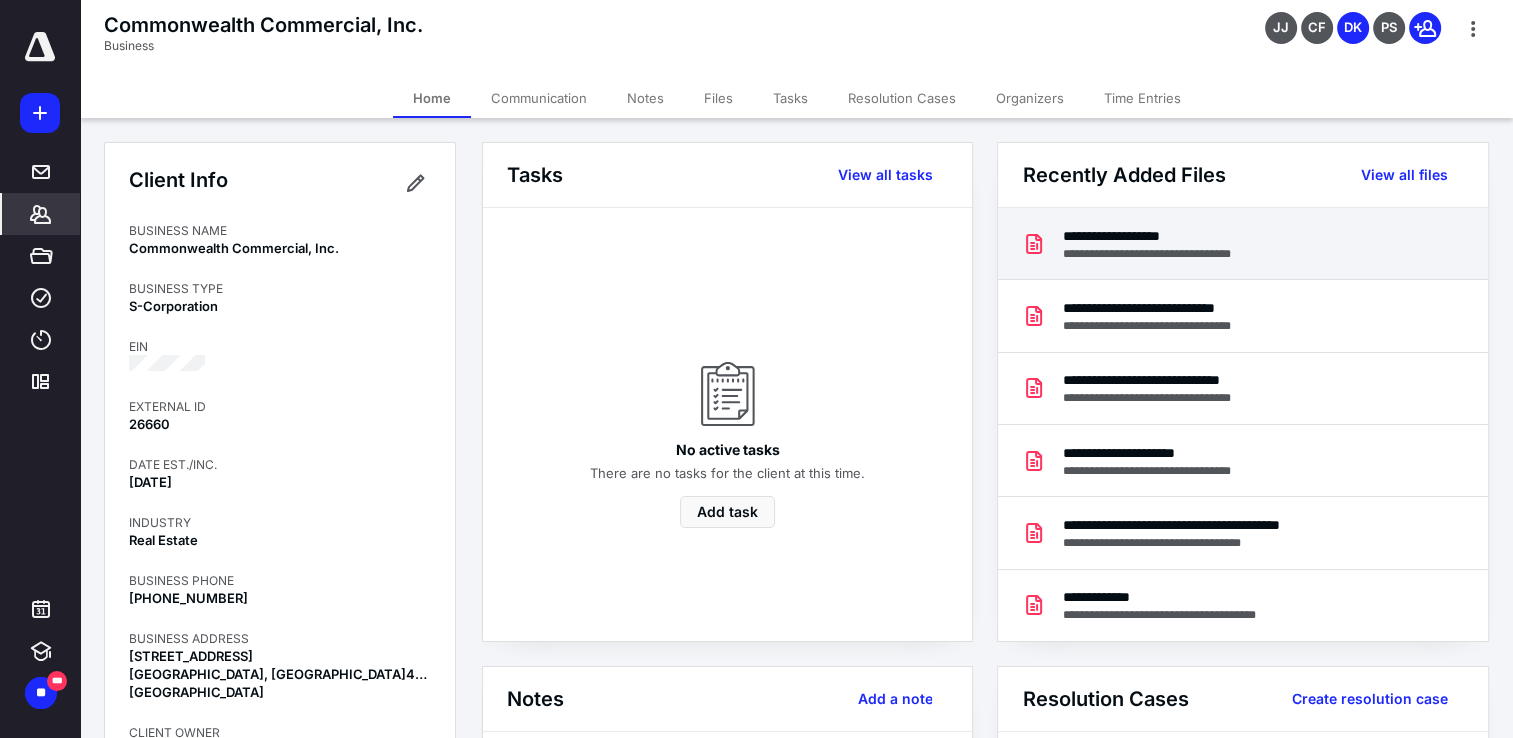 click on "**********" at bounding box center [1164, 236] 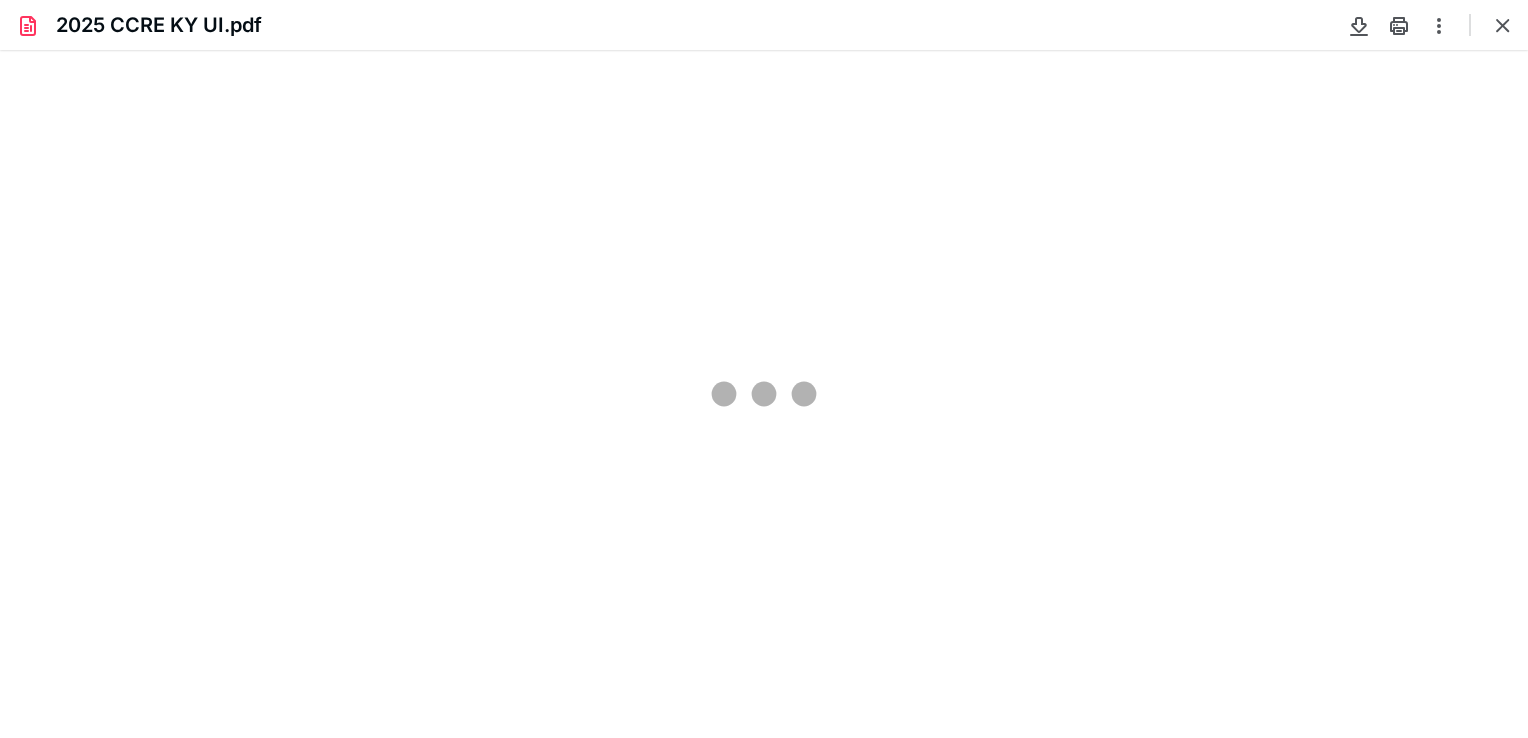 scroll, scrollTop: 0, scrollLeft: 0, axis: both 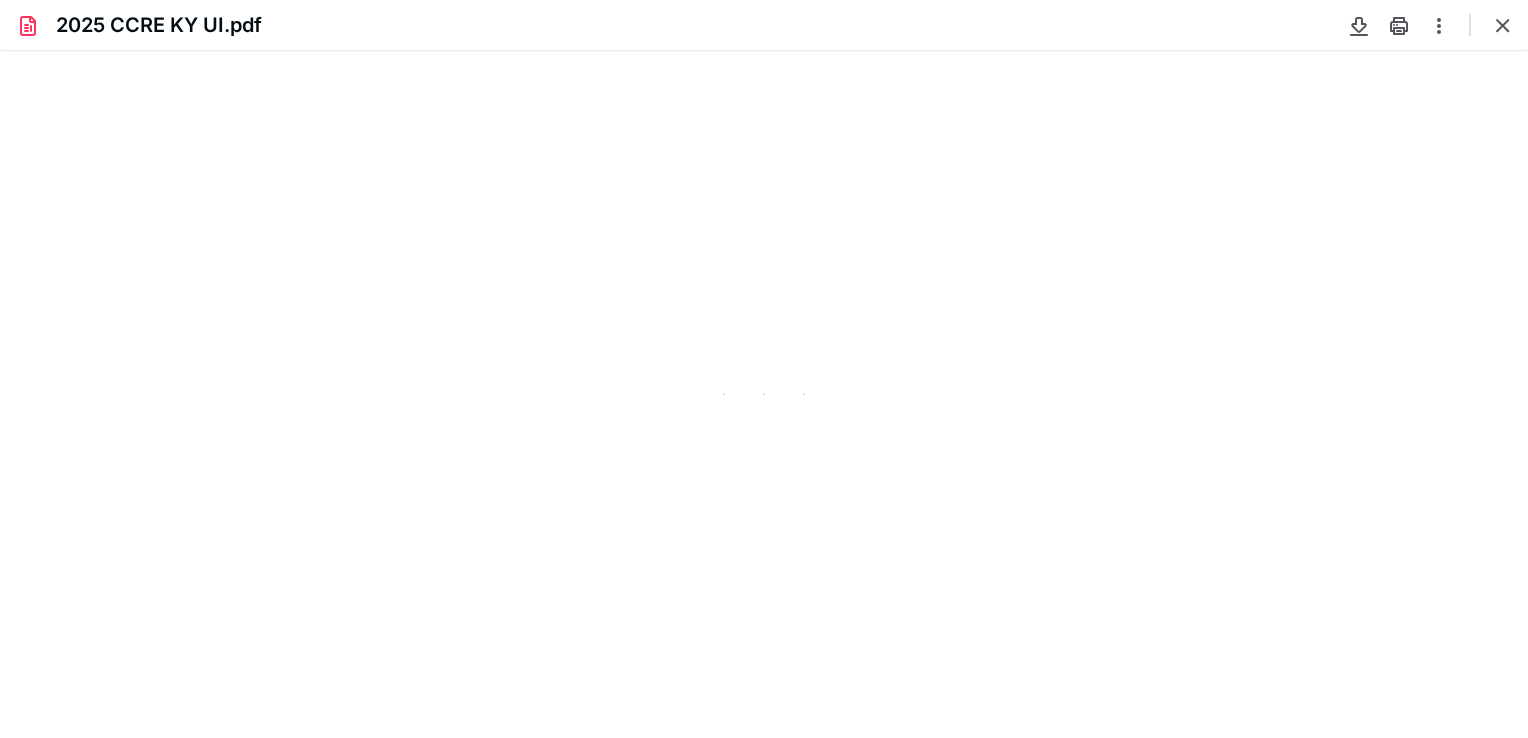 type on "82" 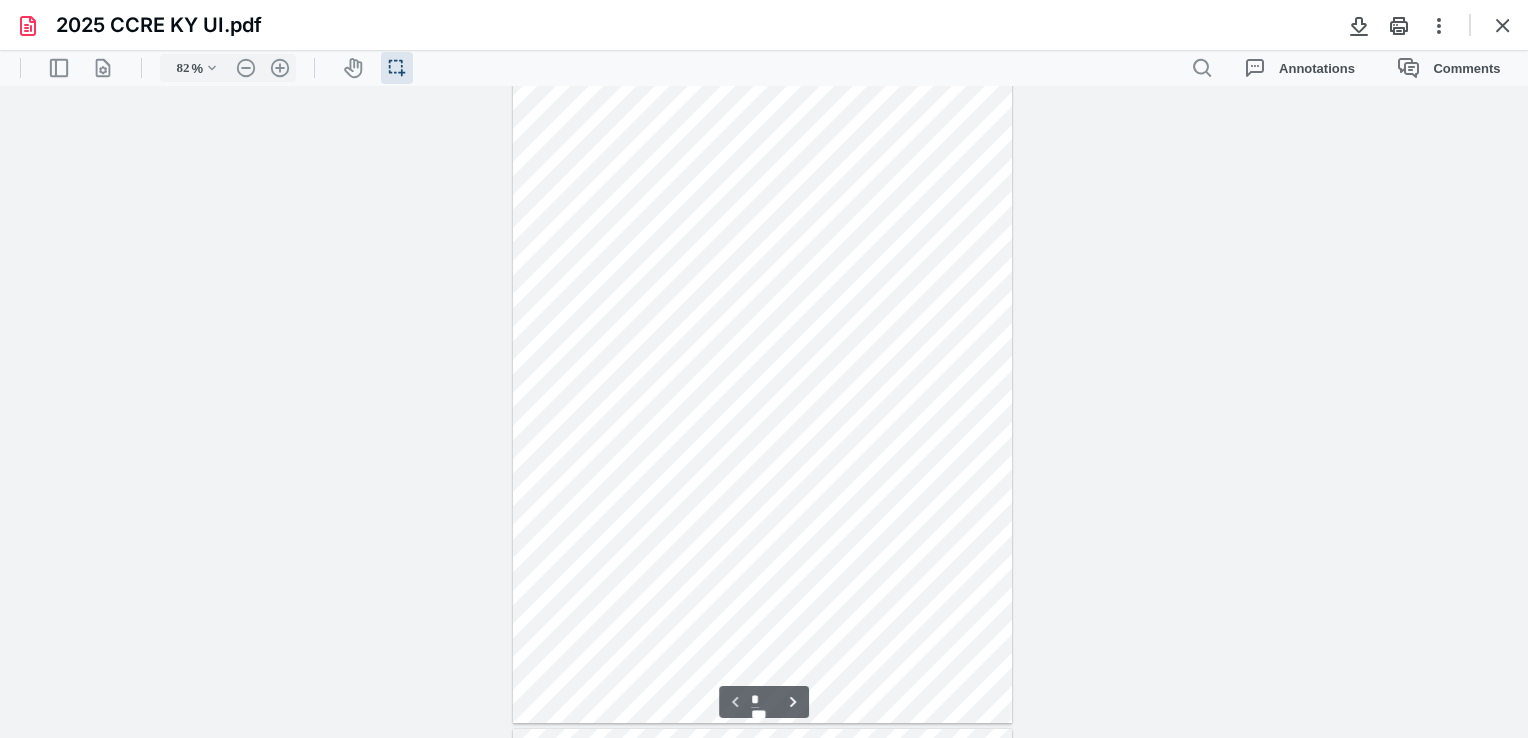 scroll, scrollTop: 0, scrollLeft: 0, axis: both 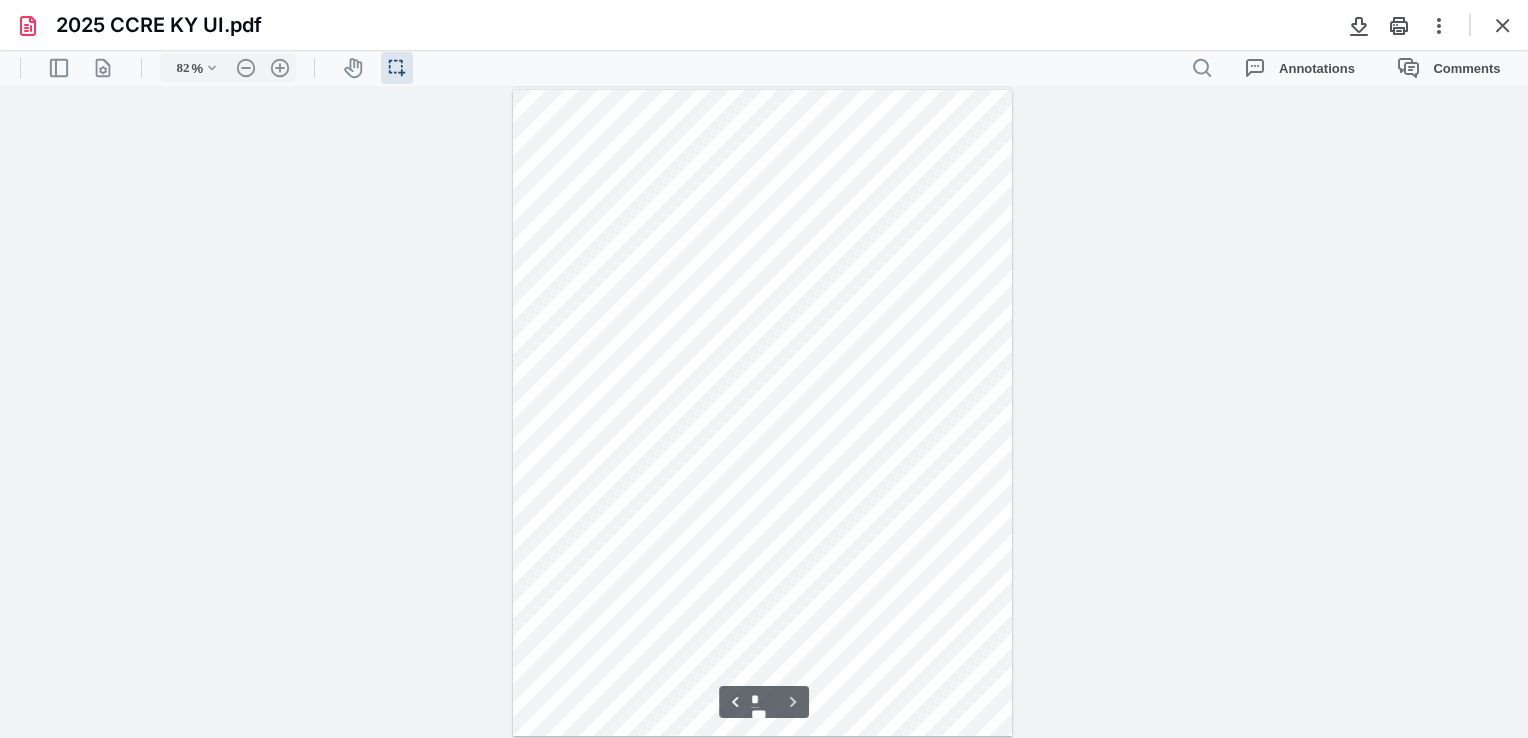 type on "*" 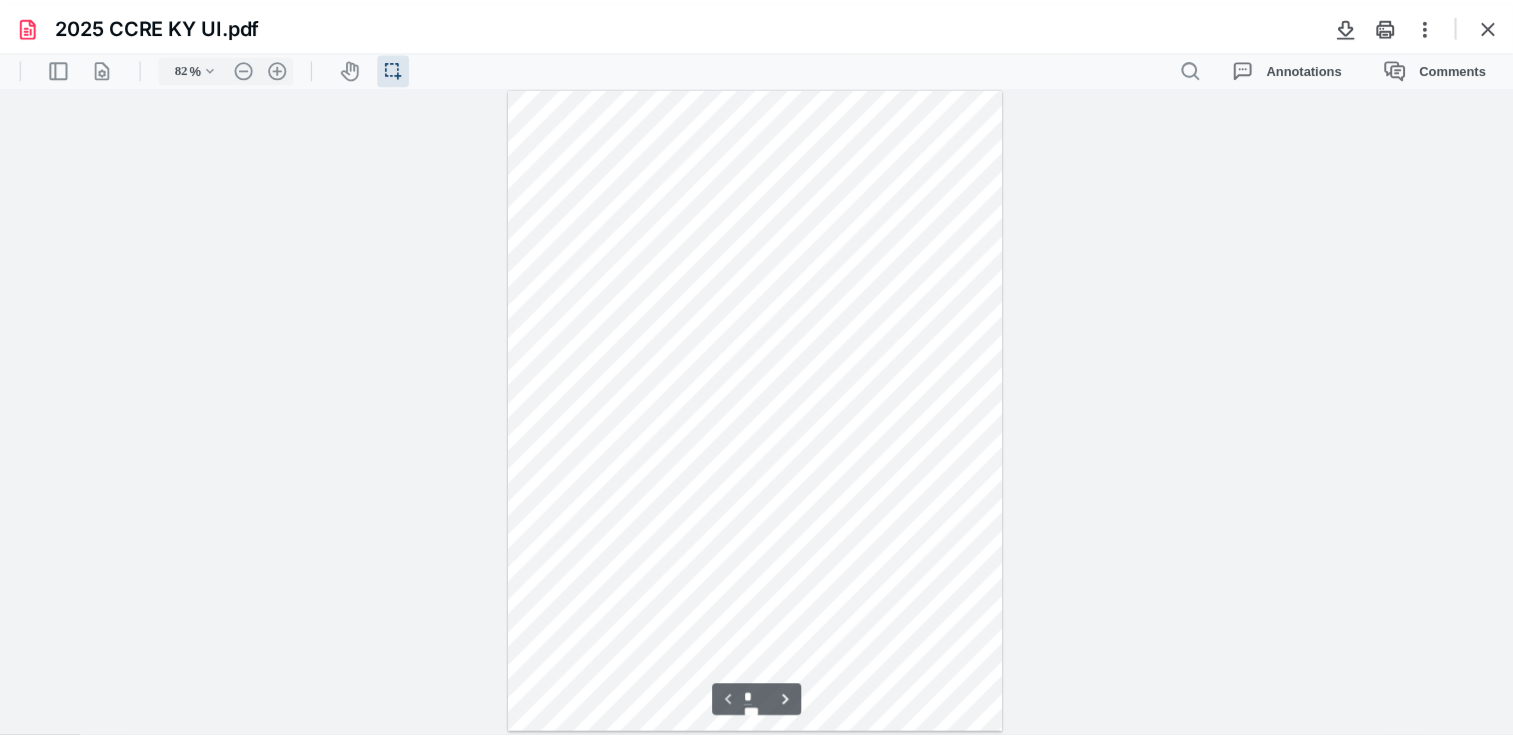 scroll, scrollTop: 0, scrollLeft: 0, axis: both 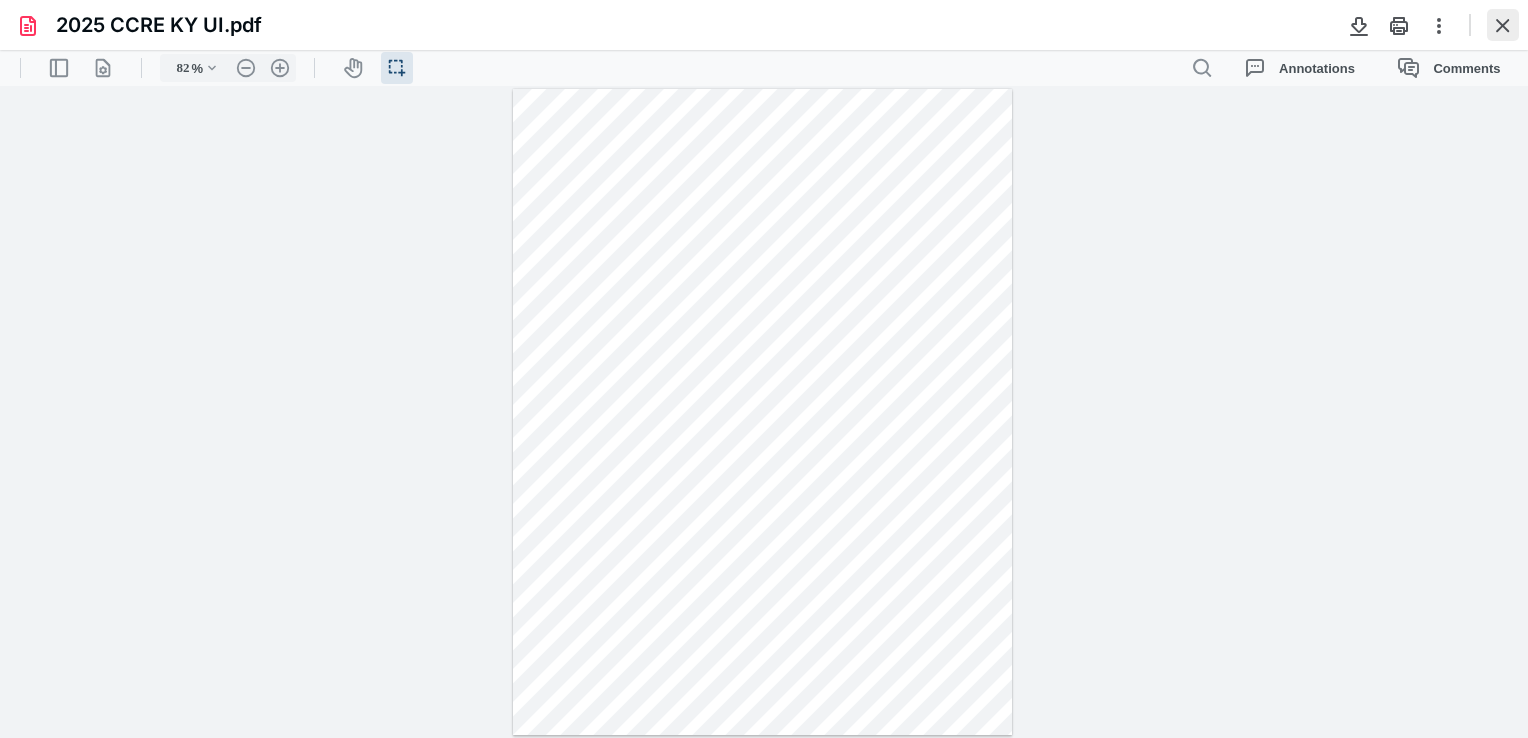click at bounding box center [1503, 25] 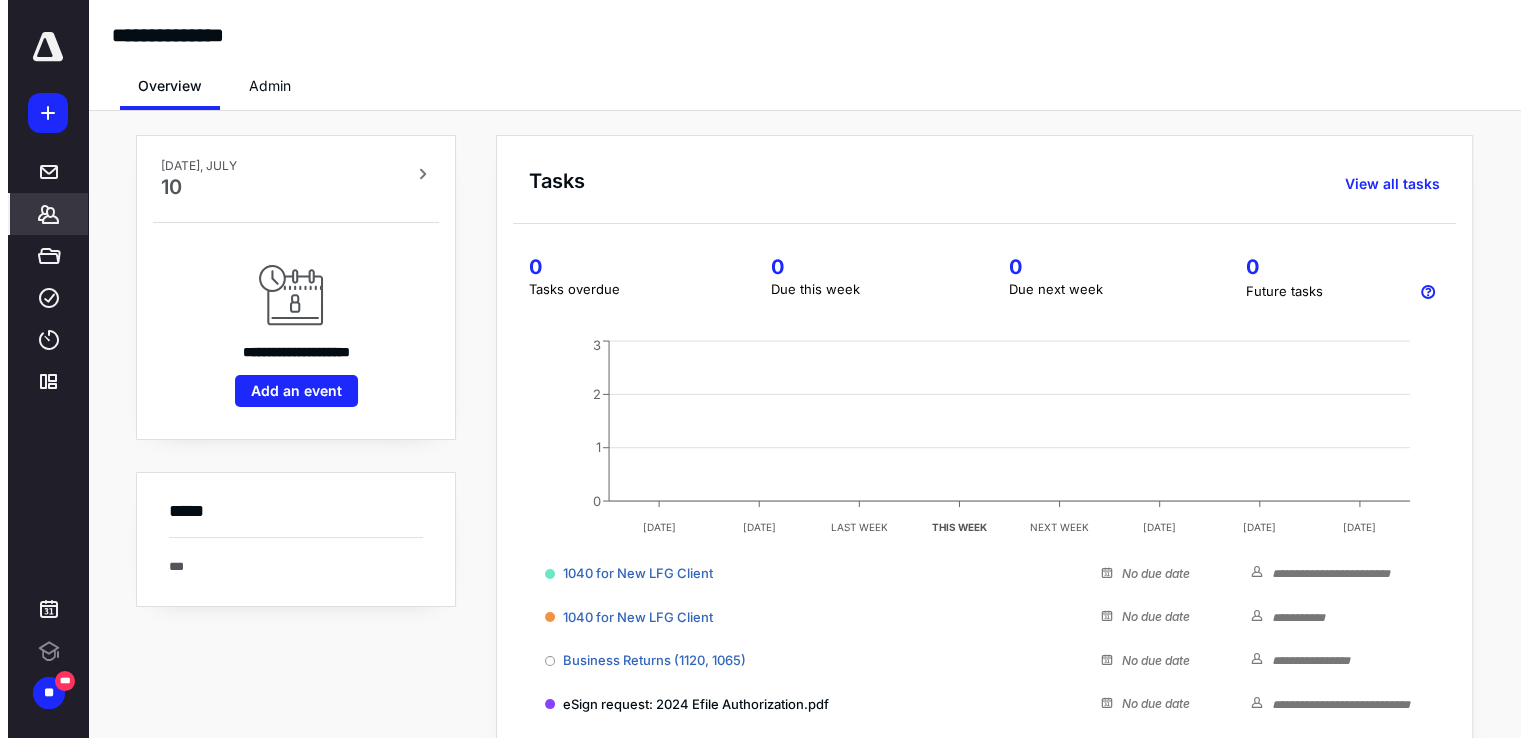 scroll, scrollTop: 0, scrollLeft: 0, axis: both 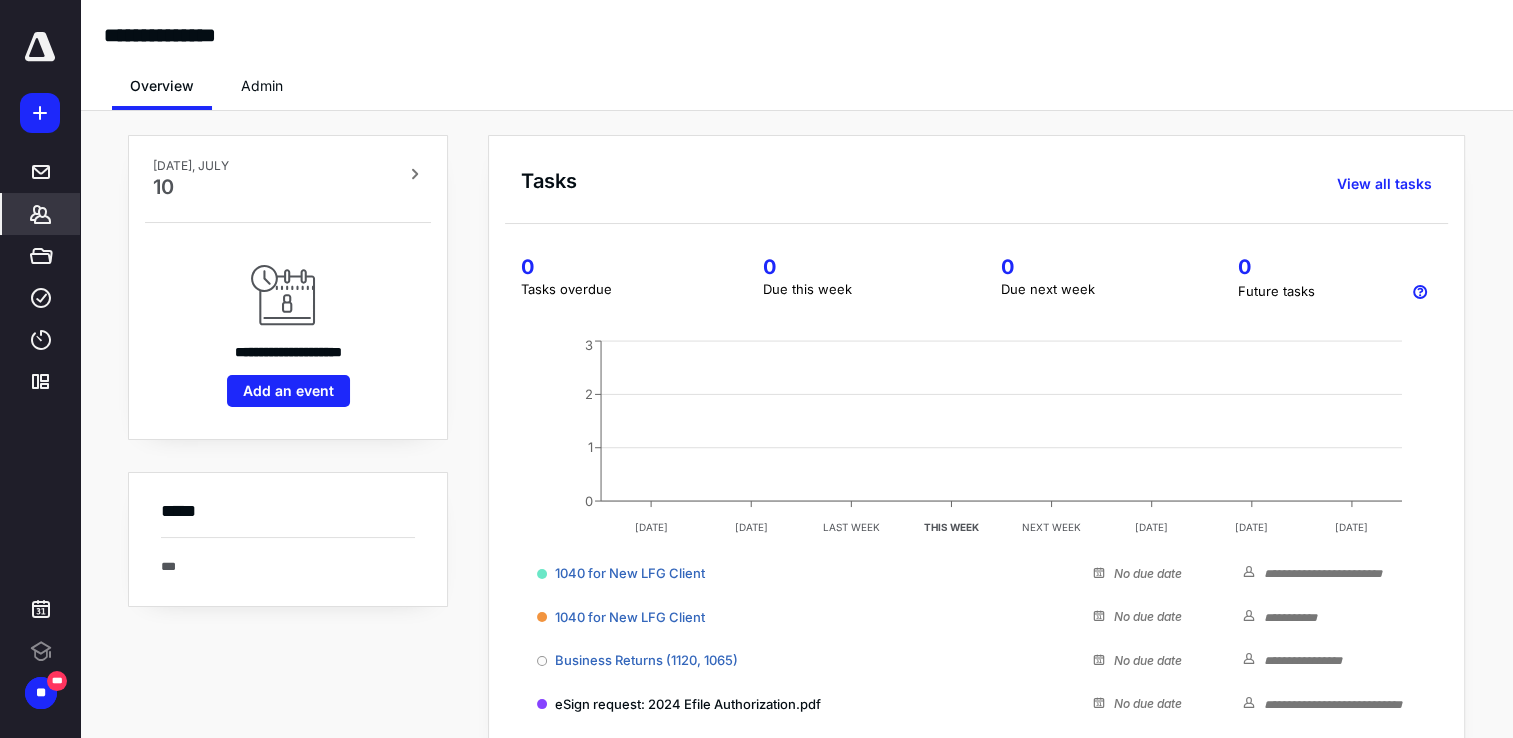 click on "*******" at bounding box center [41, 214] 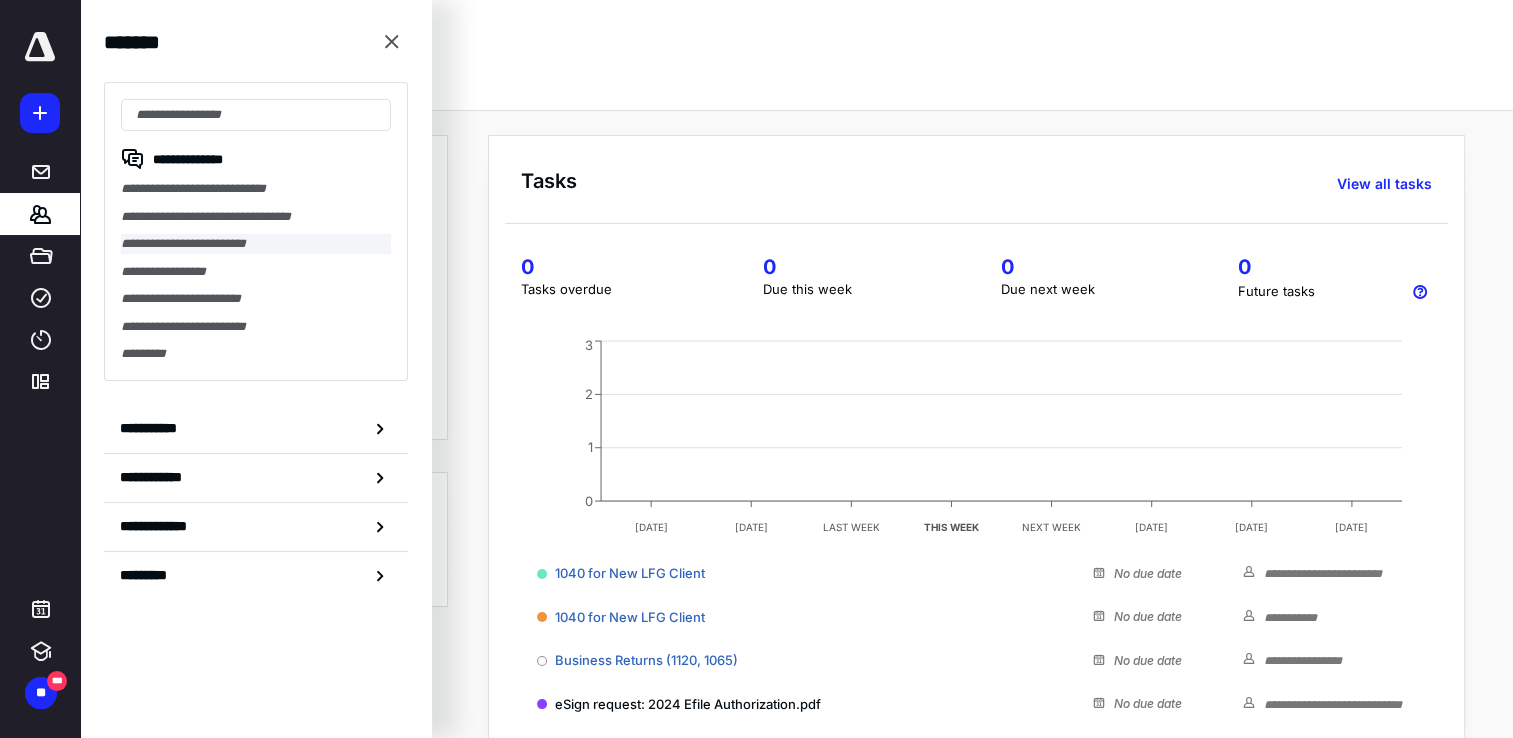 click on "**********" at bounding box center (256, 244) 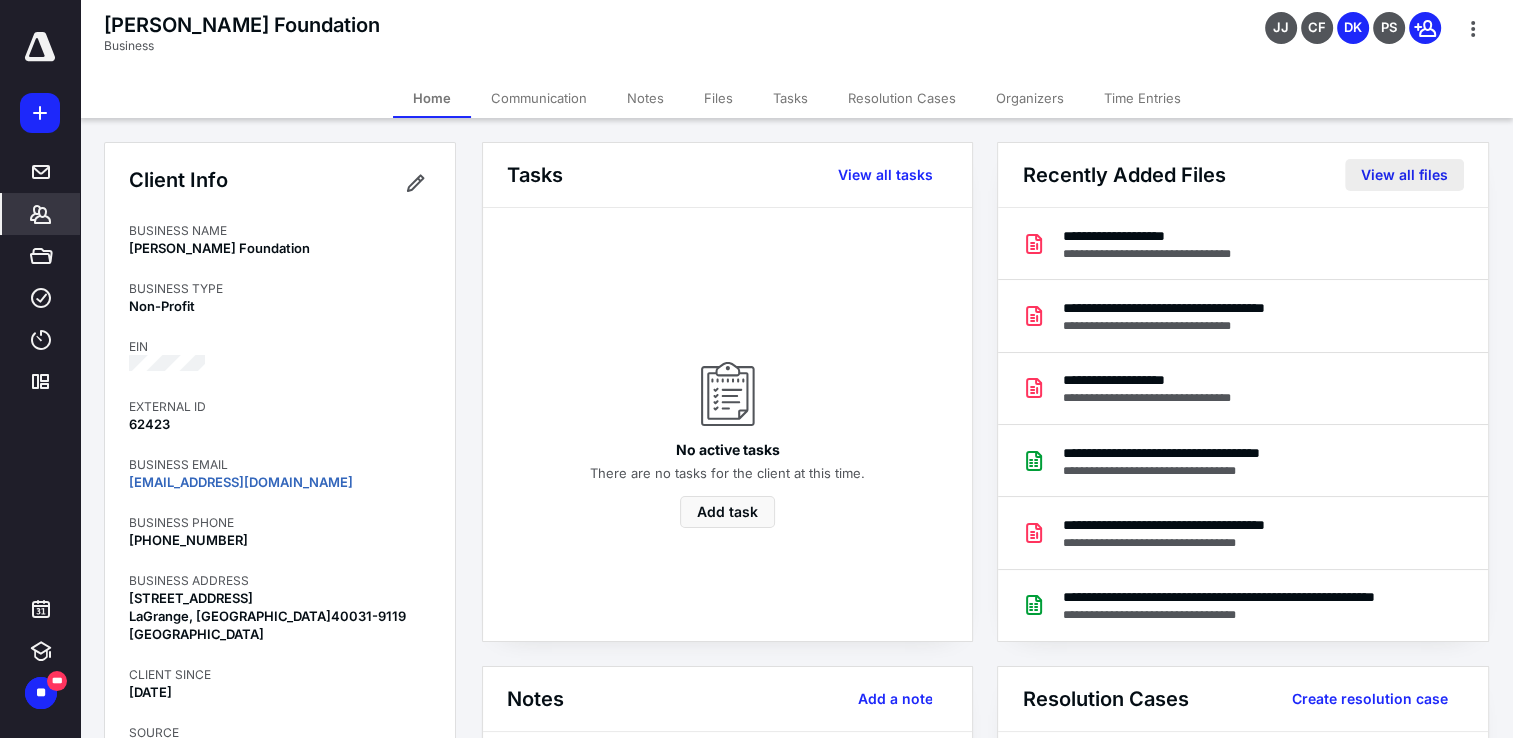 click on "View all files" at bounding box center [1404, 175] 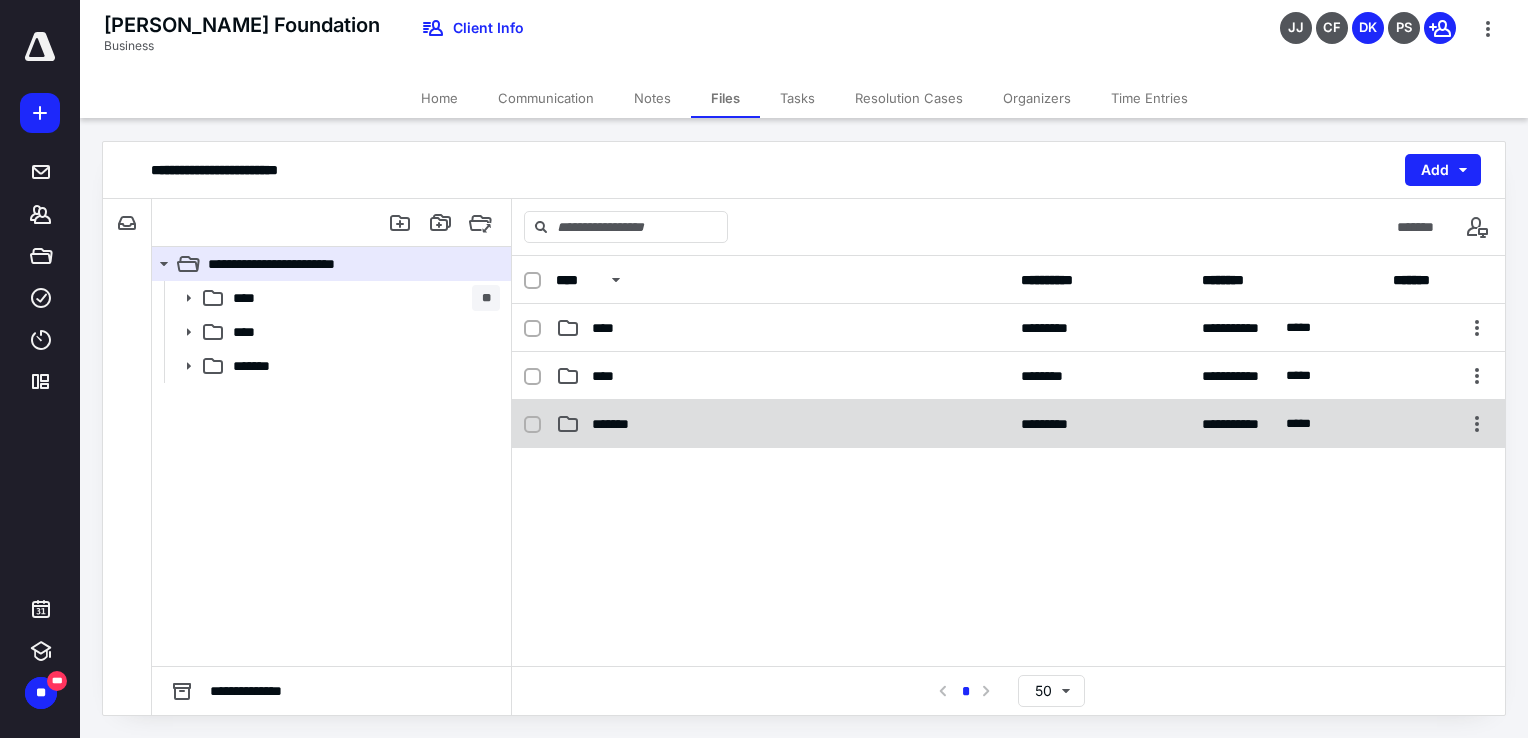 click on "**********" at bounding box center [1008, 424] 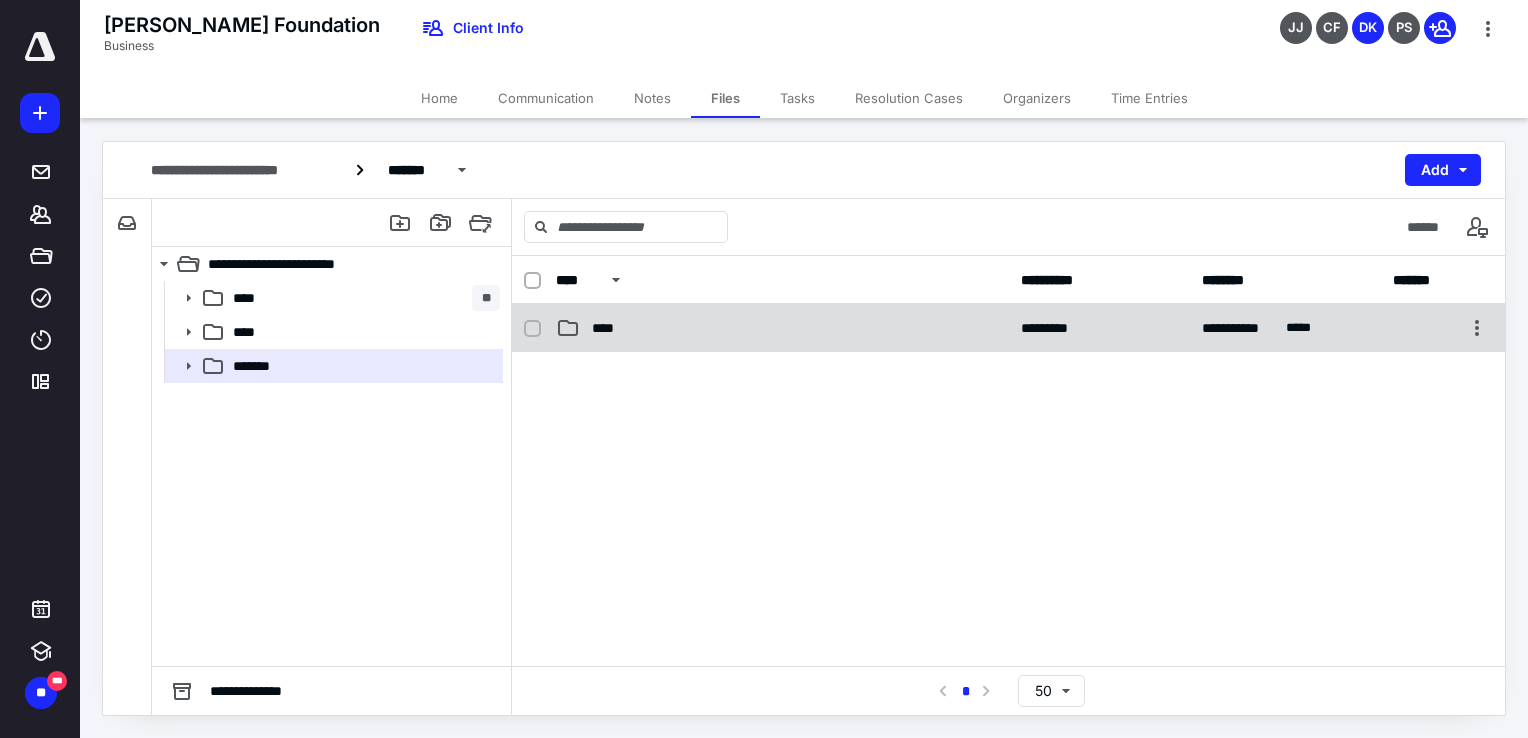 click on "****" at bounding box center [609, 328] 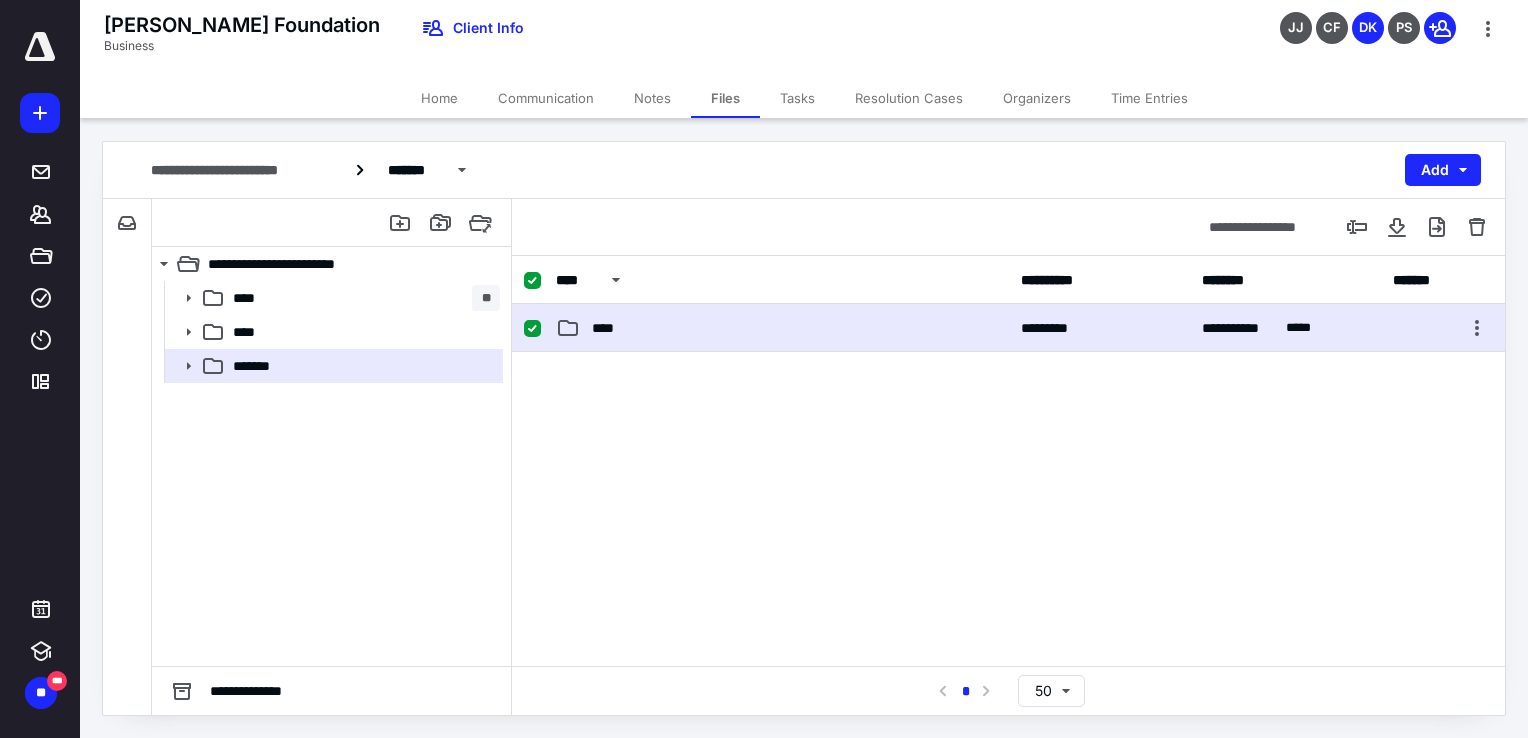 click on "****" at bounding box center (609, 328) 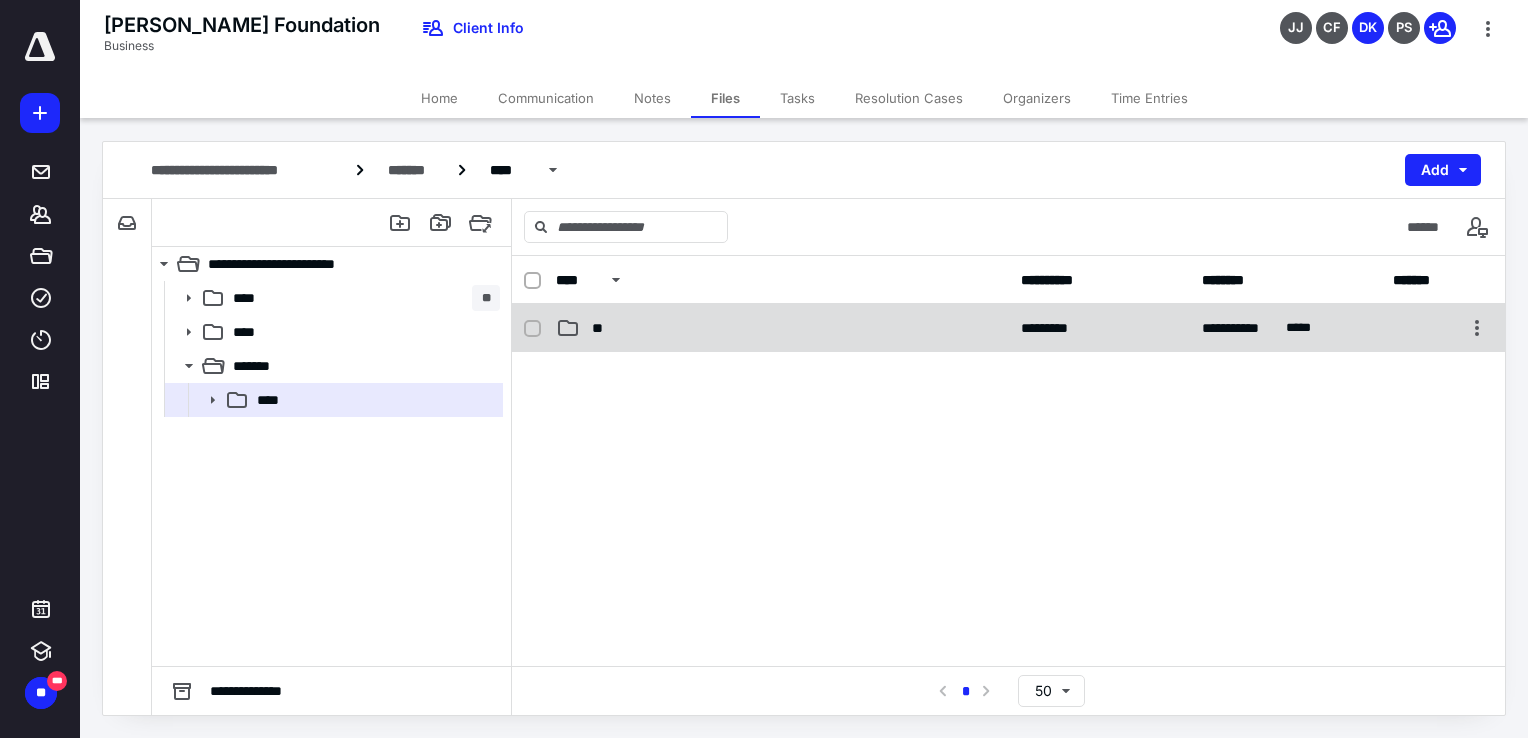 click on "**" at bounding box center (782, 328) 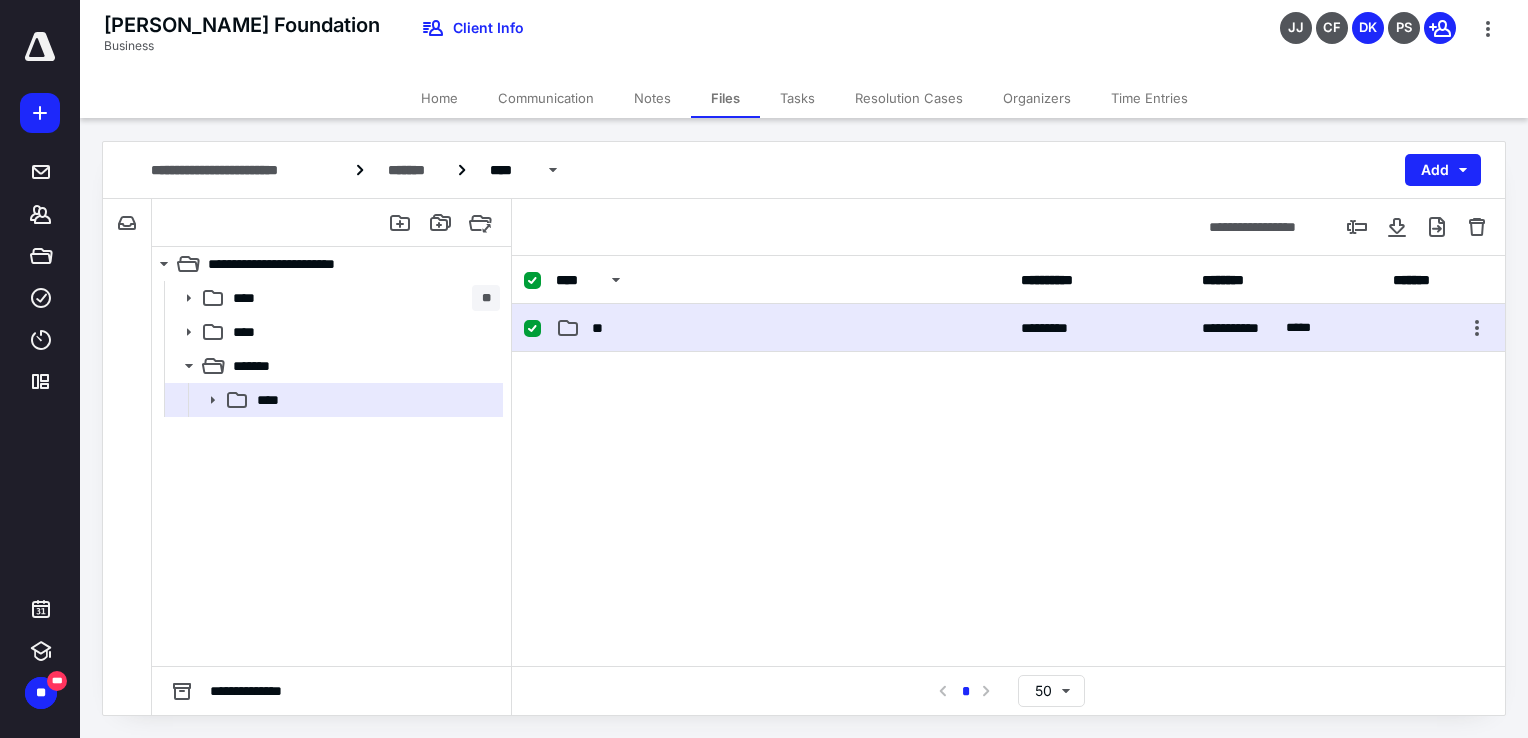 click on "**" at bounding box center (782, 328) 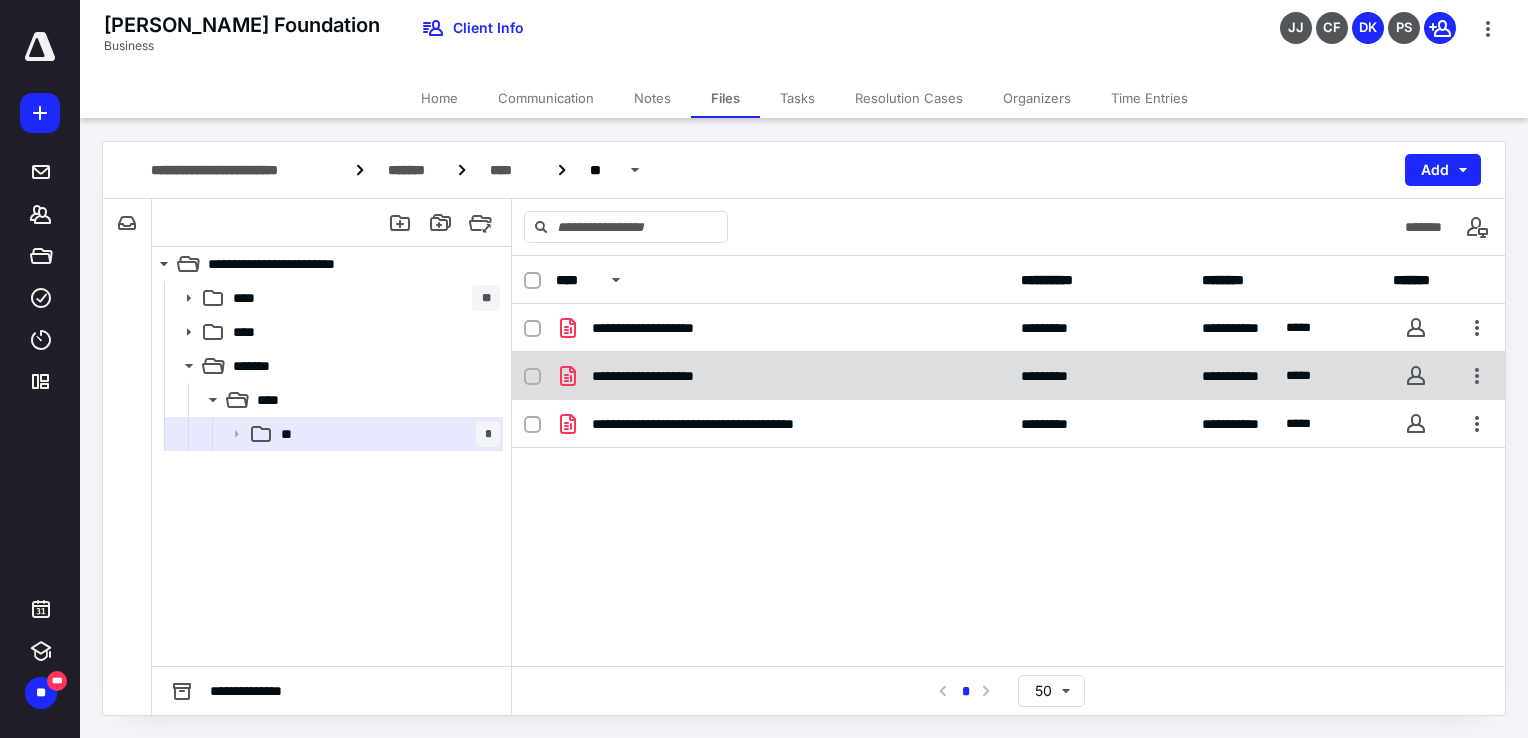 click on "**********" at bounding box center [782, 376] 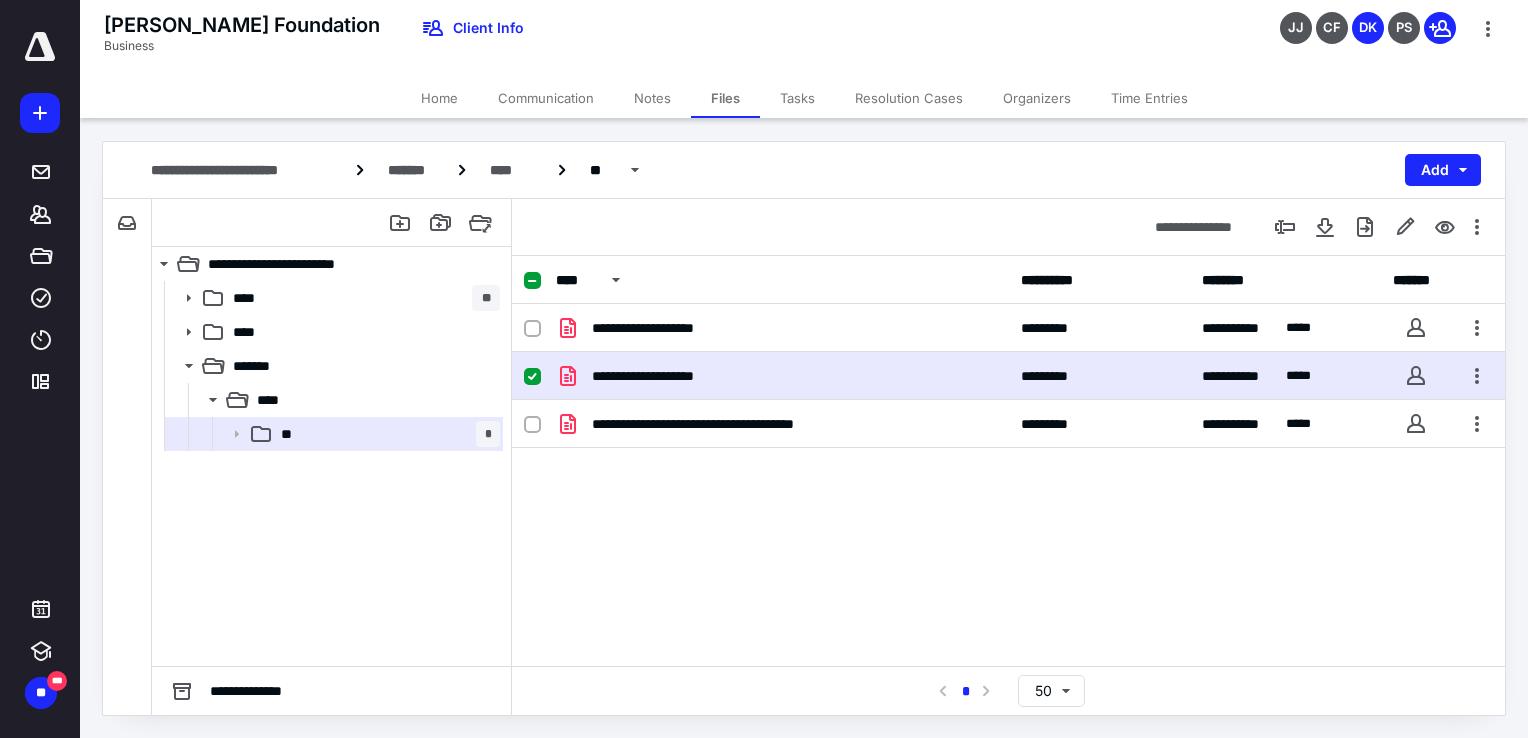 click on "**********" at bounding box center [782, 376] 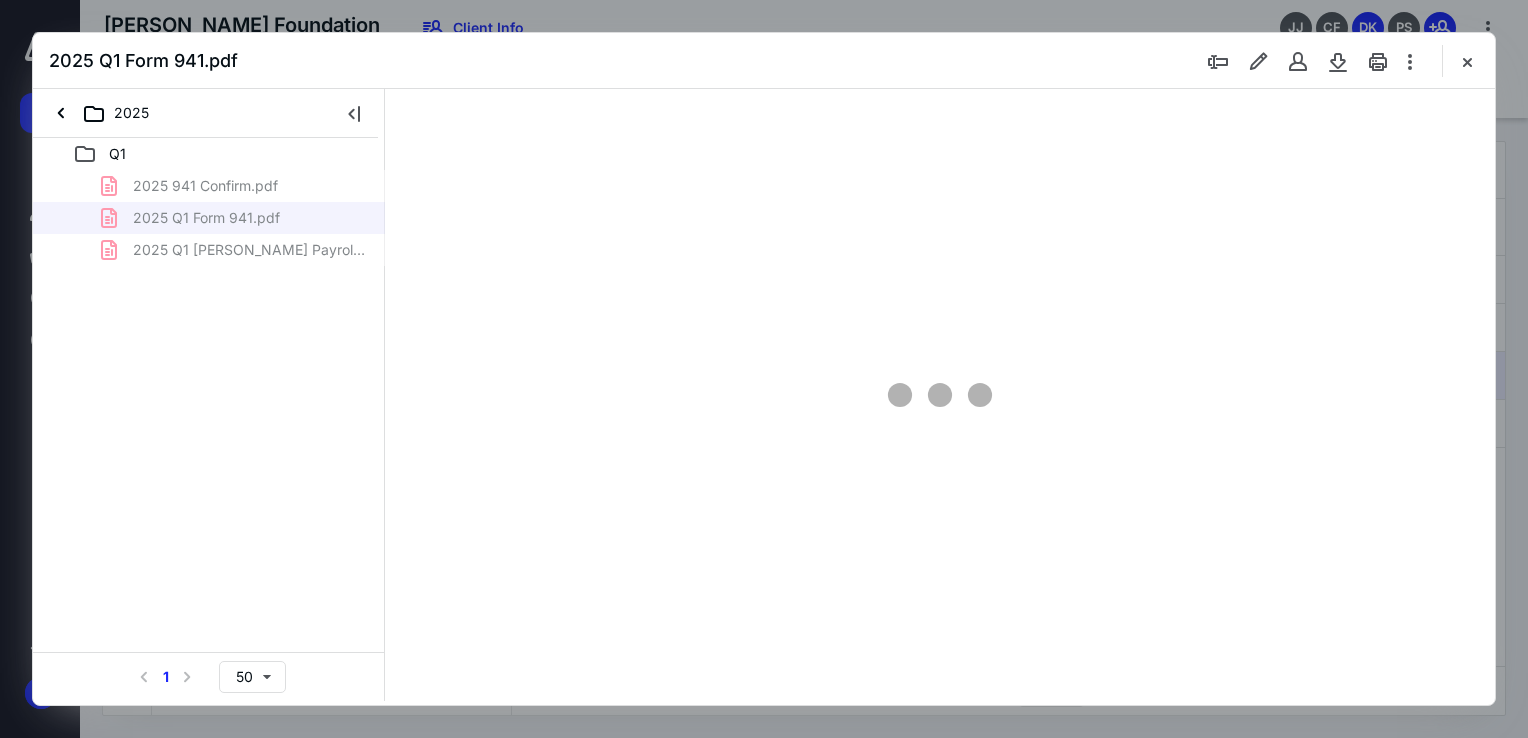scroll, scrollTop: 0, scrollLeft: 0, axis: both 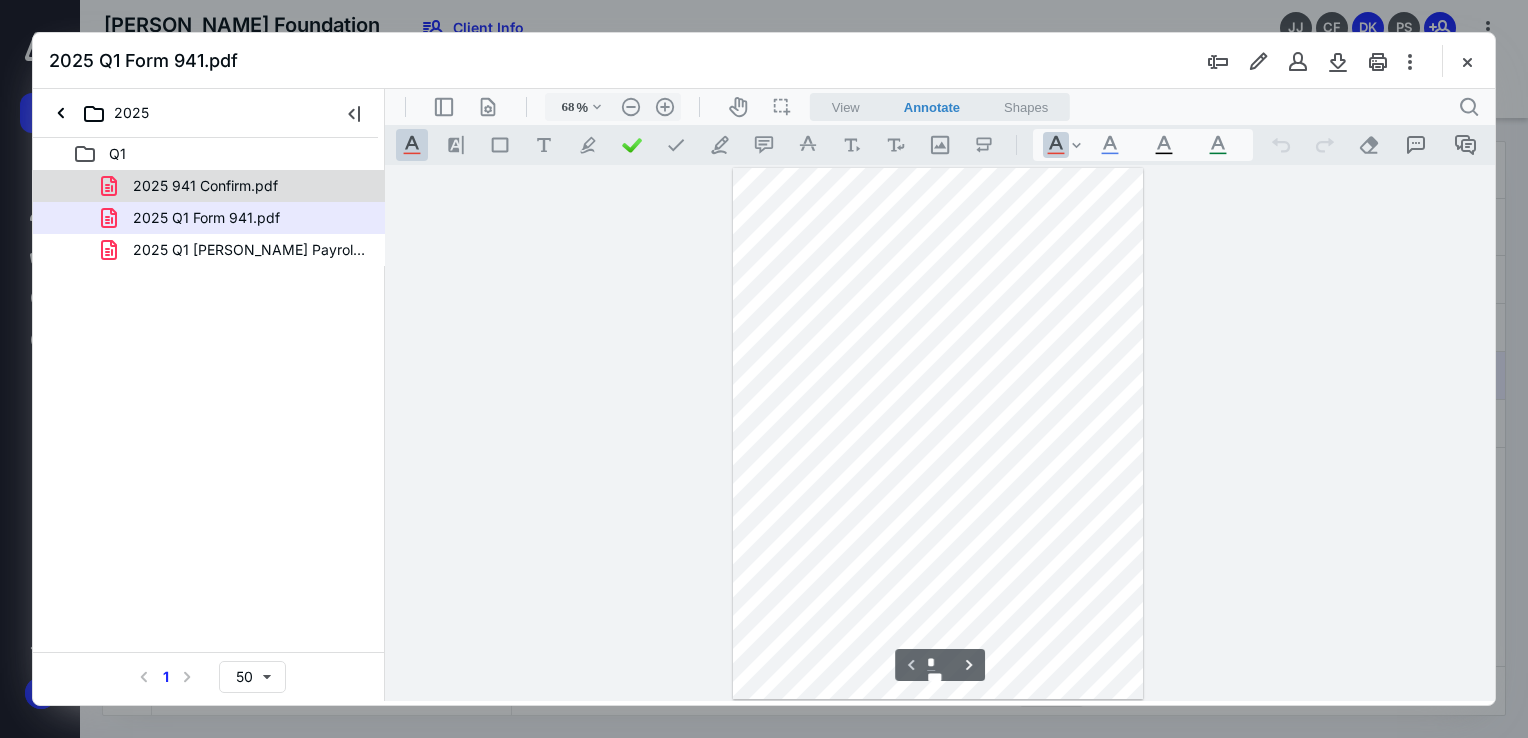 click on "2025 941 Confirm.pdf" at bounding box center (205, 186) 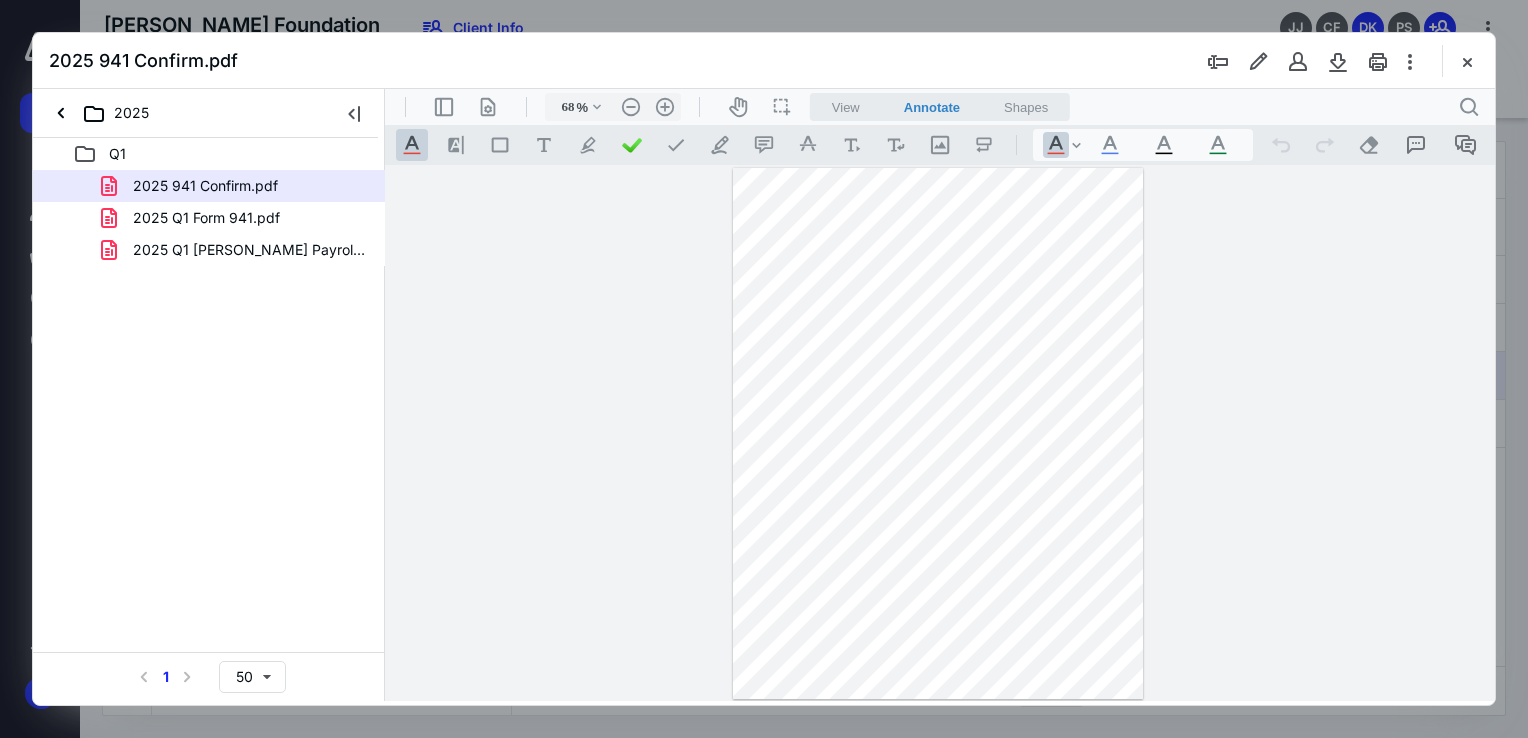 click on "2025 Q1 Form 941.pdf" at bounding box center (206, 218) 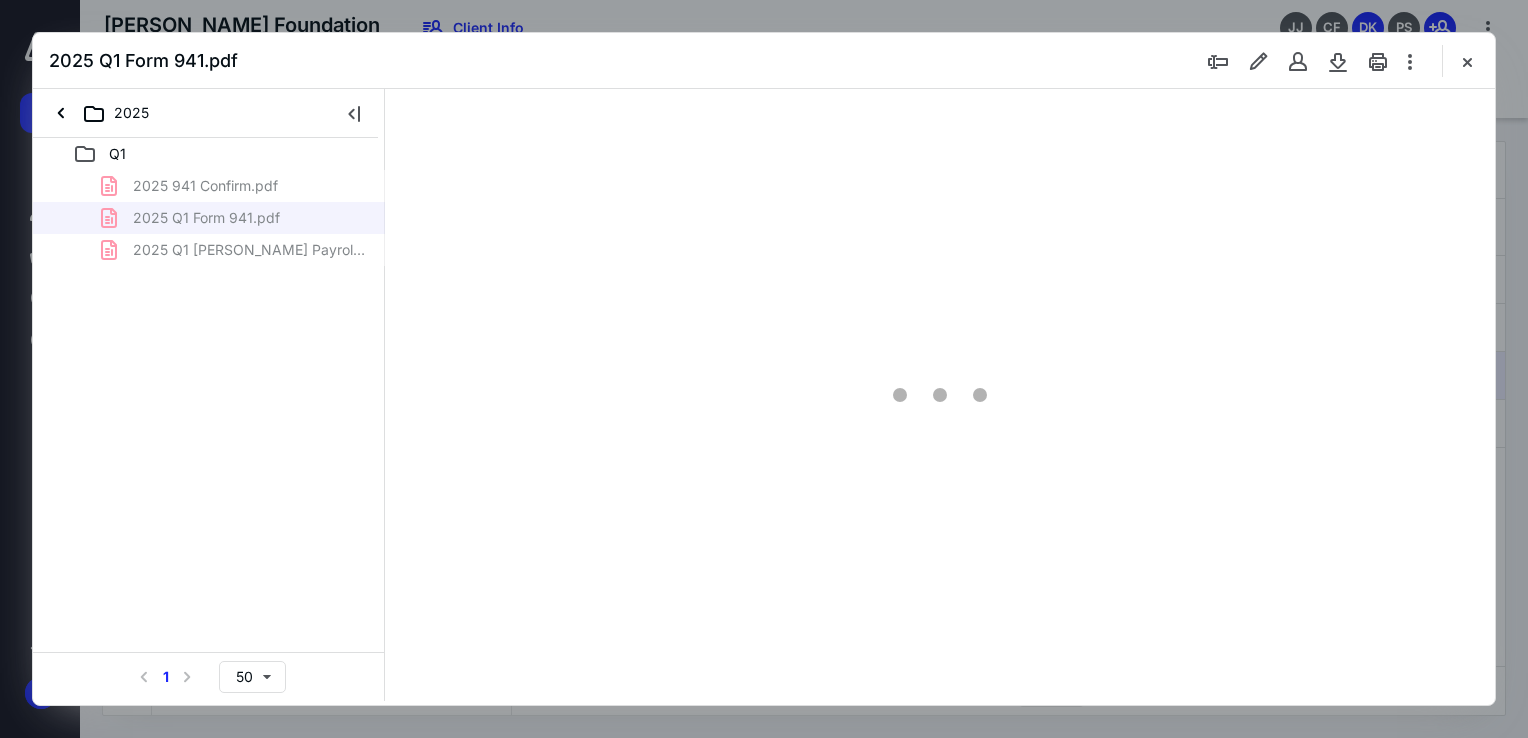 type on "68" 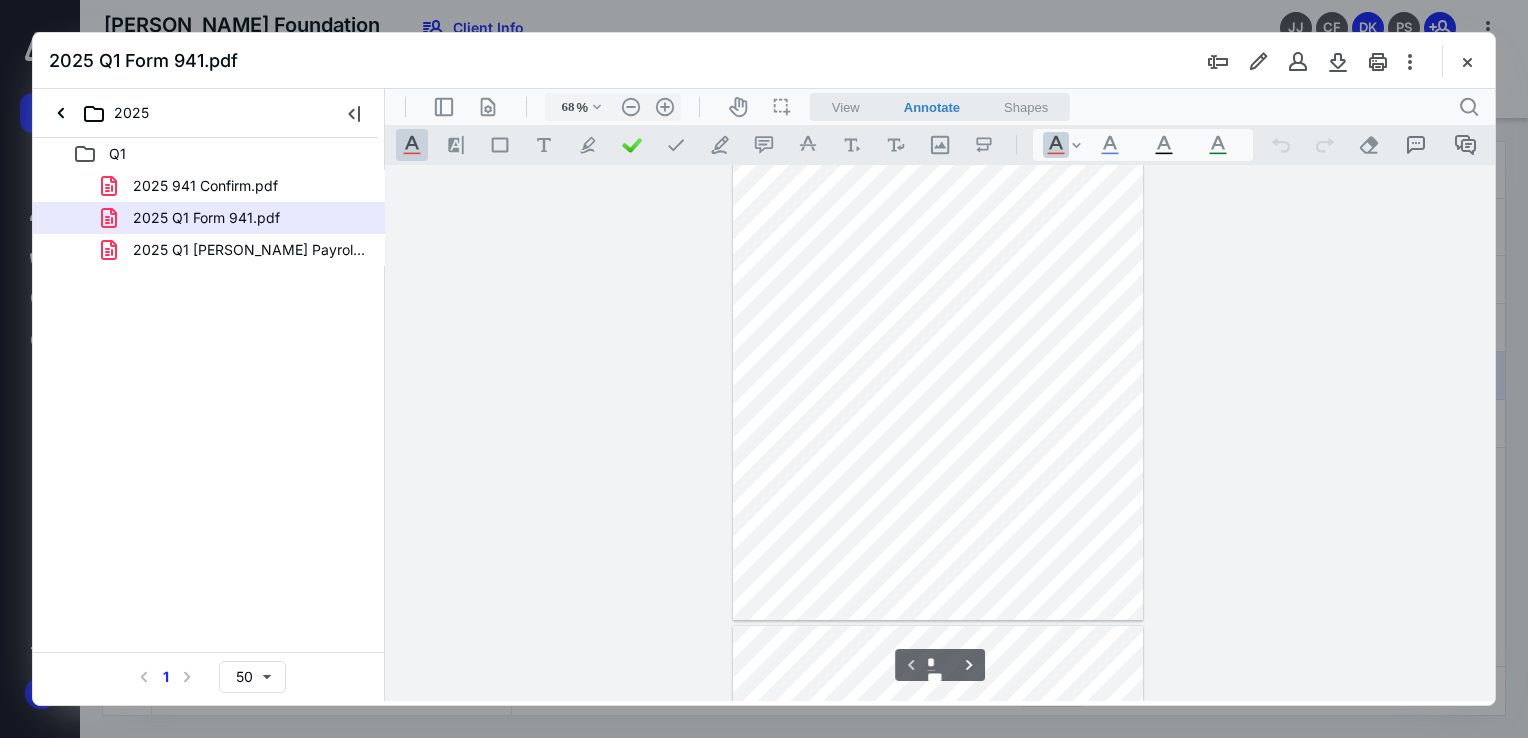 type on "*" 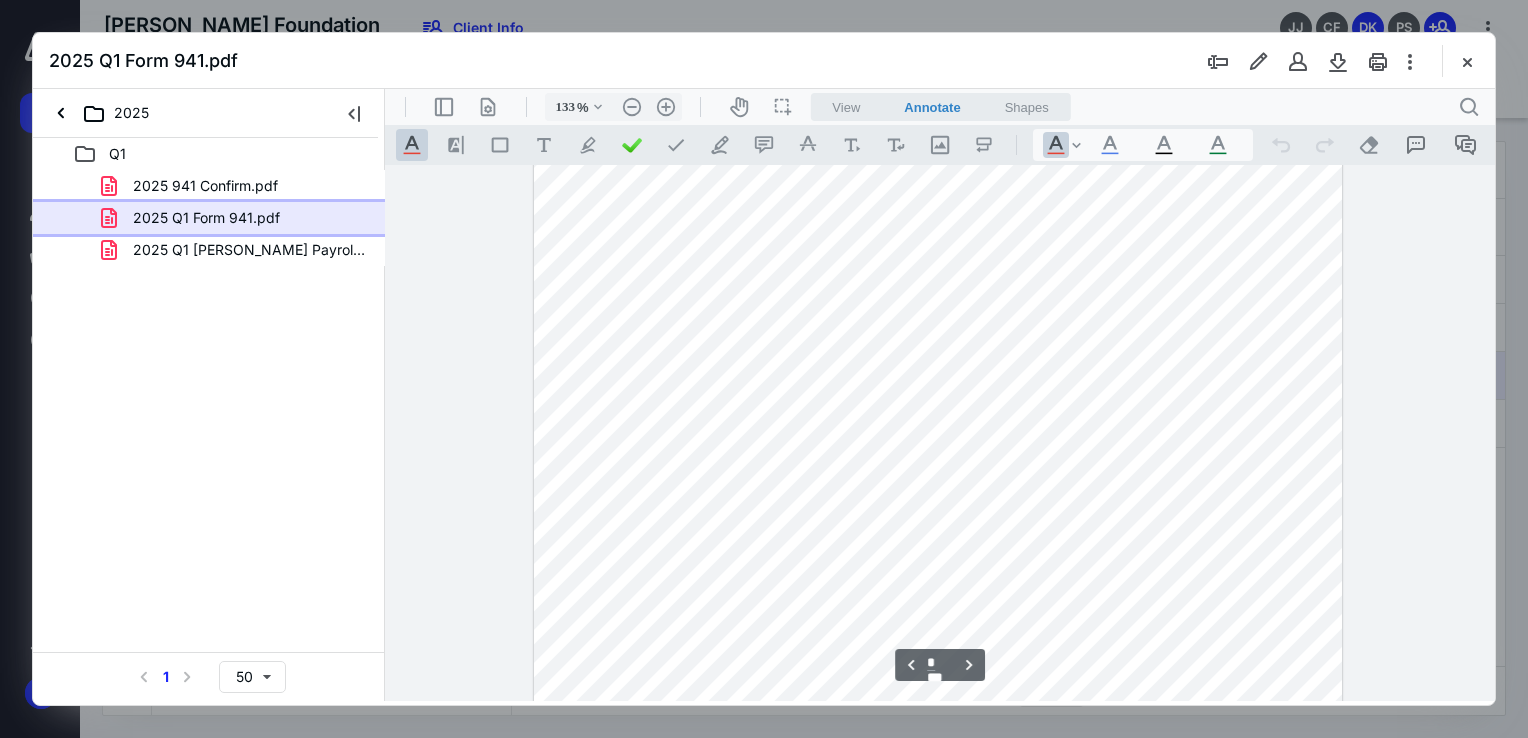 type on "158" 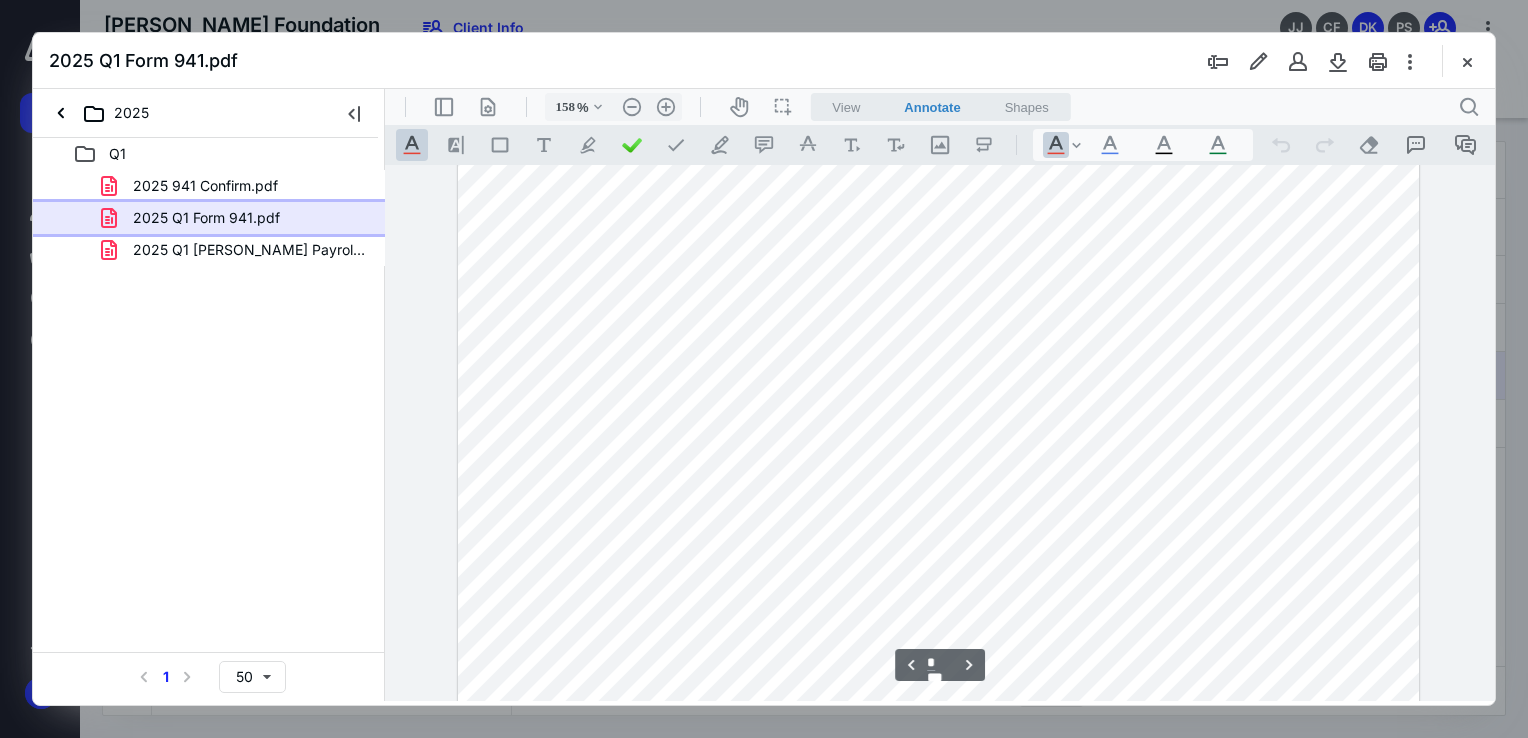 scroll, scrollTop: 1645, scrollLeft: 0, axis: vertical 